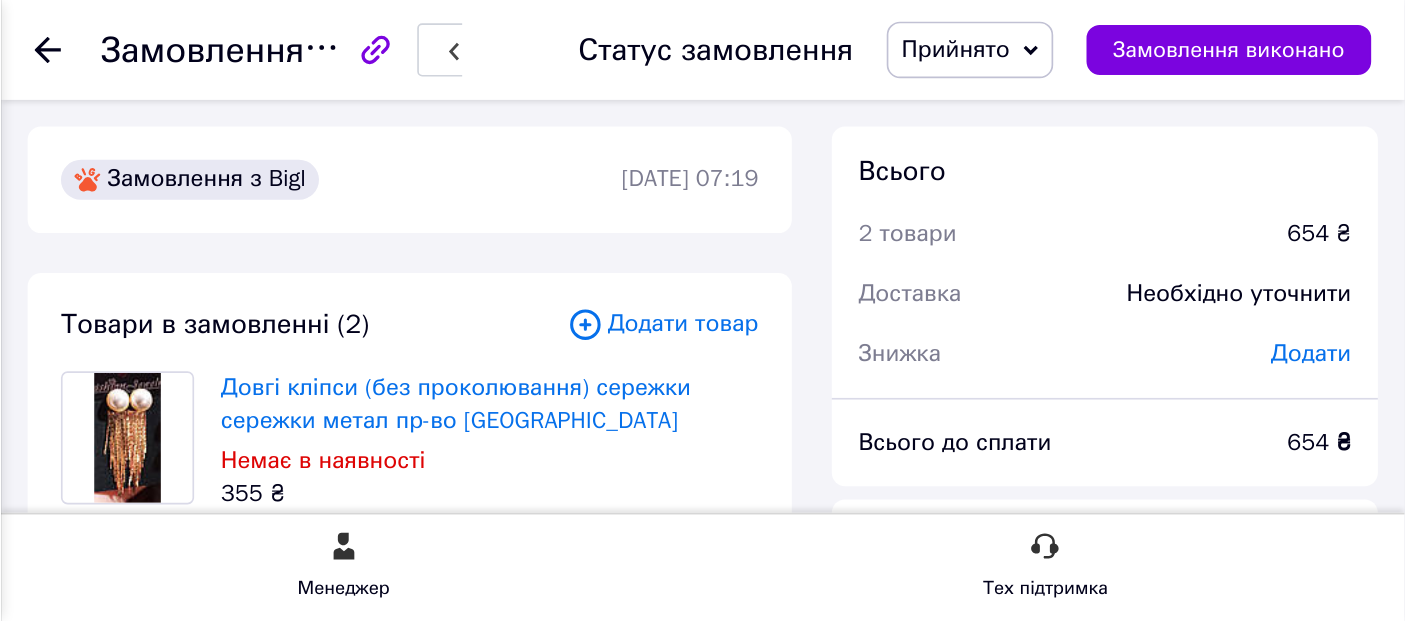 scroll, scrollTop: 0, scrollLeft: 0, axis: both 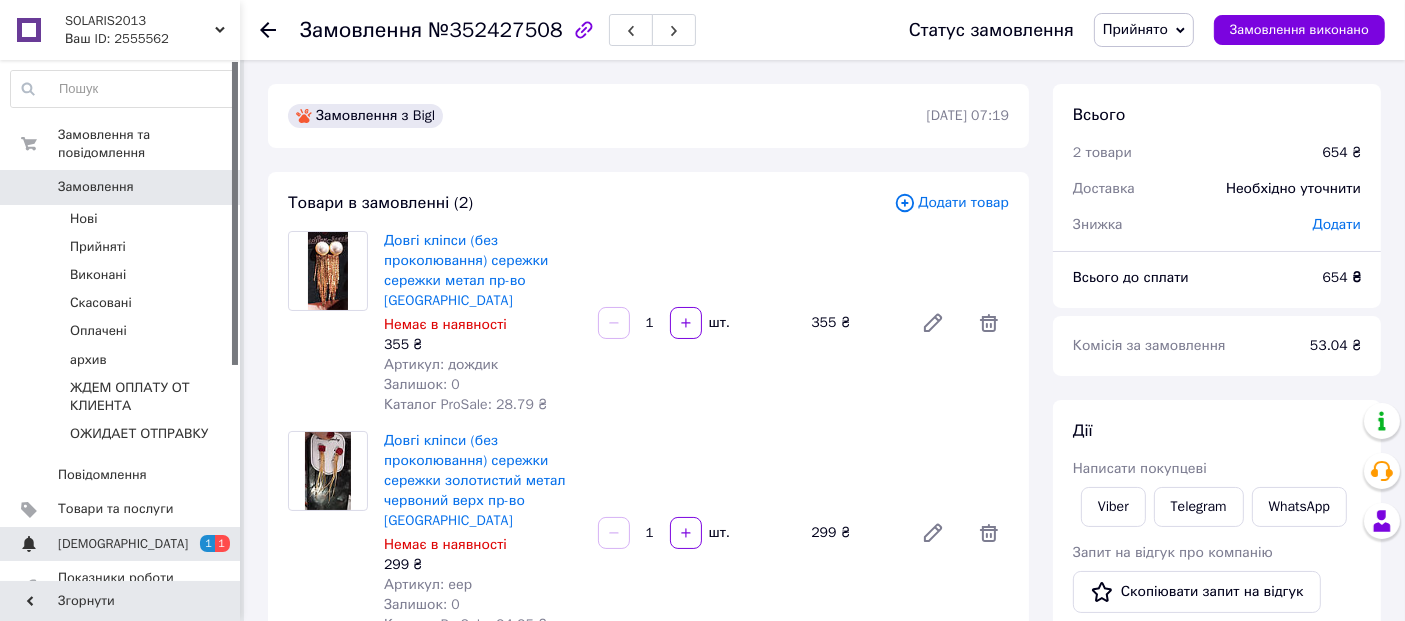 click on "[DEMOGRAPHIC_DATA]" at bounding box center [123, 544] 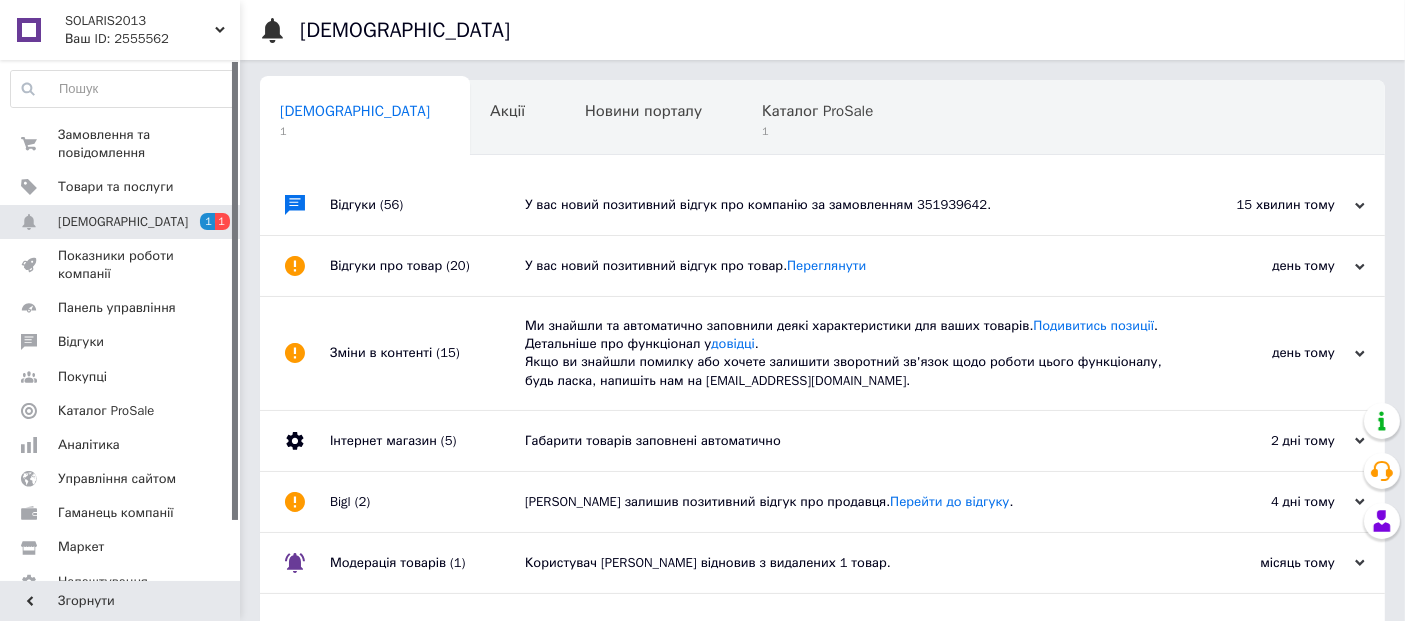 click on "У вас новий позитивний відгук про компанію за замовленням 351939642." at bounding box center (845, 205) 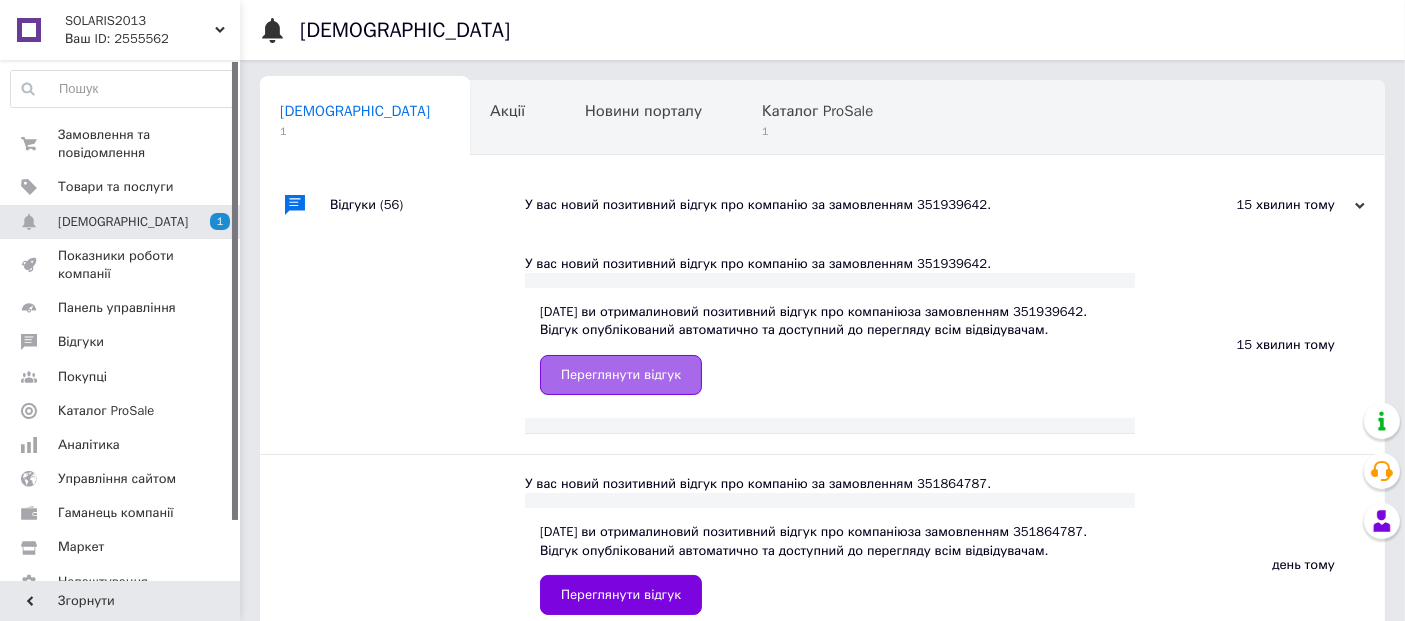 click on "Переглянути відгук" at bounding box center (621, 375) 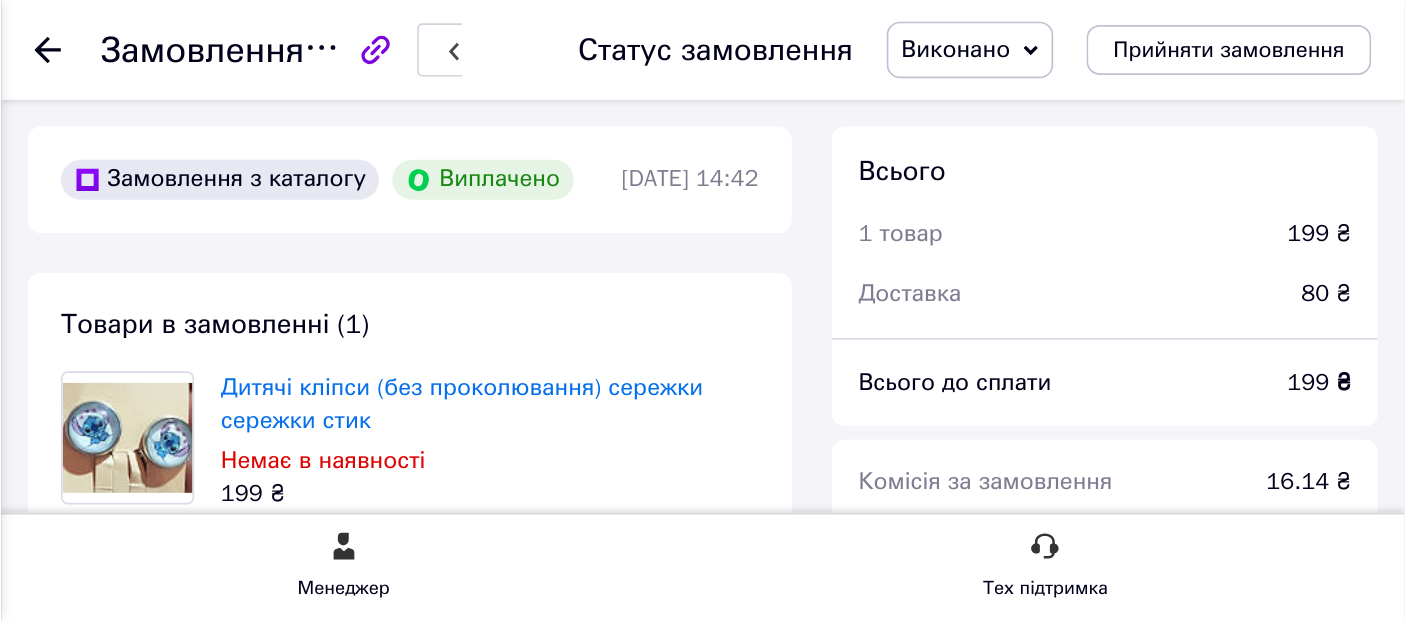 scroll, scrollTop: 0, scrollLeft: 0, axis: both 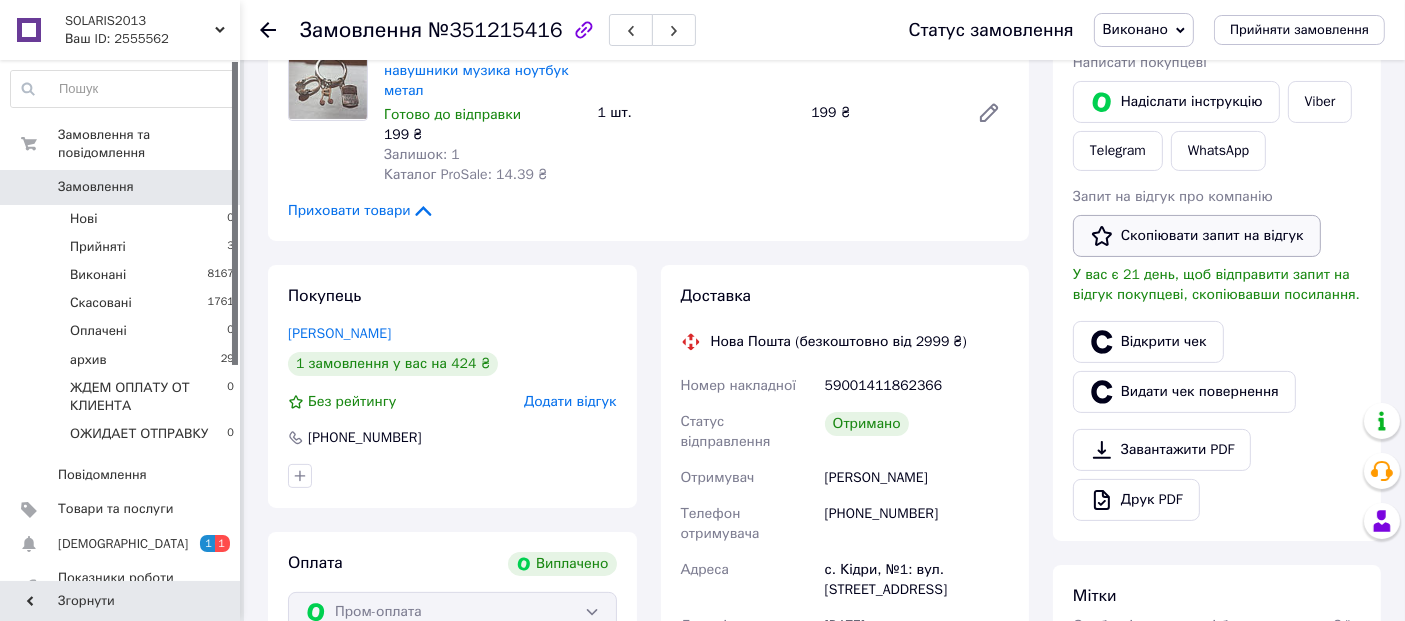 click on "Скопіювати запит на відгук" at bounding box center [1197, 236] 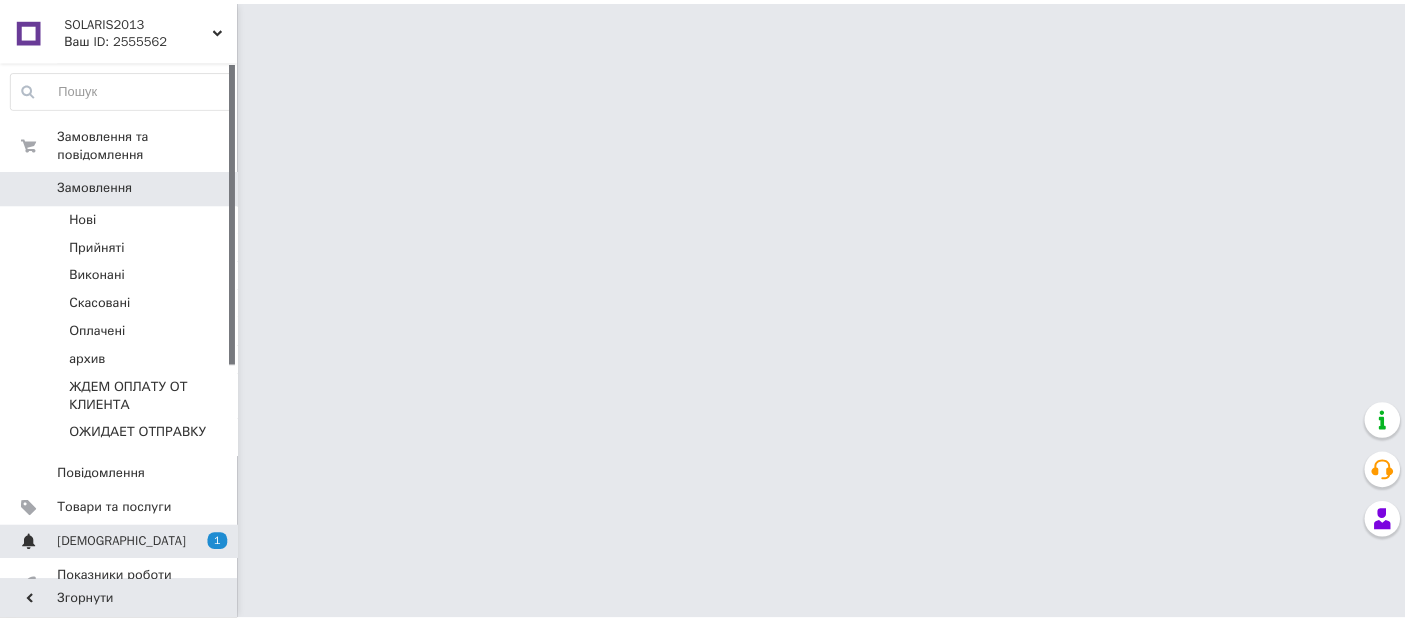 scroll, scrollTop: 0, scrollLeft: 0, axis: both 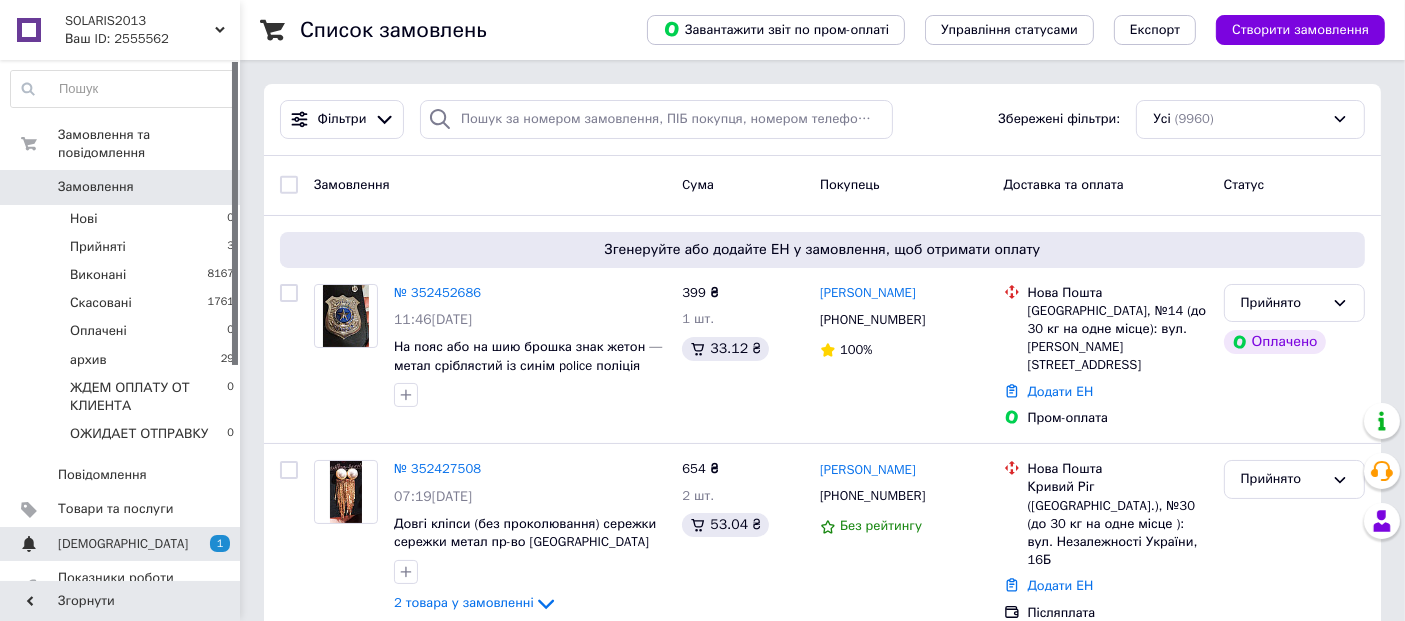 click on "[DEMOGRAPHIC_DATA]" at bounding box center [123, 544] 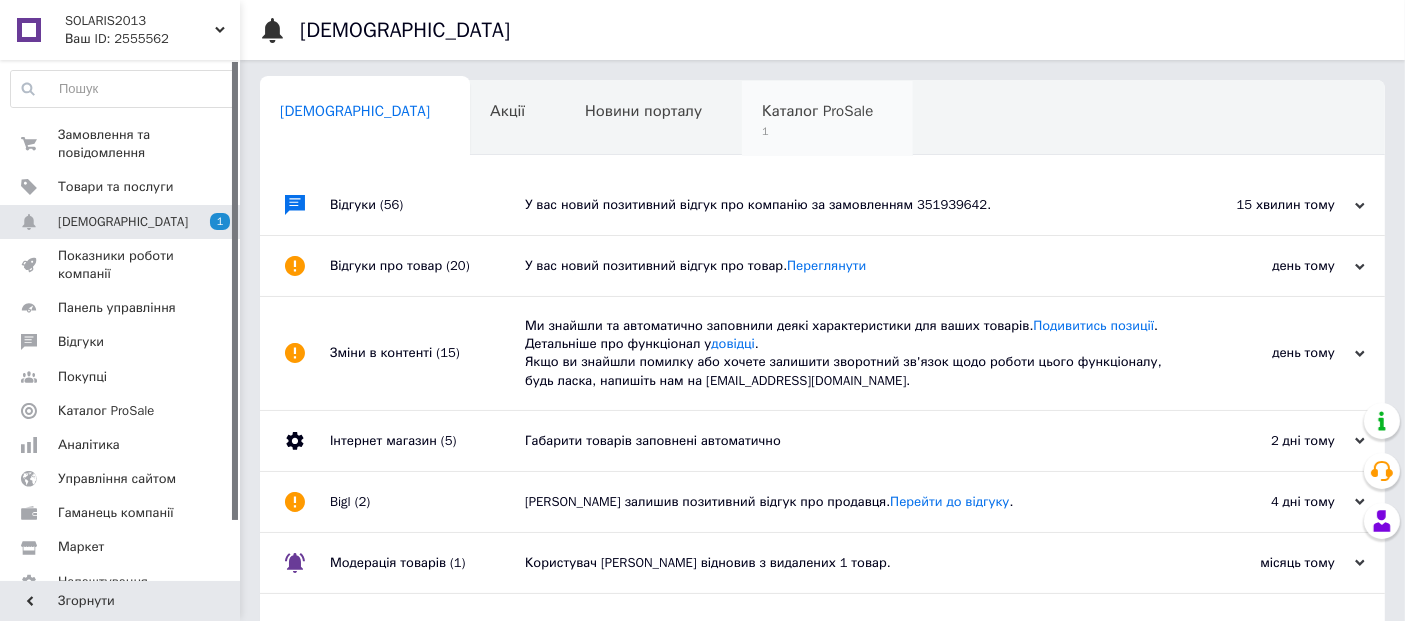 click on "Каталог ProSale" at bounding box center (817, 111) 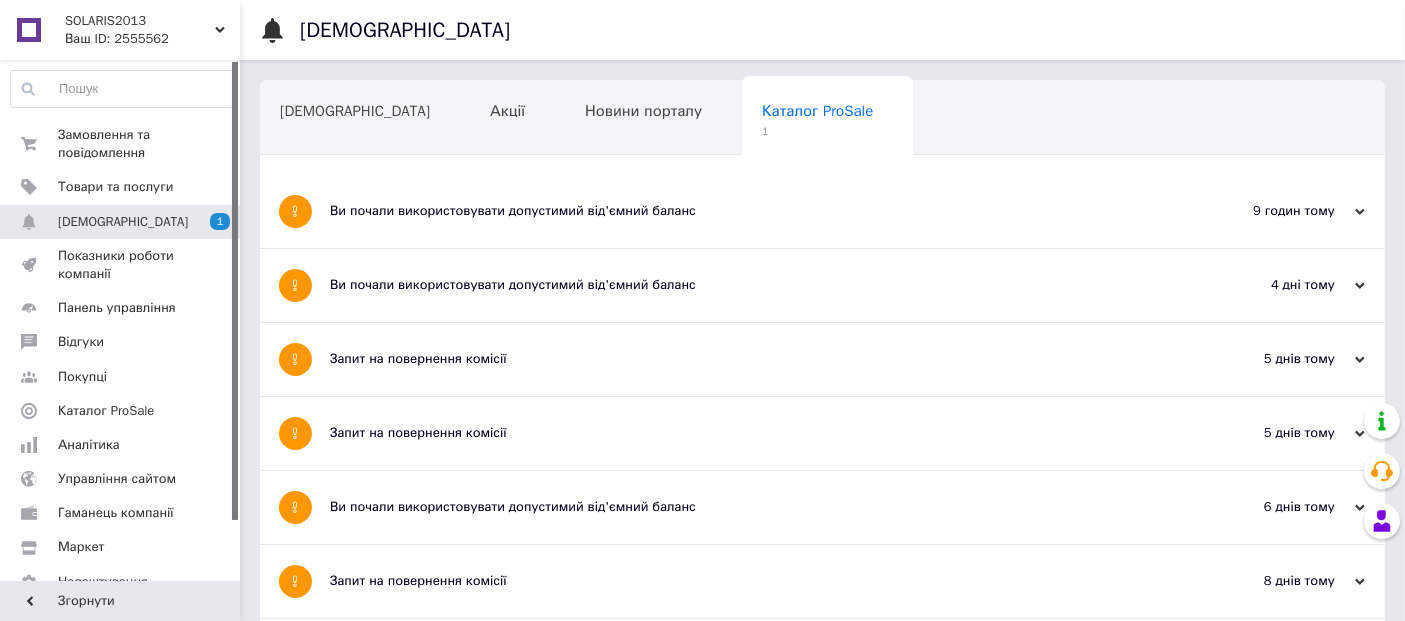 click on "Ви почали використовувати допустимий від'ємний баланс" at bounding box center [747, 211] 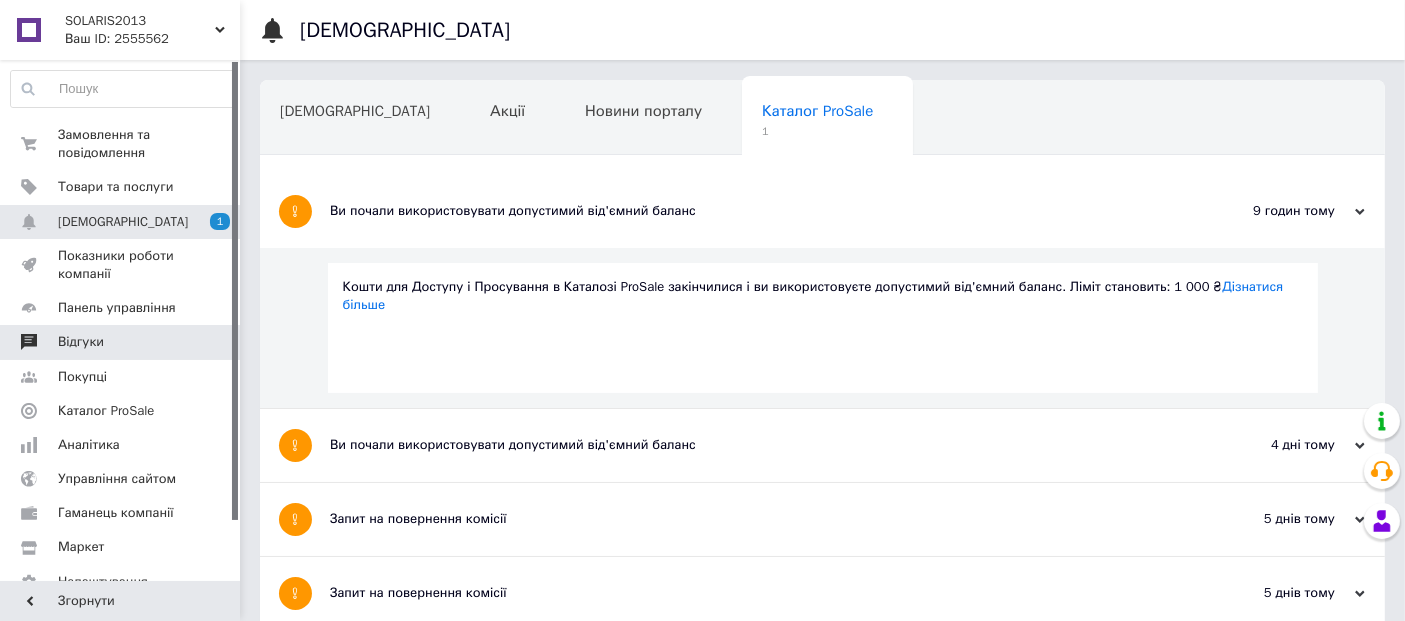 click on "Відгуки" at bounding box center [123, 342] 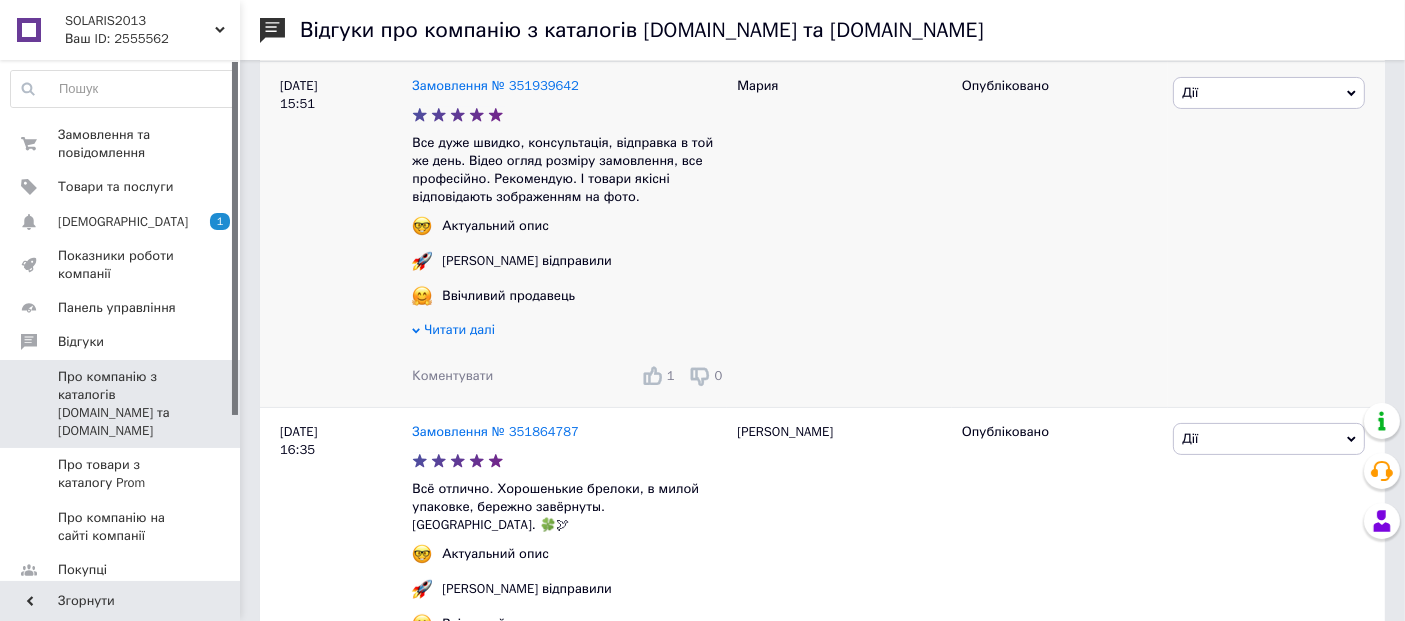 scroll, scrollTop: 185, scrollLeft: 0, axis: vertical 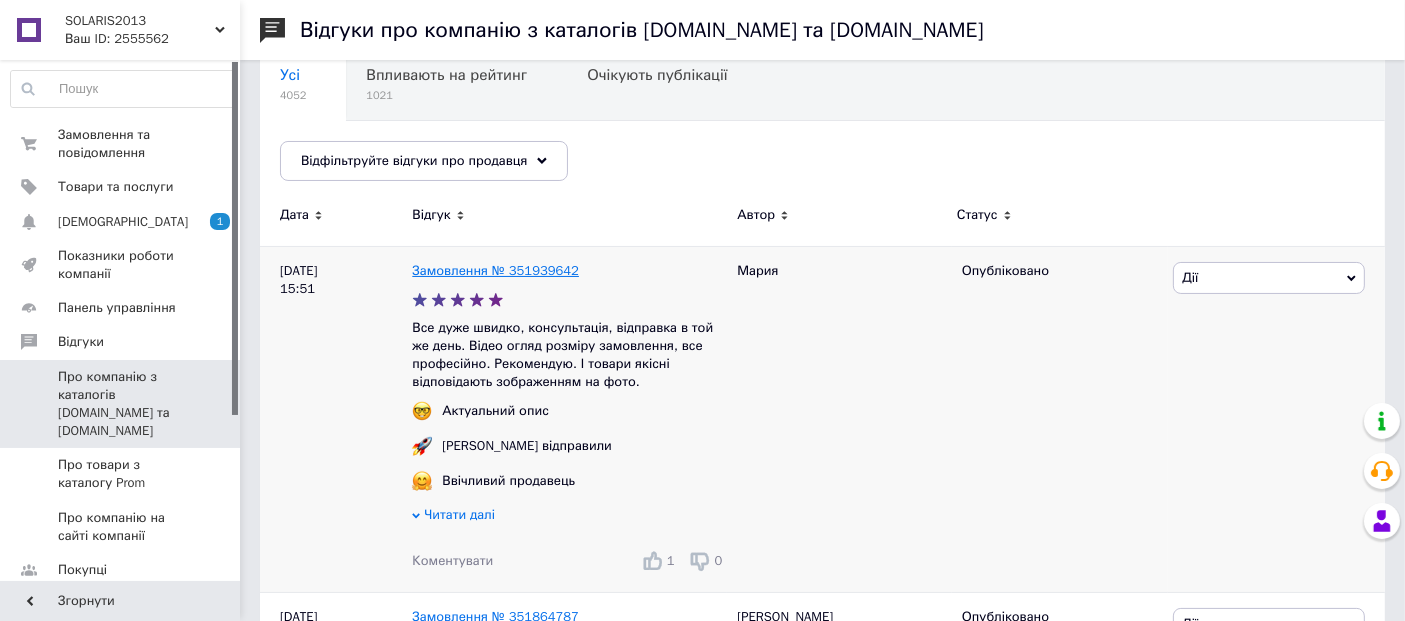 click on "Замовлення № 351939642" at bounding box center [495, 270] 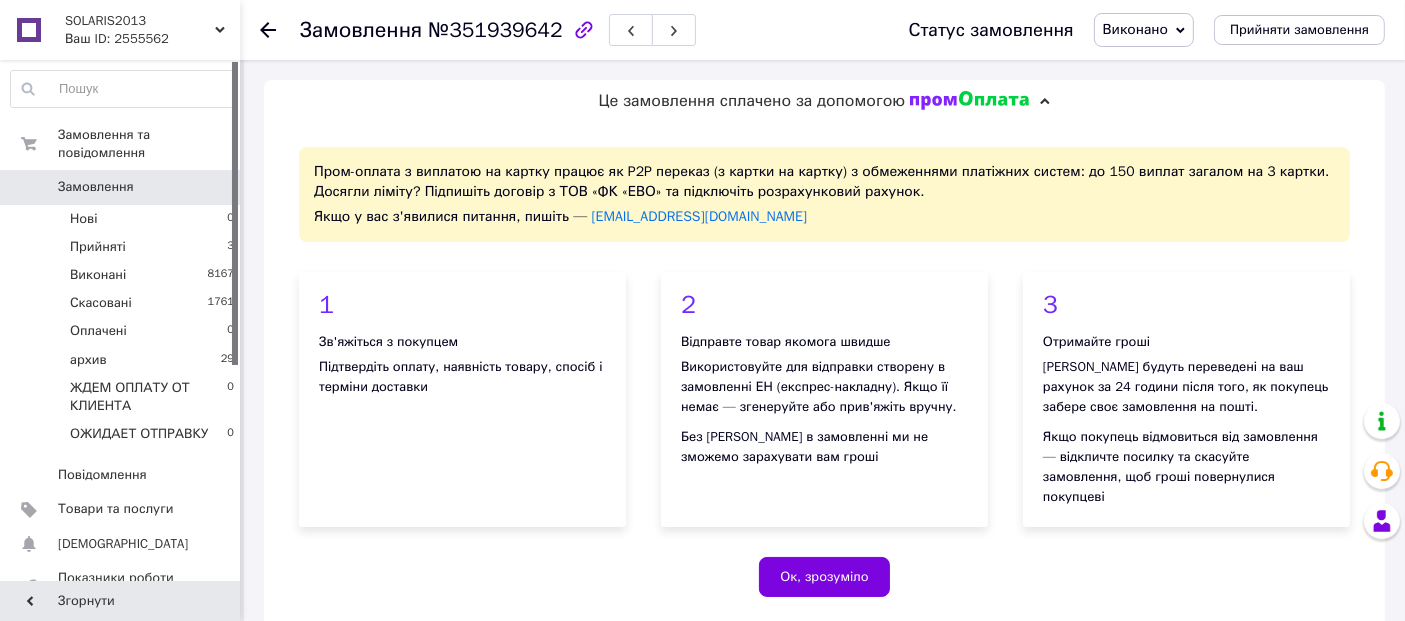 scroll, scrollTop: 555, scrollLeft: 0, axis: vertical 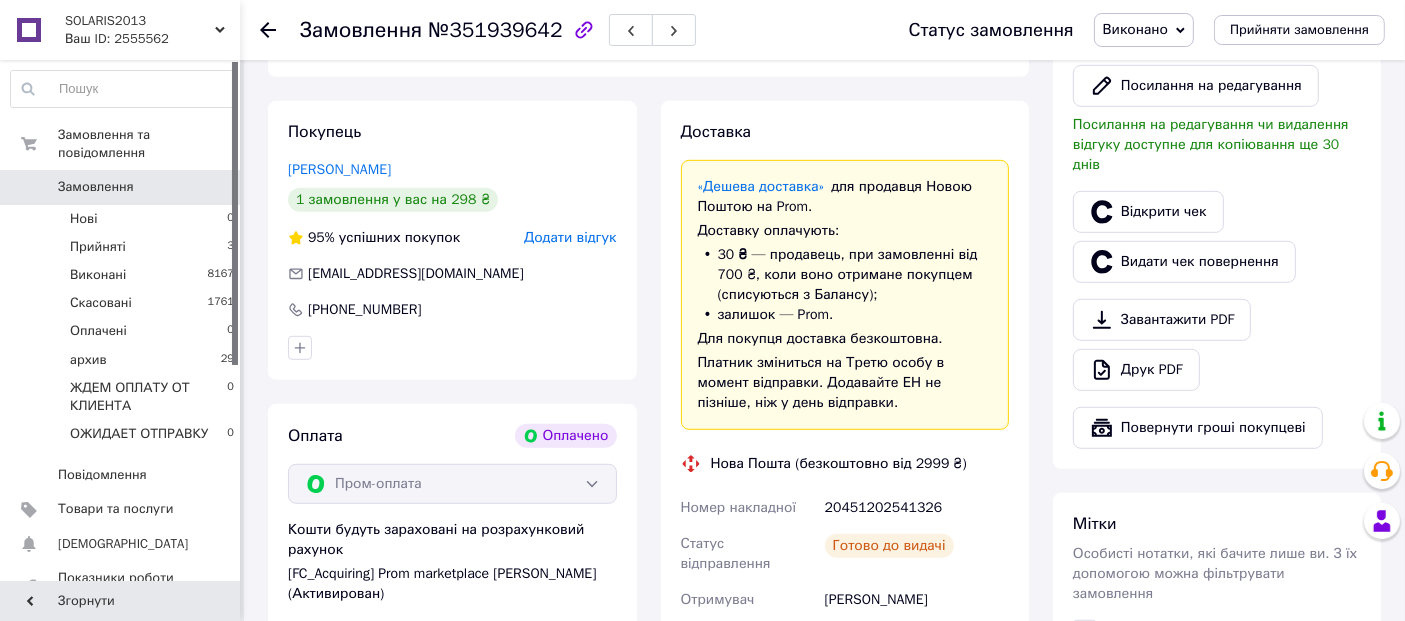 click on "Додати відгук" at bounding box center (570, 237) 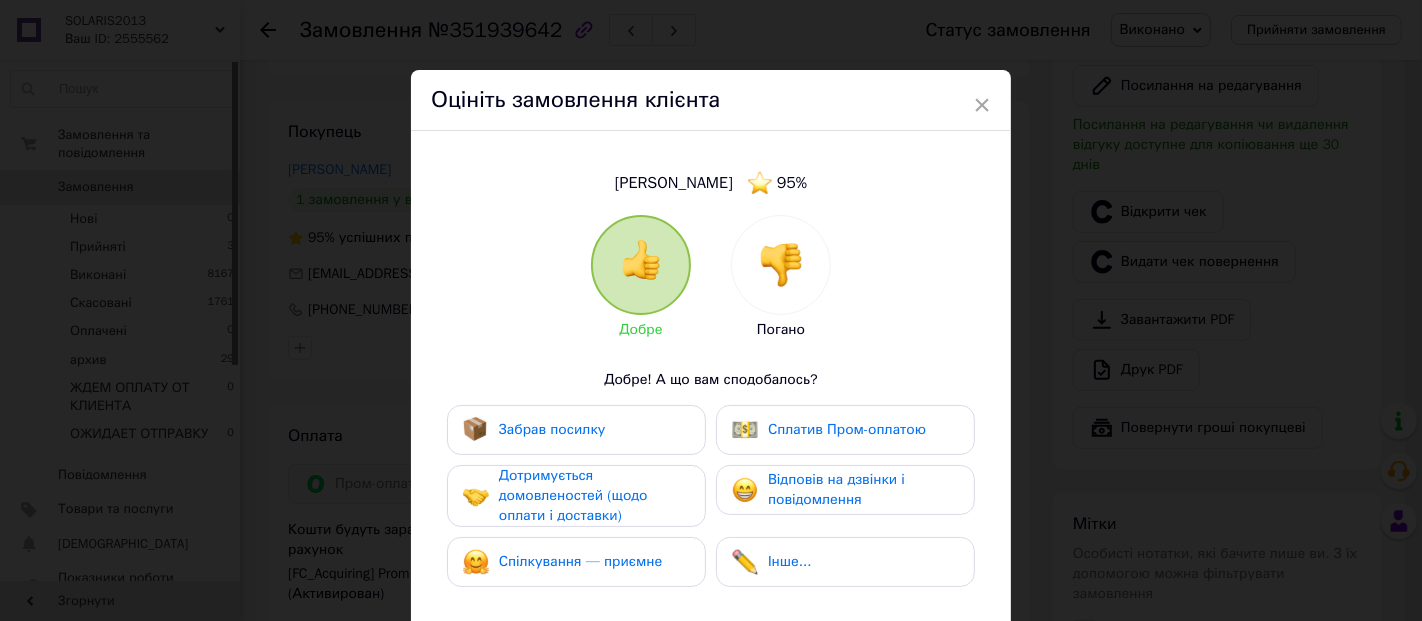 scroll, scrollTop: 370, scrollLeft: 0, axis: vertical 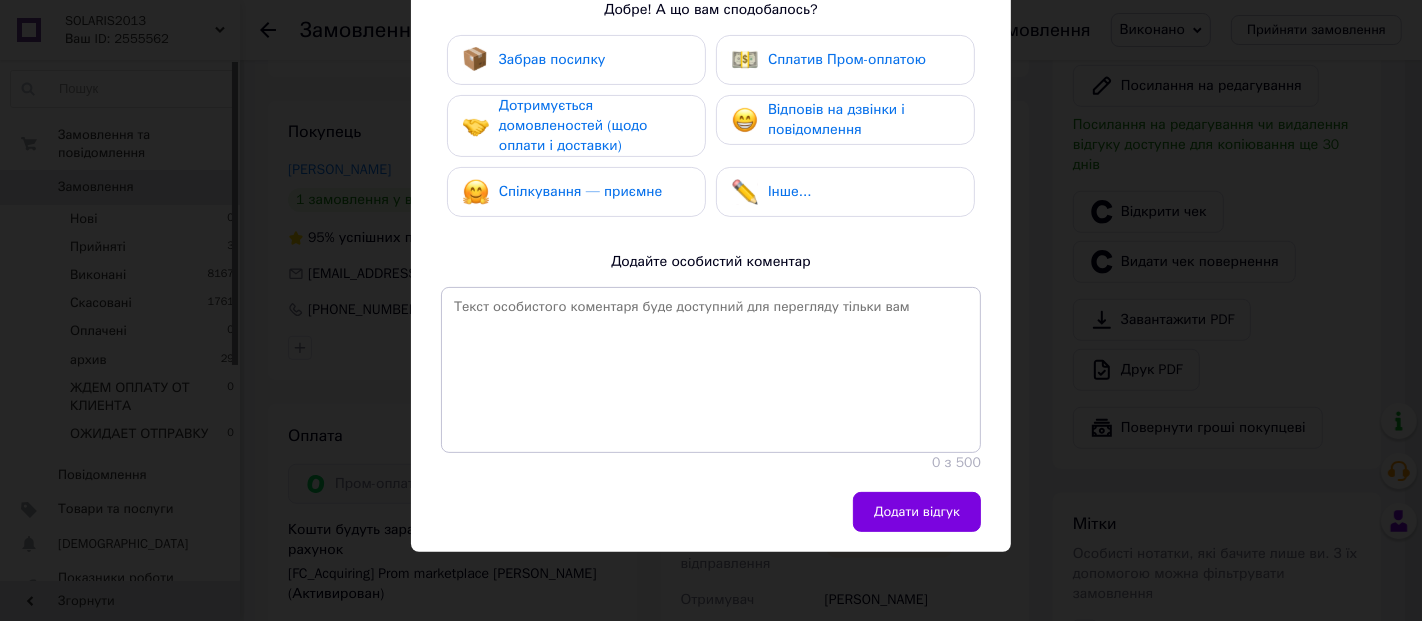click on "Забрав посилку" at bounding box center [534, 60] 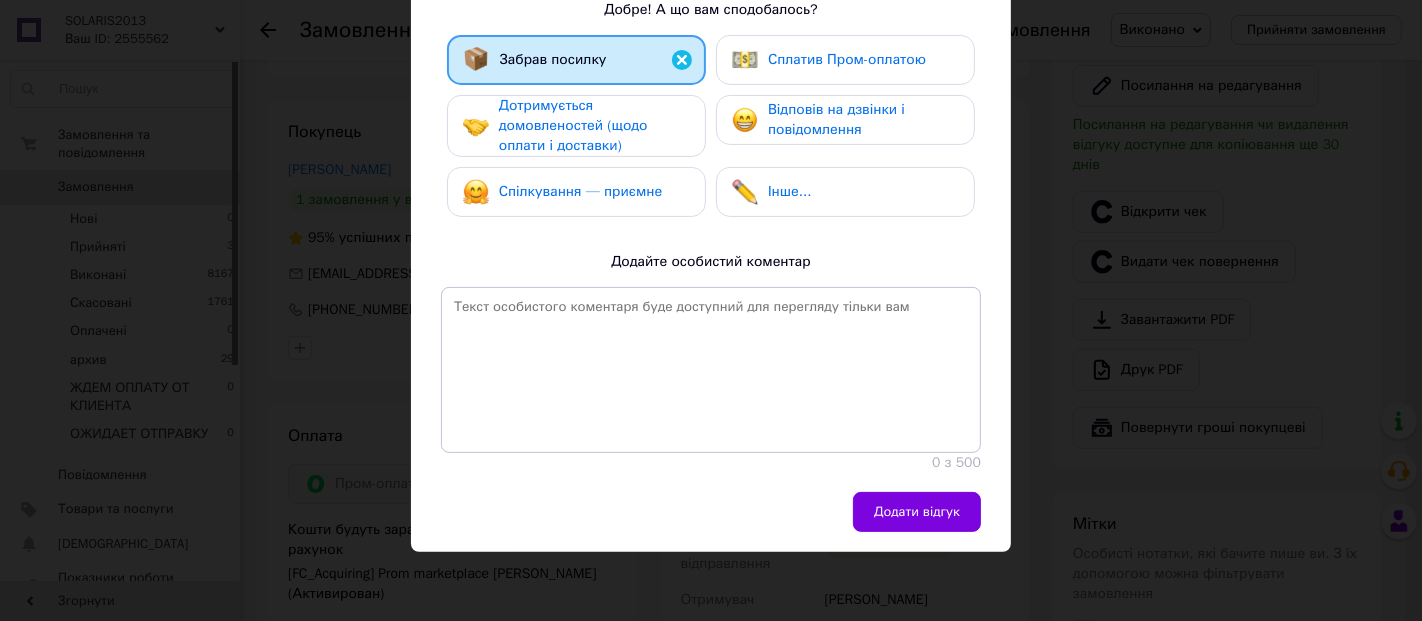 click on "Дотримується домовленостей (щодо оплати і доставки)" at bounding box center (573, 125) 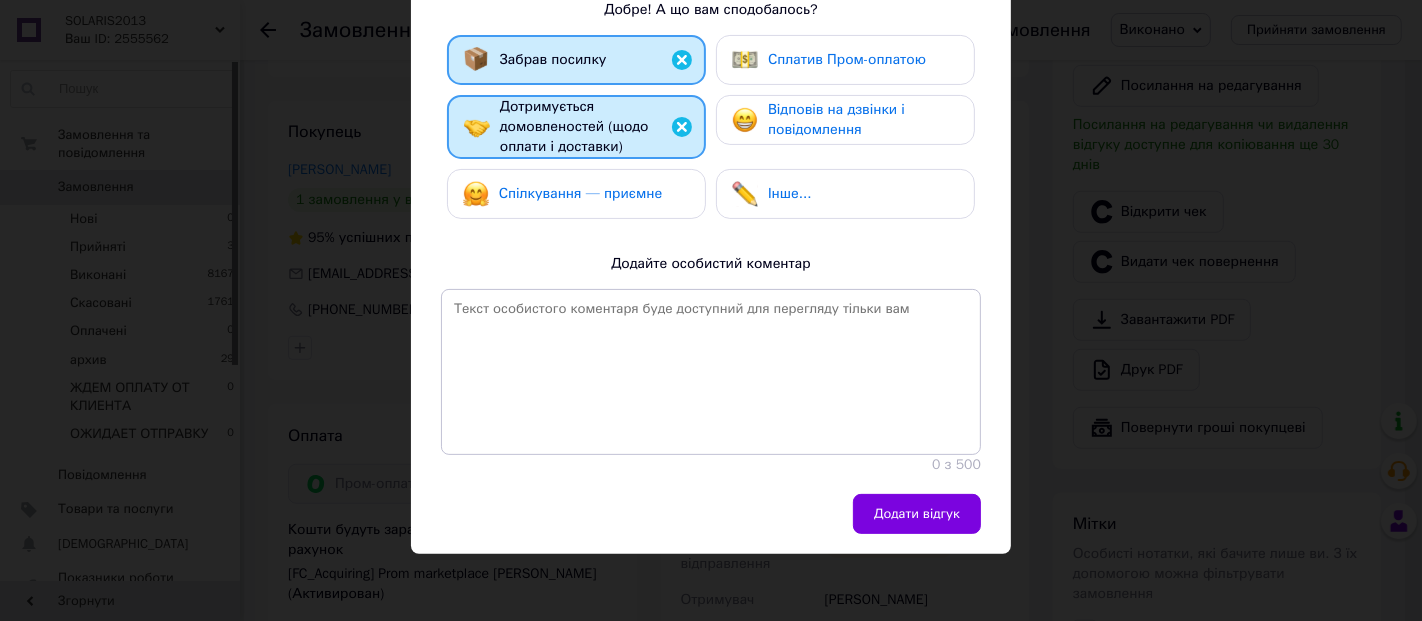 click on "Спілкування — приємне" at bounding box center [581, 193] 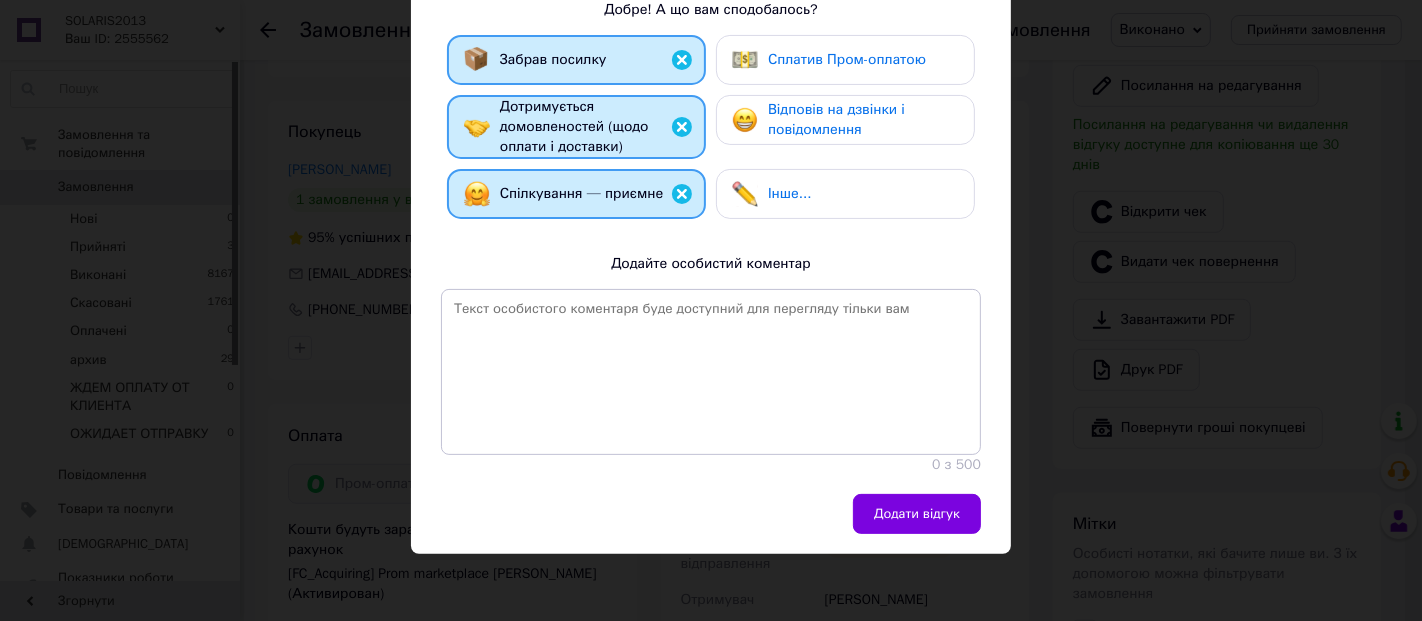 click on "Сплатив Пром-оплатою" at bounding box center [847, 60] 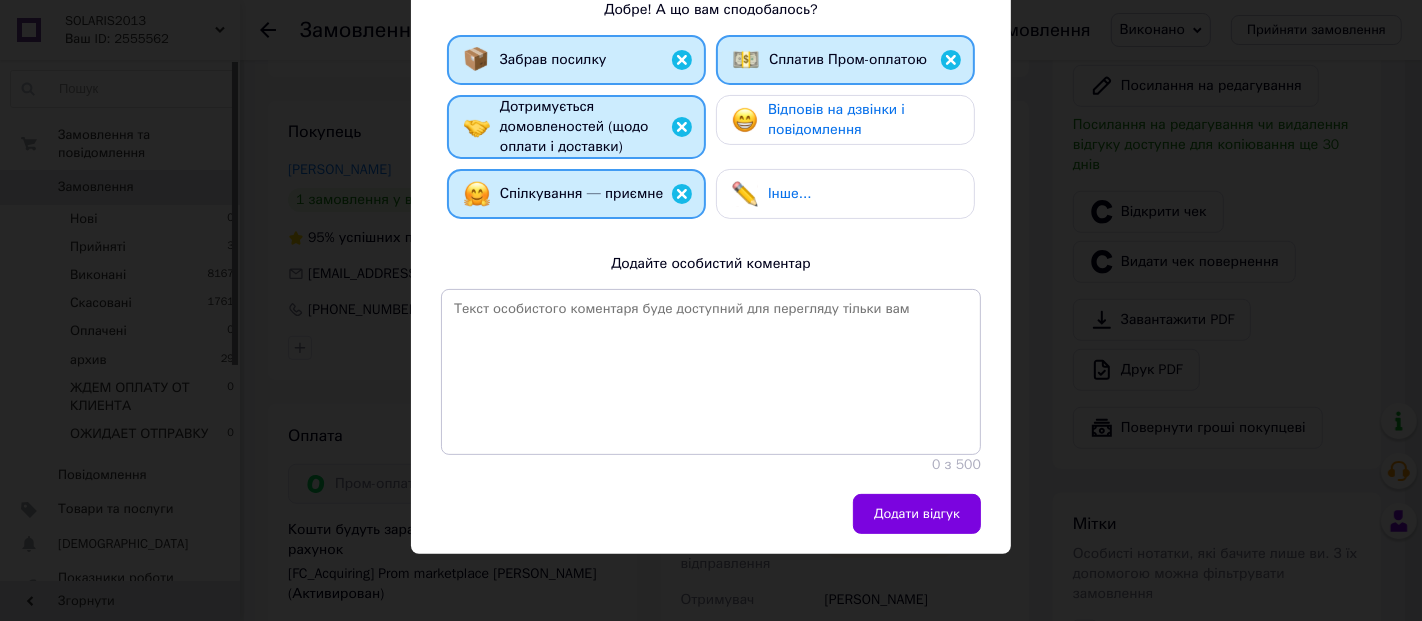click on "Відповів на дзвінки і повідомлення" at bounding box center (836, 119) 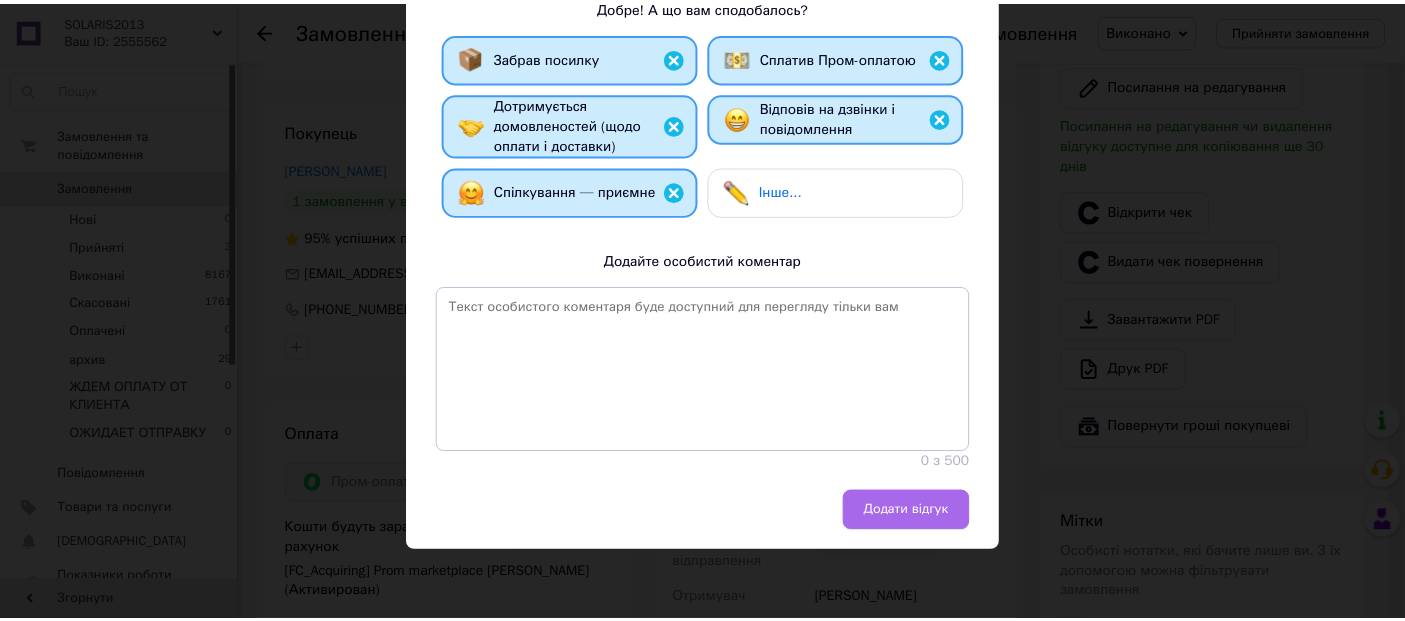 scroll, scrollTop: 456, scrollLeft: 0, axis: vertical 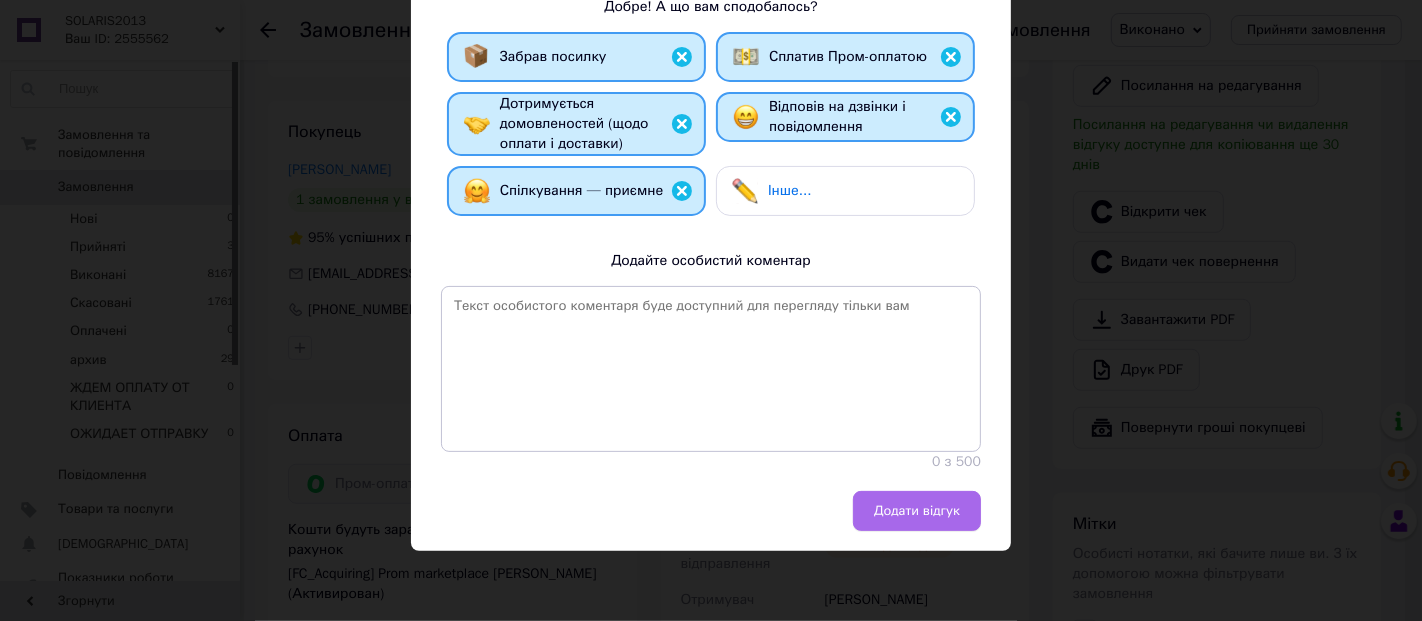 click on "Додати відгук" at bounding box center [917, 511] 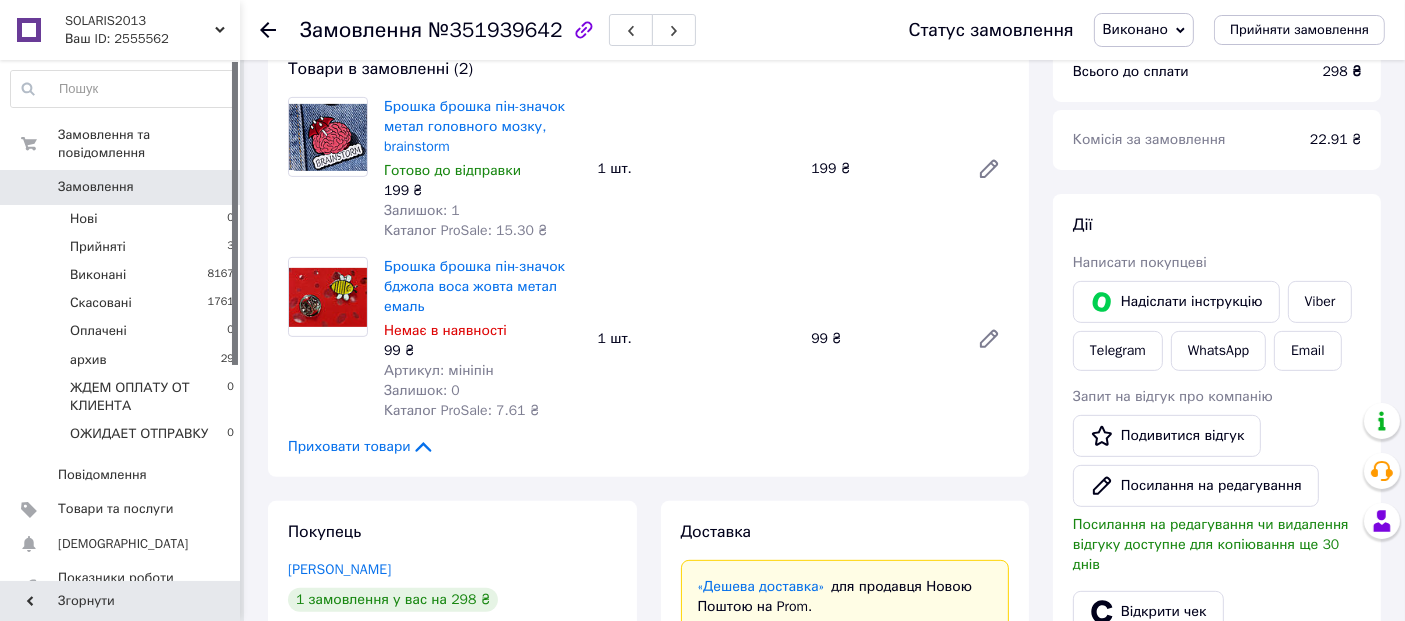 scroll, scrollTop: 555, scrollLeft: 0, axis: vertical 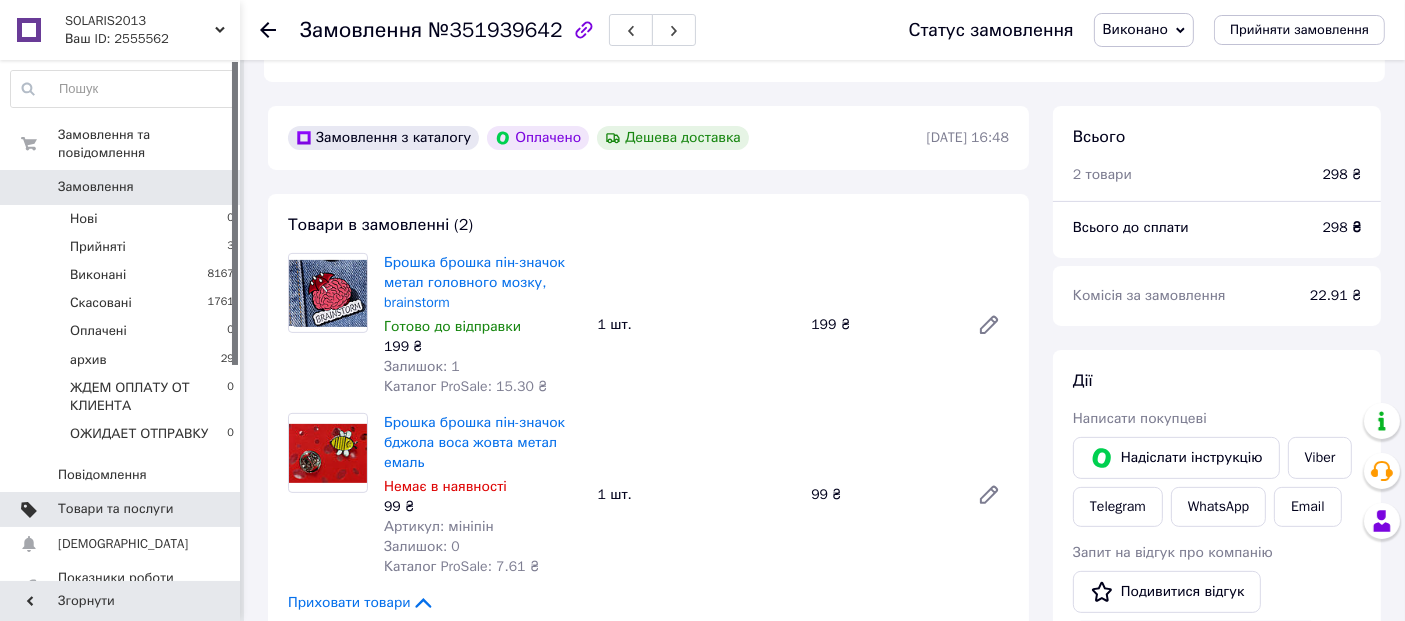 click on "Товари та послуги" at bounding box center [115, 509] 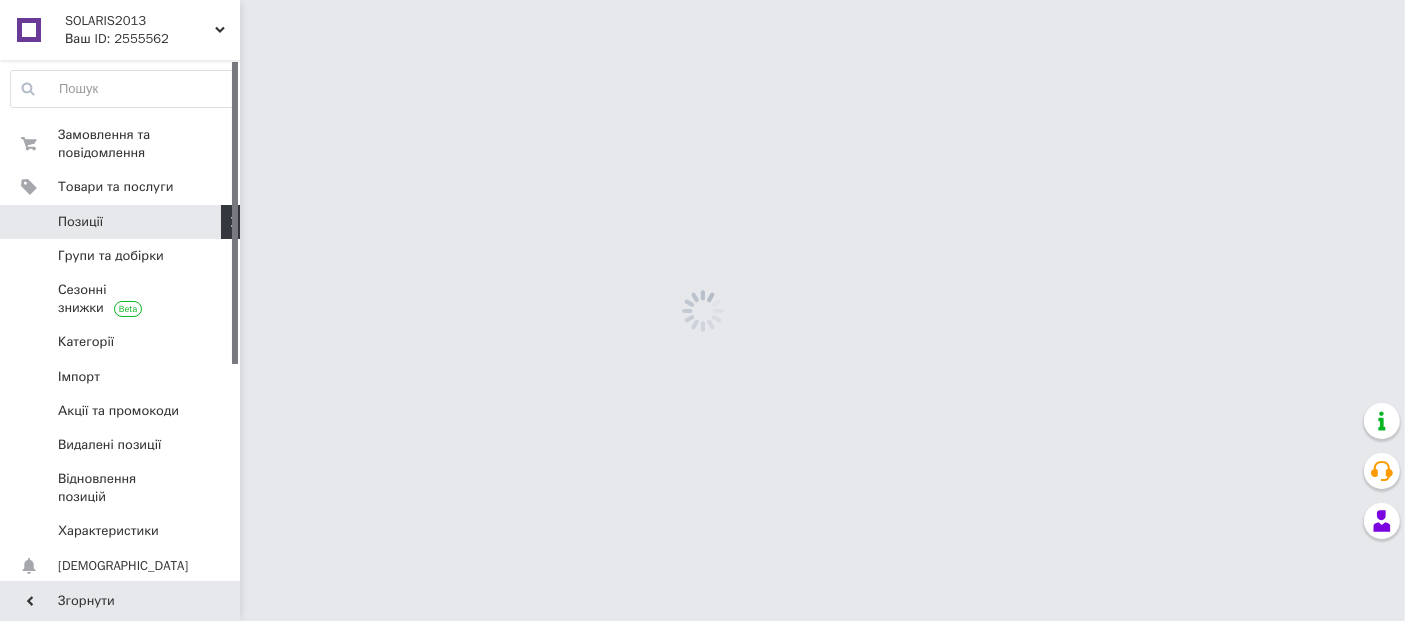 scroll, scrollTop: 0, scrollLeft: 0, axis: both 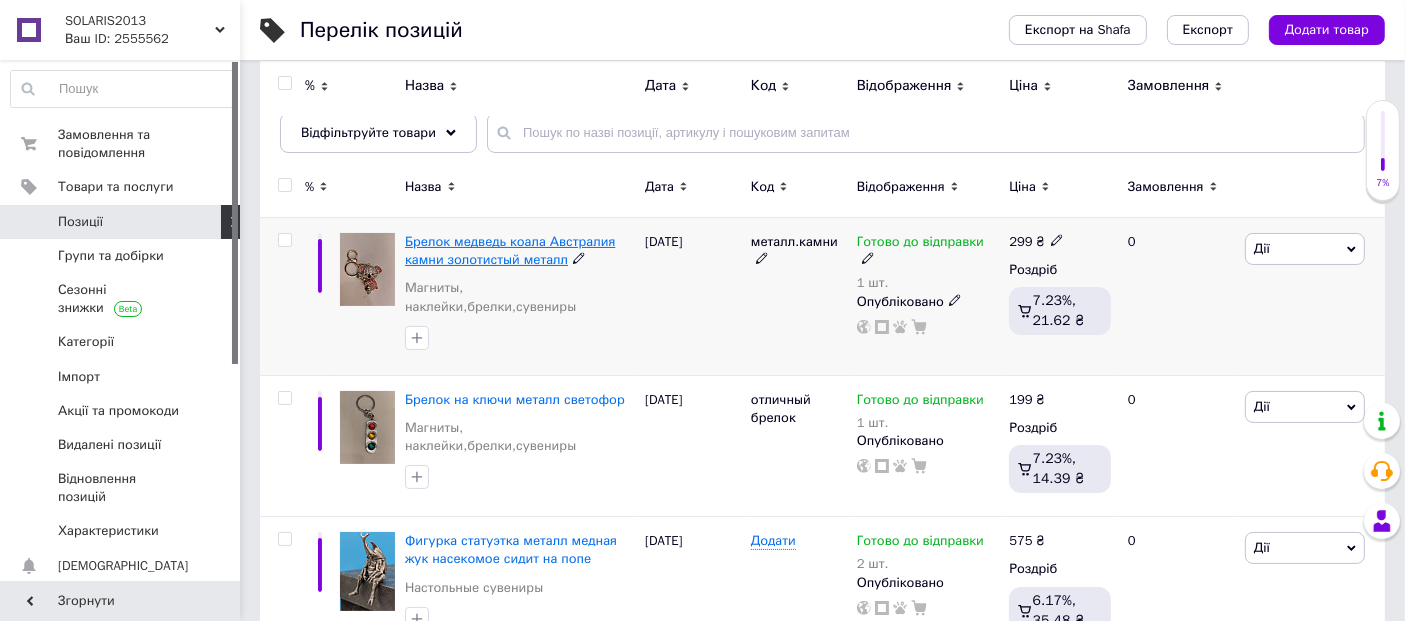 click on "Брелок медведь коала Австралия камни золотистый металл" at bounding box center [510, 250] 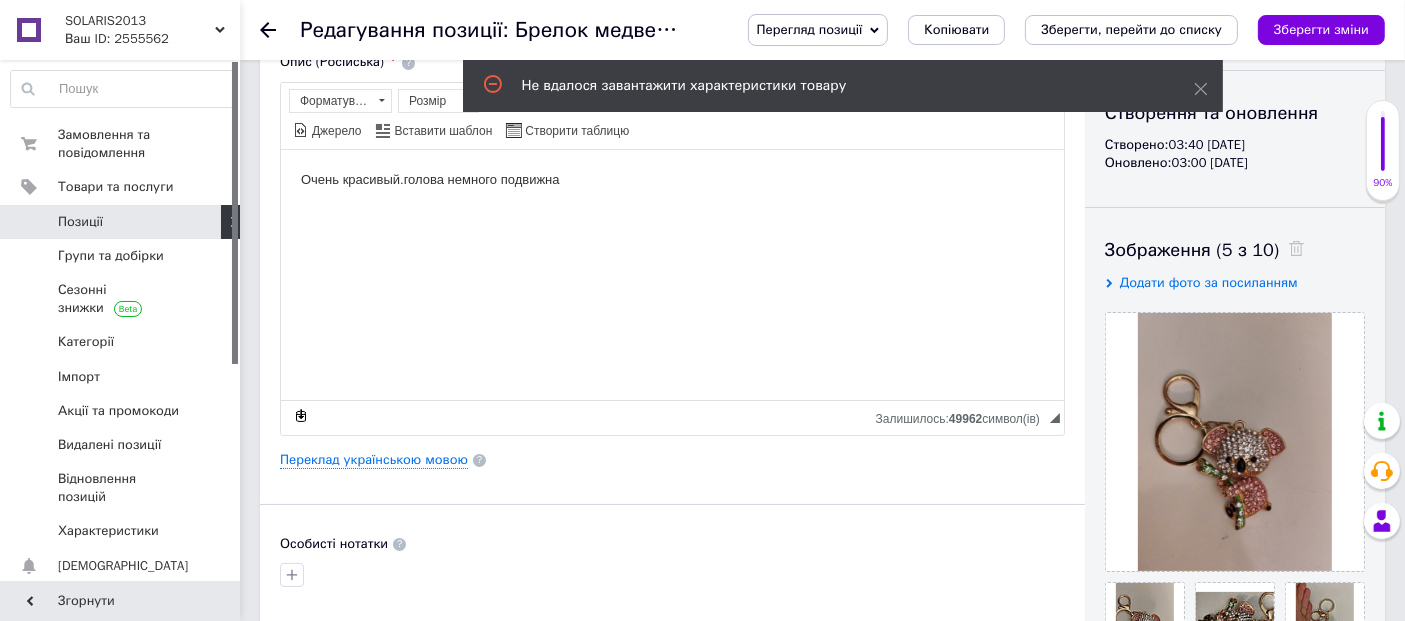 scroll, scrollTop: 555, scrollLeft: 0, axis: vertical 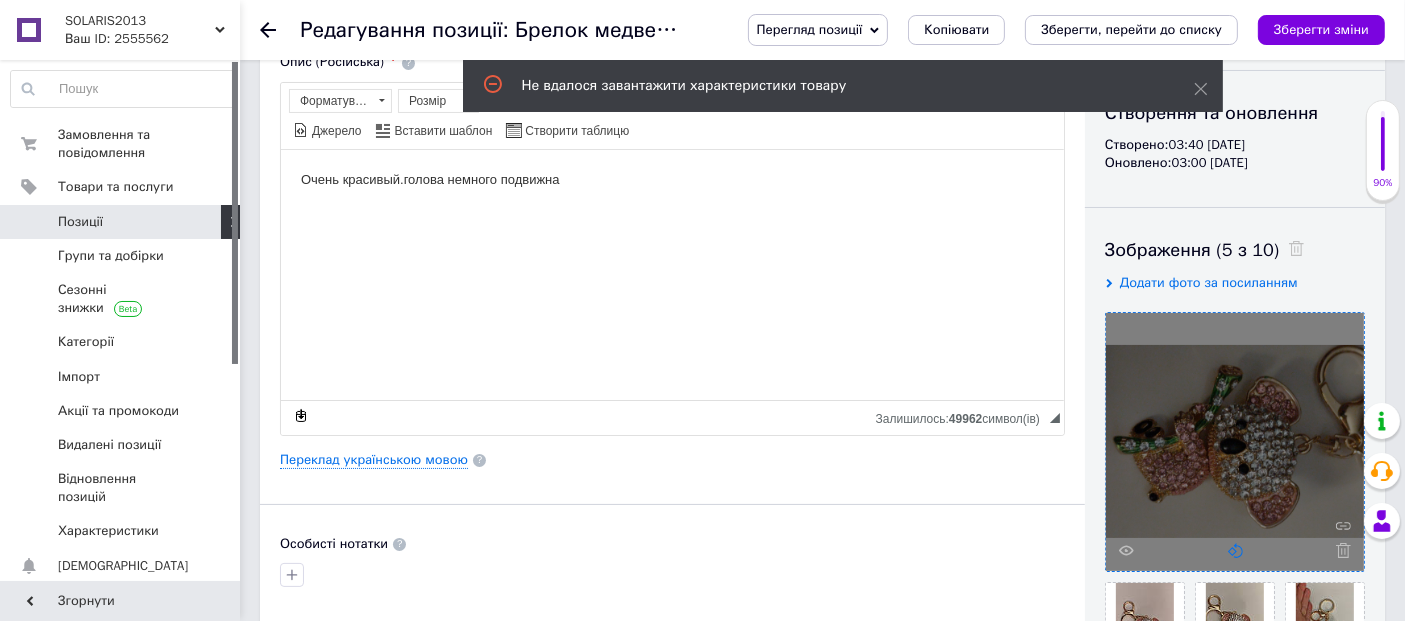 click 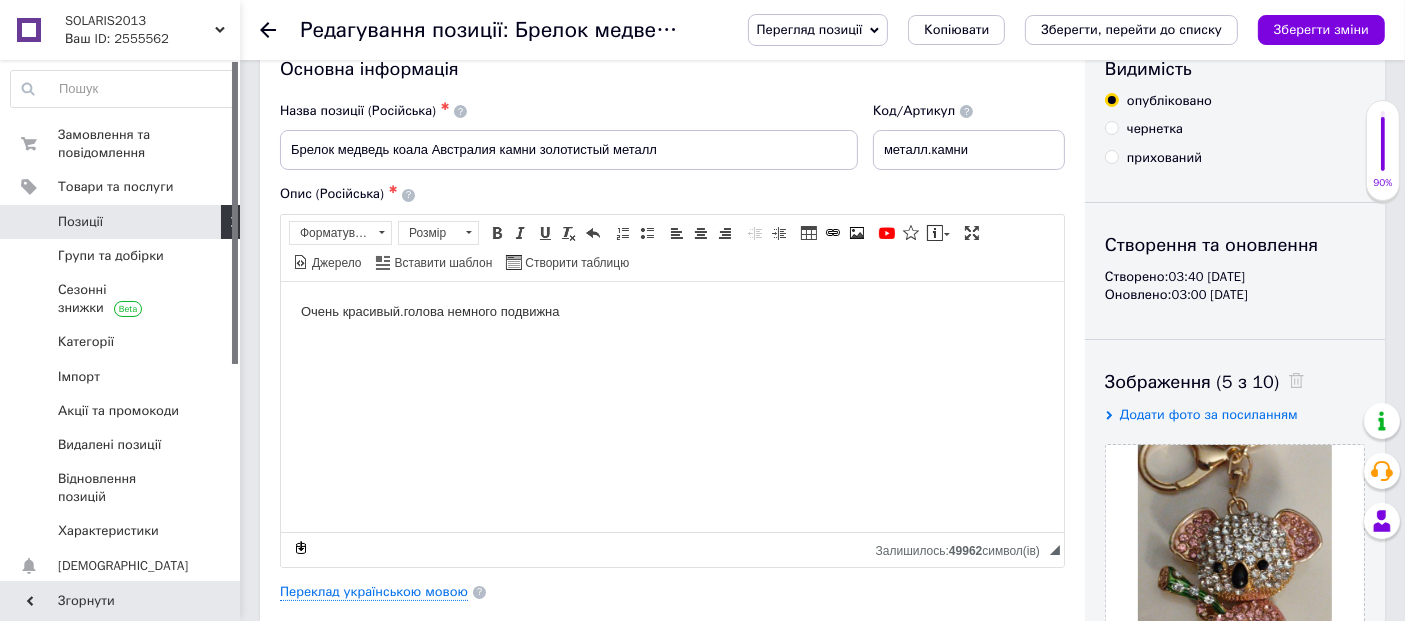 scroll, scrollTop: 0, scrollLeft: 0, axis: both 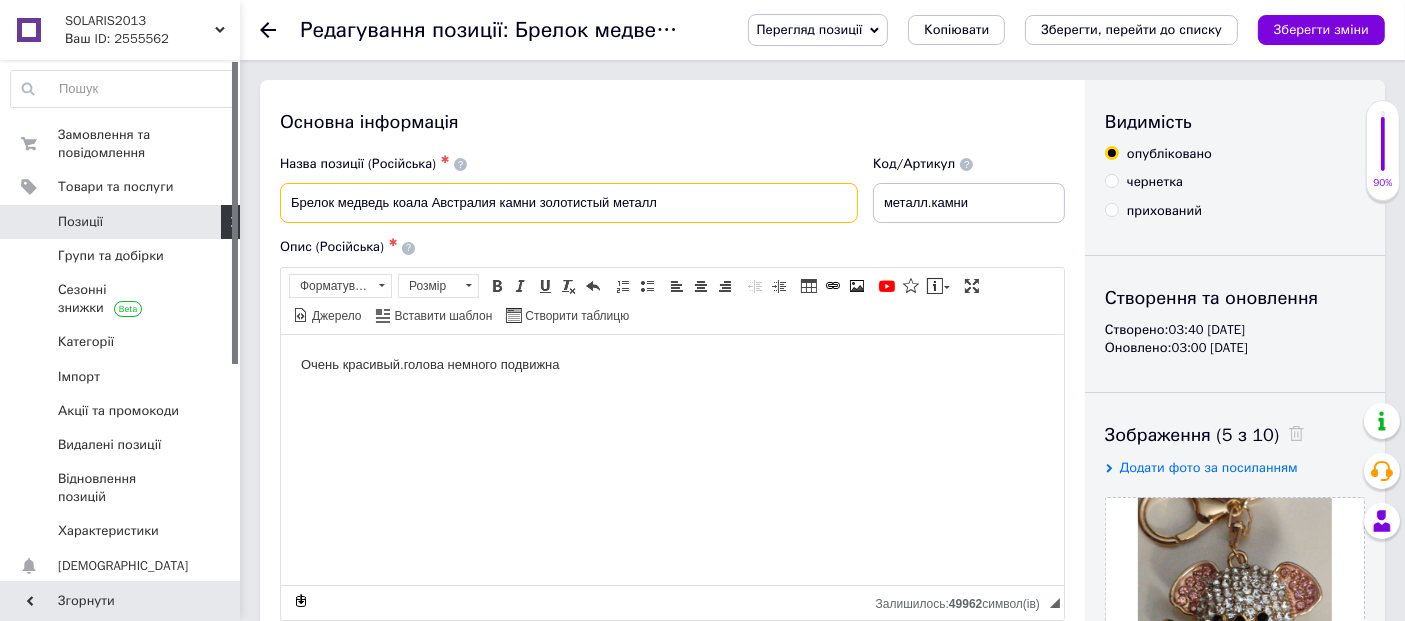 click on "Брелок медведь коала Австралия камни золотистый металл" at bounding box center [569, 203] 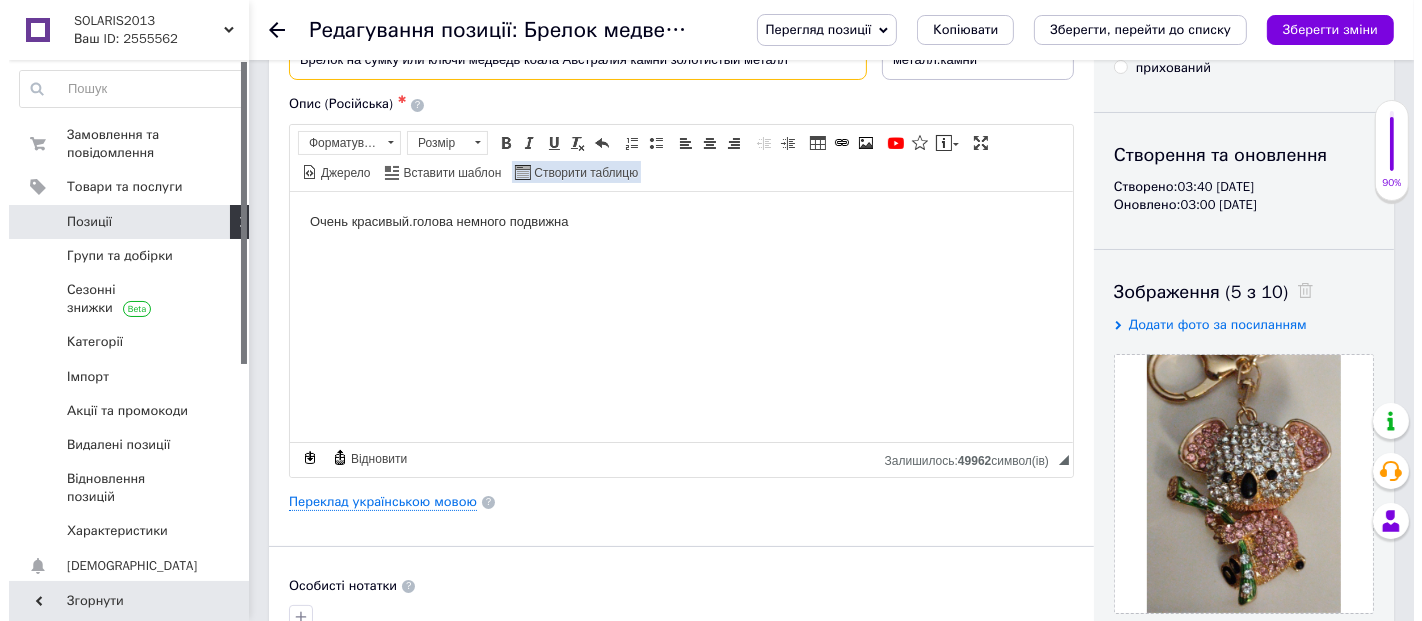 scroll, scrollTop: 370, scrollLeft: 0, axis: vertical 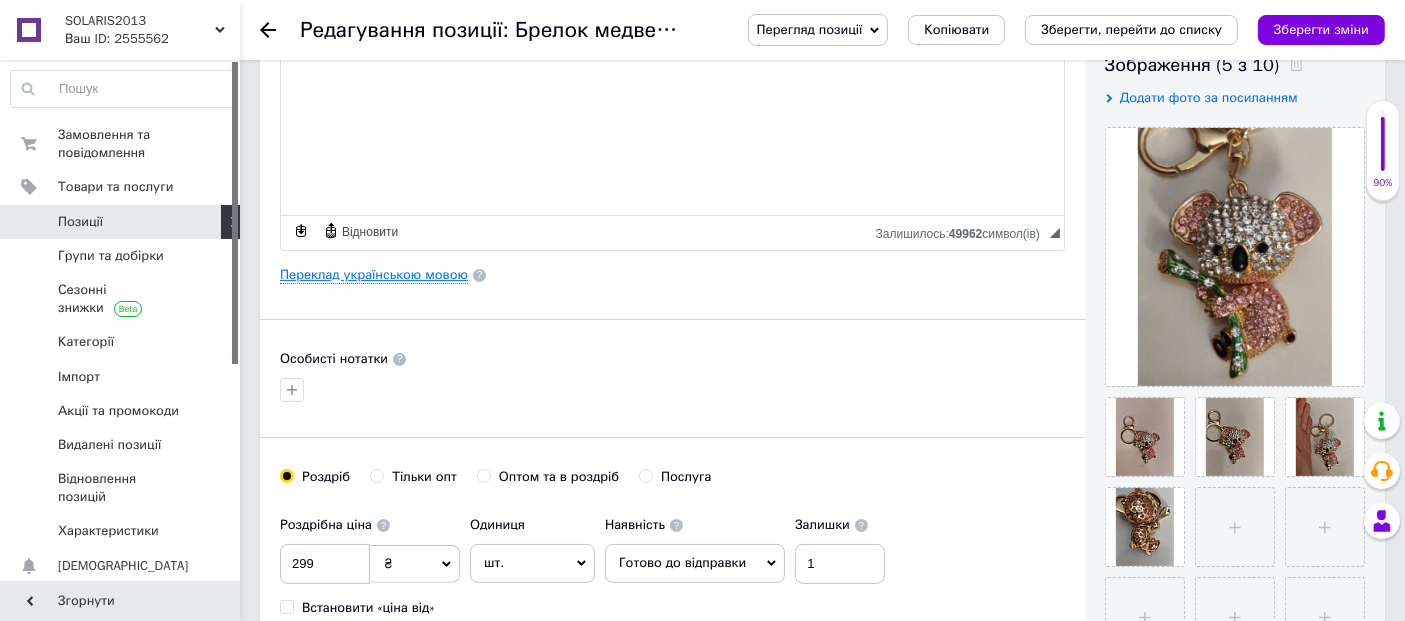 type on "Брелок на сумку или ключи медведь коала Австралия камни золотистый металл" 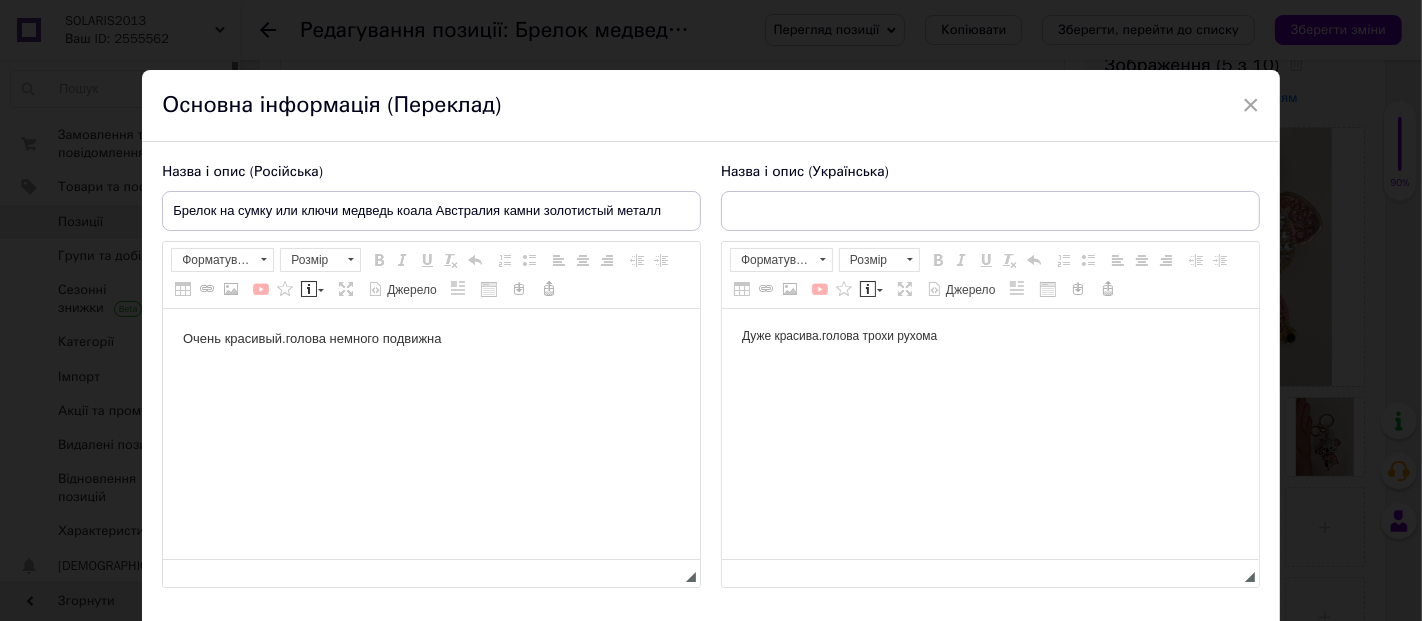 type on "Брелок ведмідь коала Австралія камені золотистий метал" 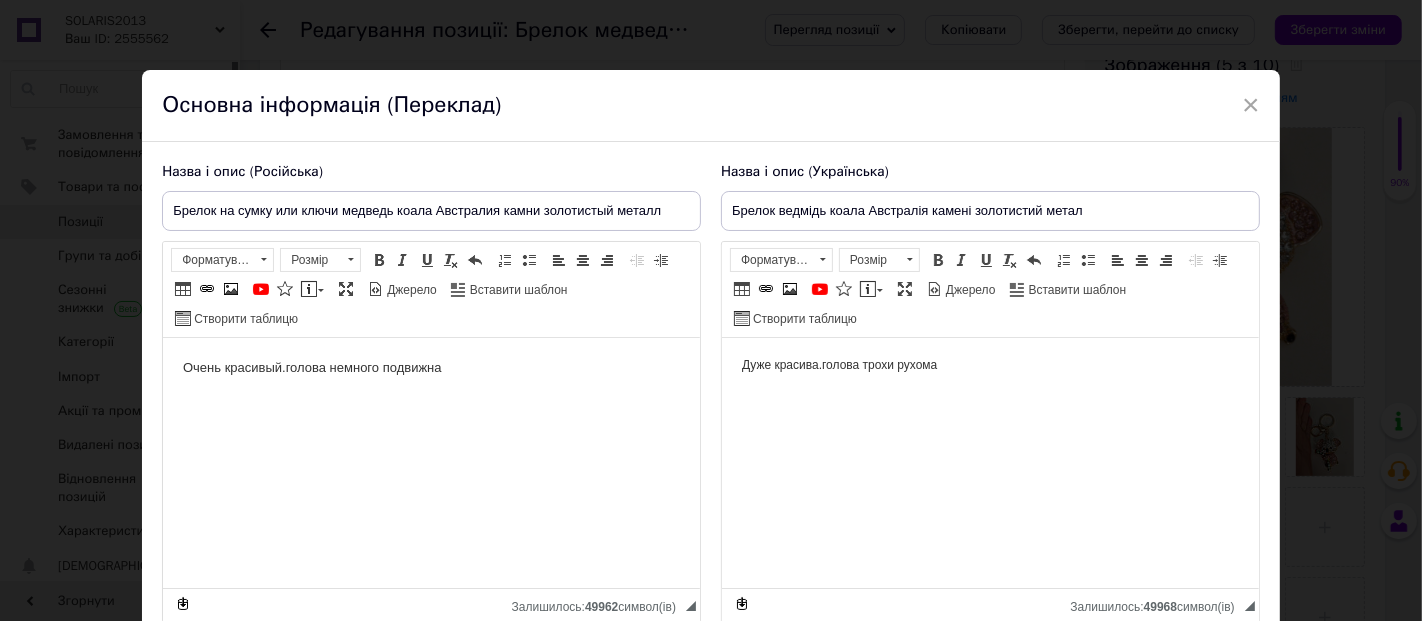 scroll, scrollTop: 0, scrollLeft: 0, axis: both 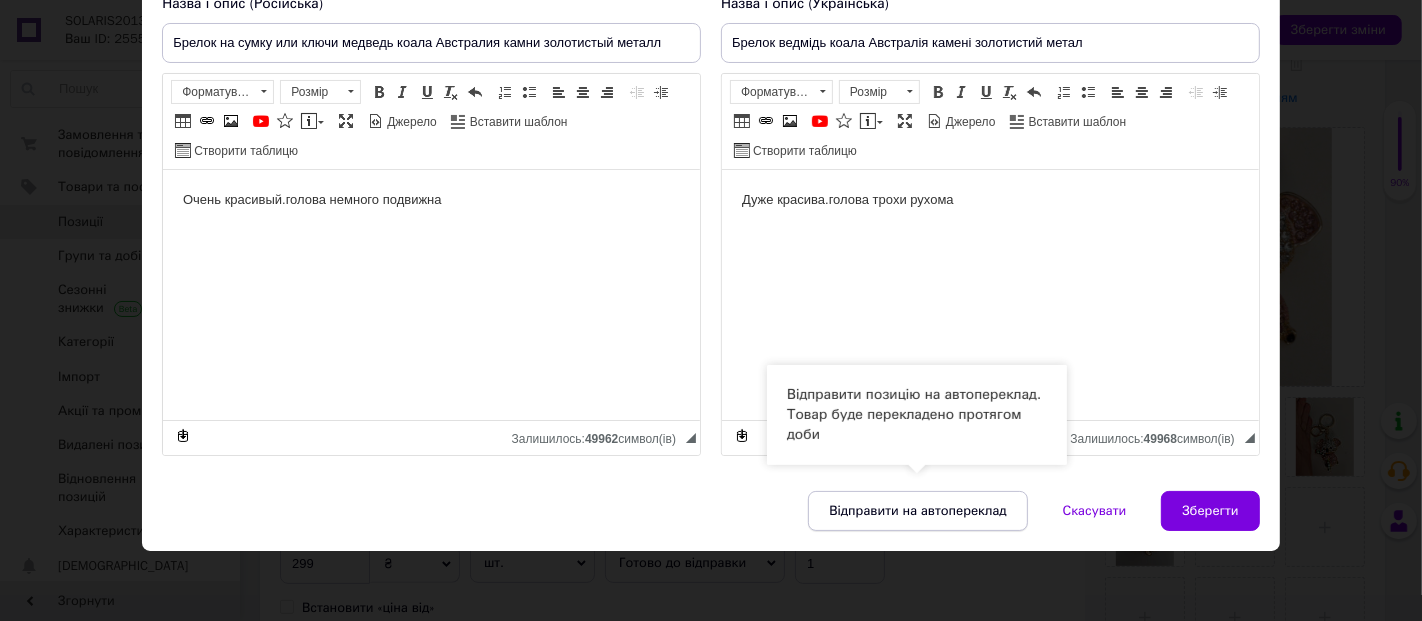 click on "Відправити на автопереклад" at bounding box center [917, 511] 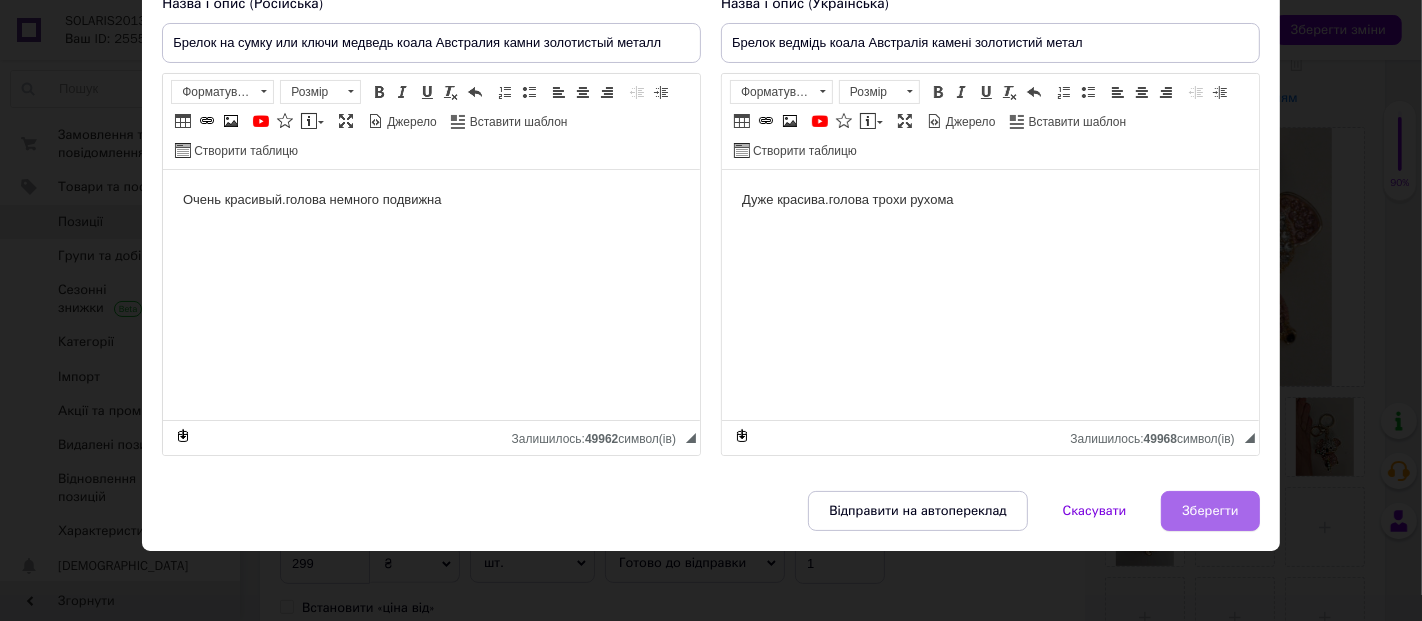 click on "Зберегти" at bounding box center (1210, 511) 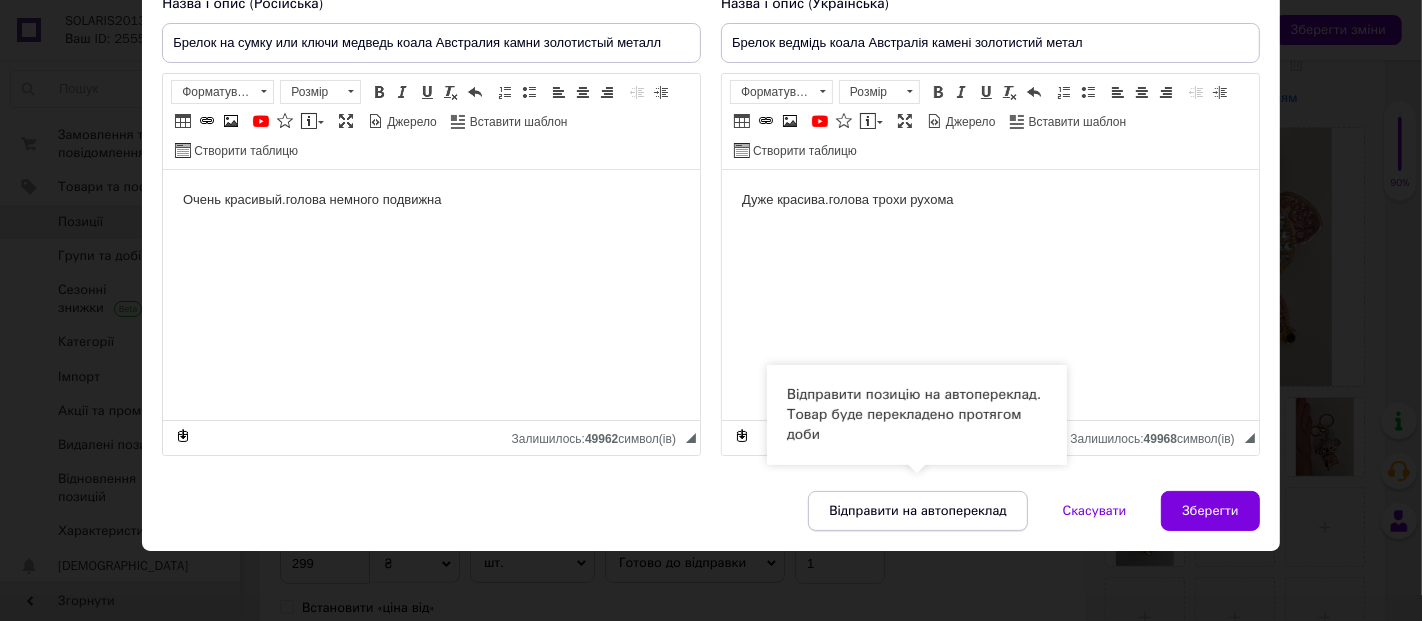 click on "Відправити на автопереклад" at bounding box center [917, 511] 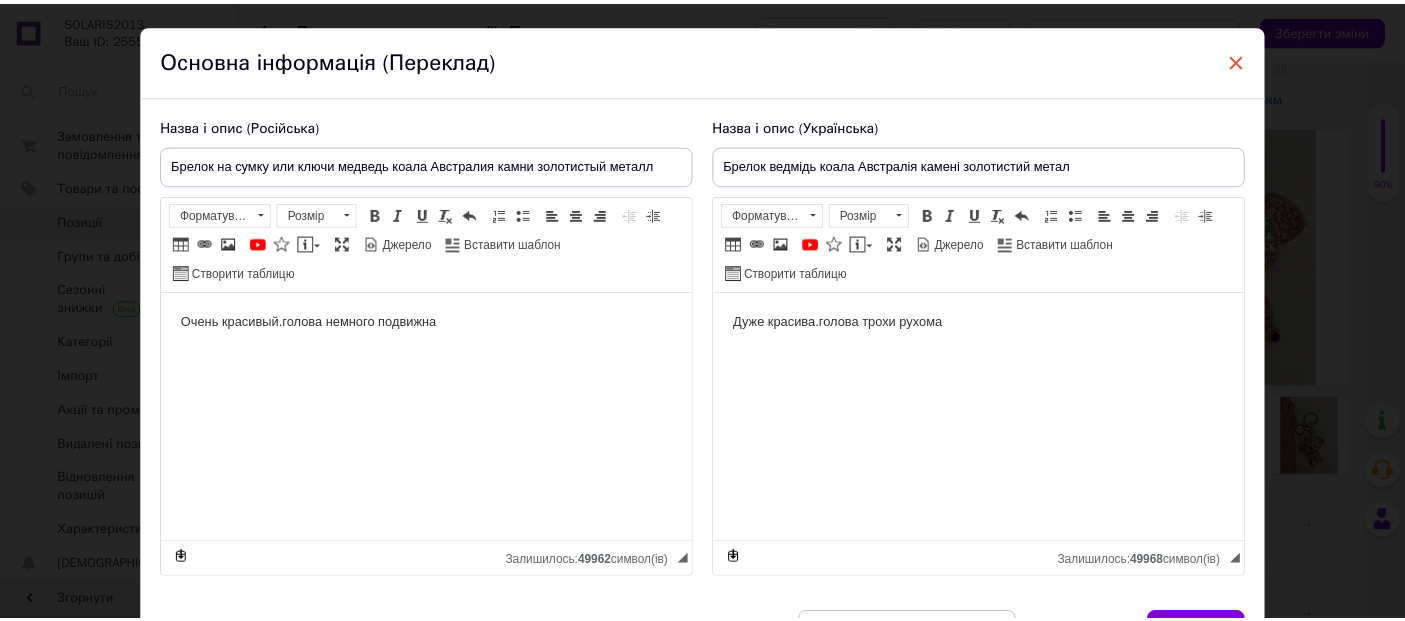 scroll, scrollTop: 0, scrollLeft: 0, axis: both 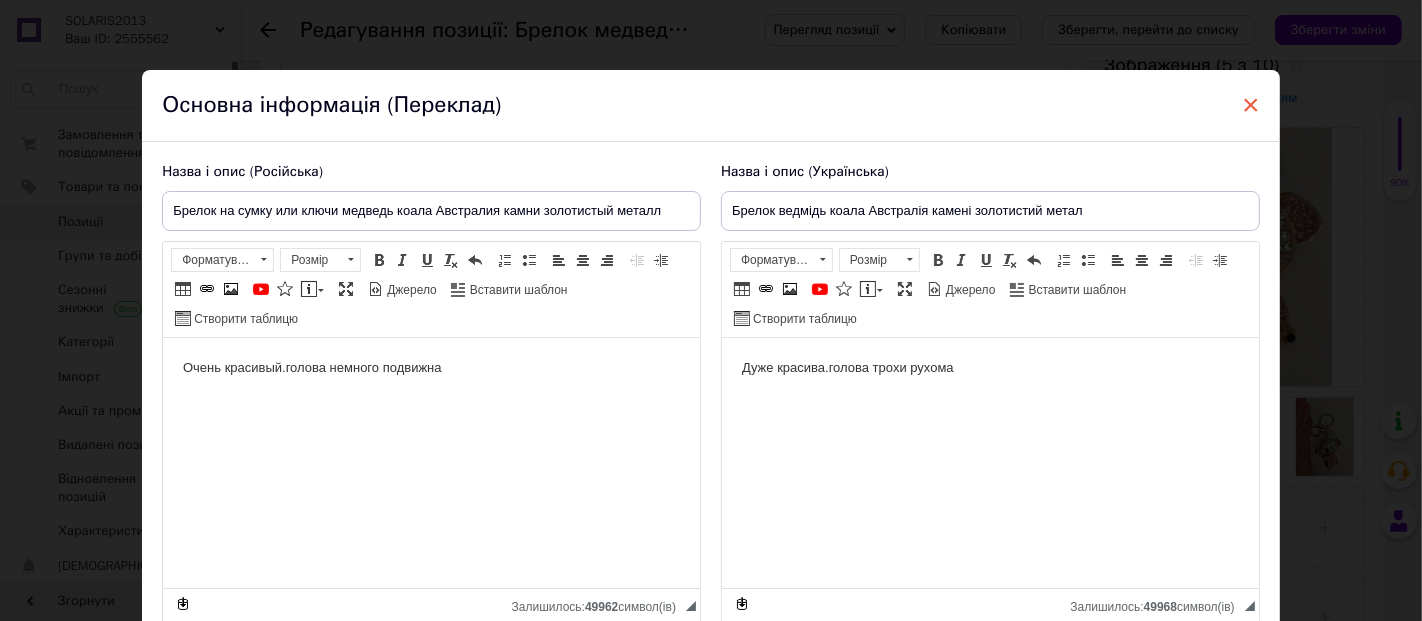 click on "×" at bounding box center [1251, 105] 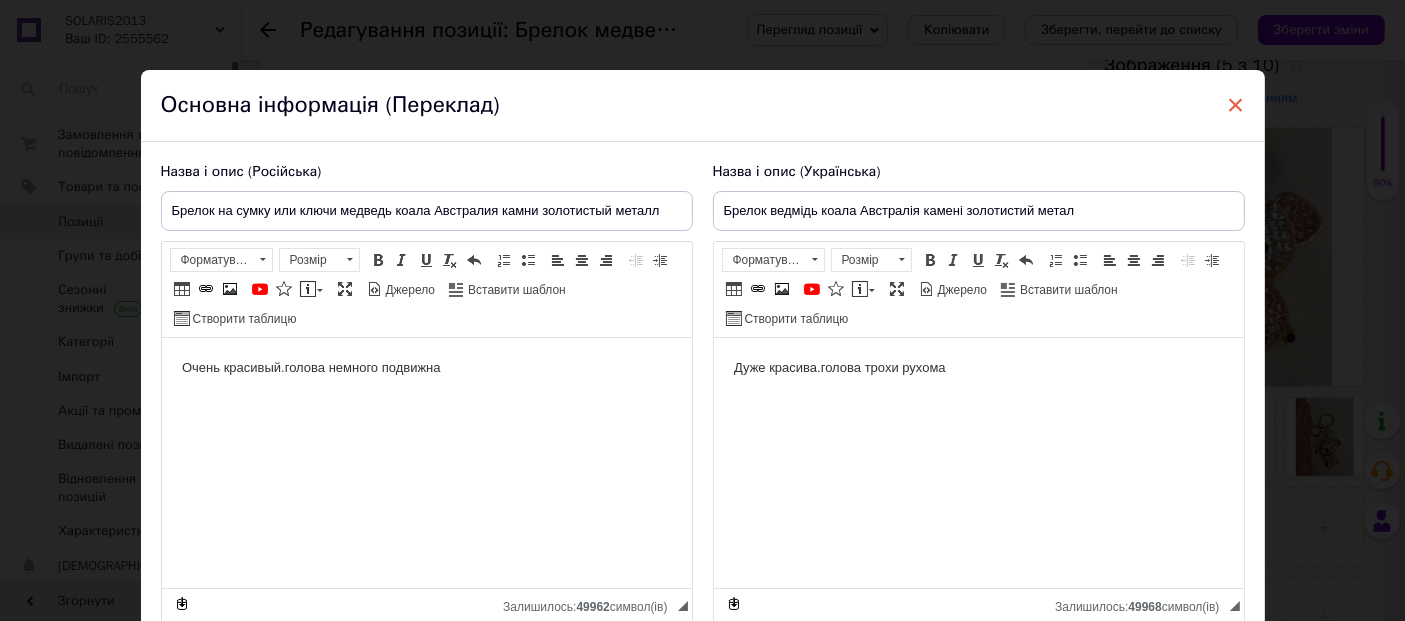 click on "×" at bounding box center [1236, 105] 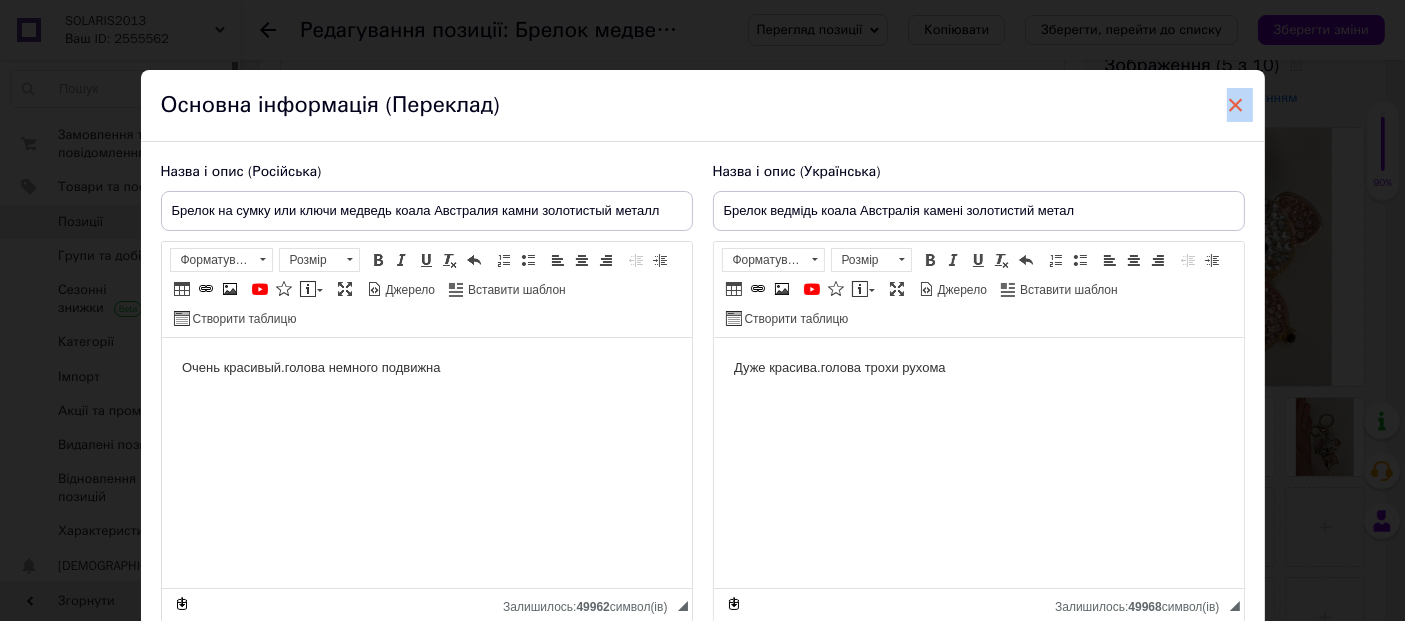 click on "×" at bounding box center [1236, 105] 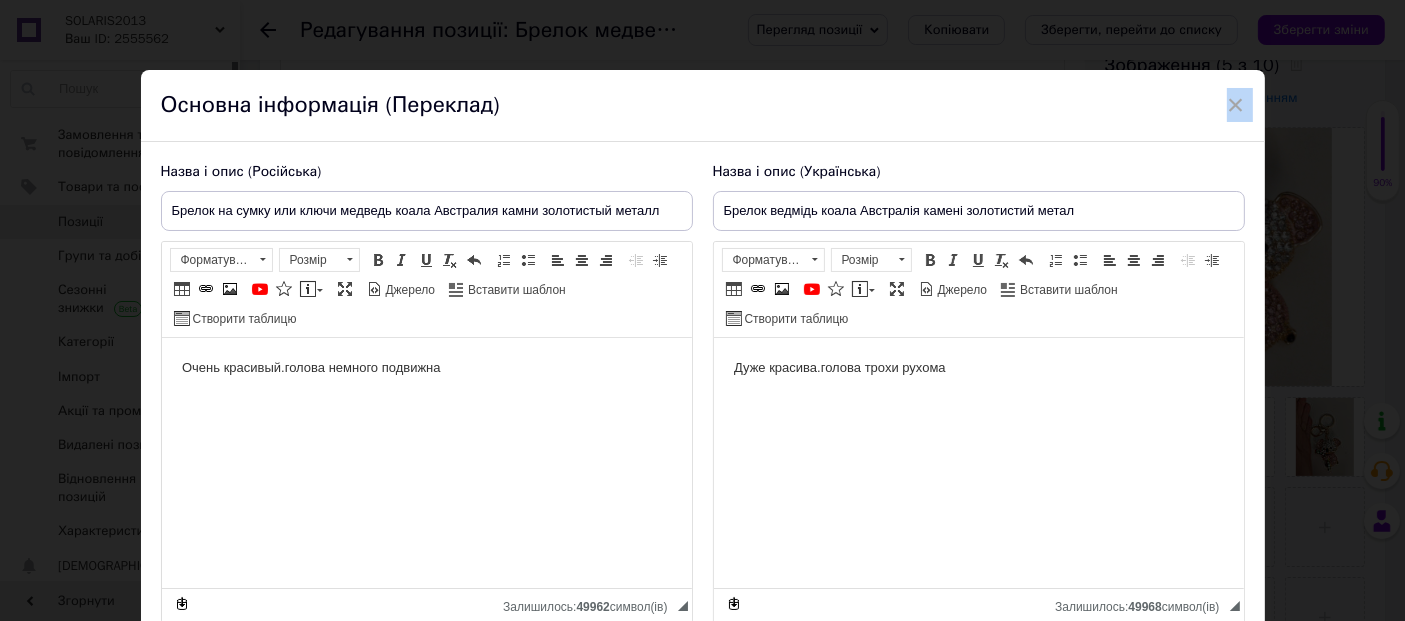 scroll, scrollTop: 168, scrollLeft: 0, axis: vertical 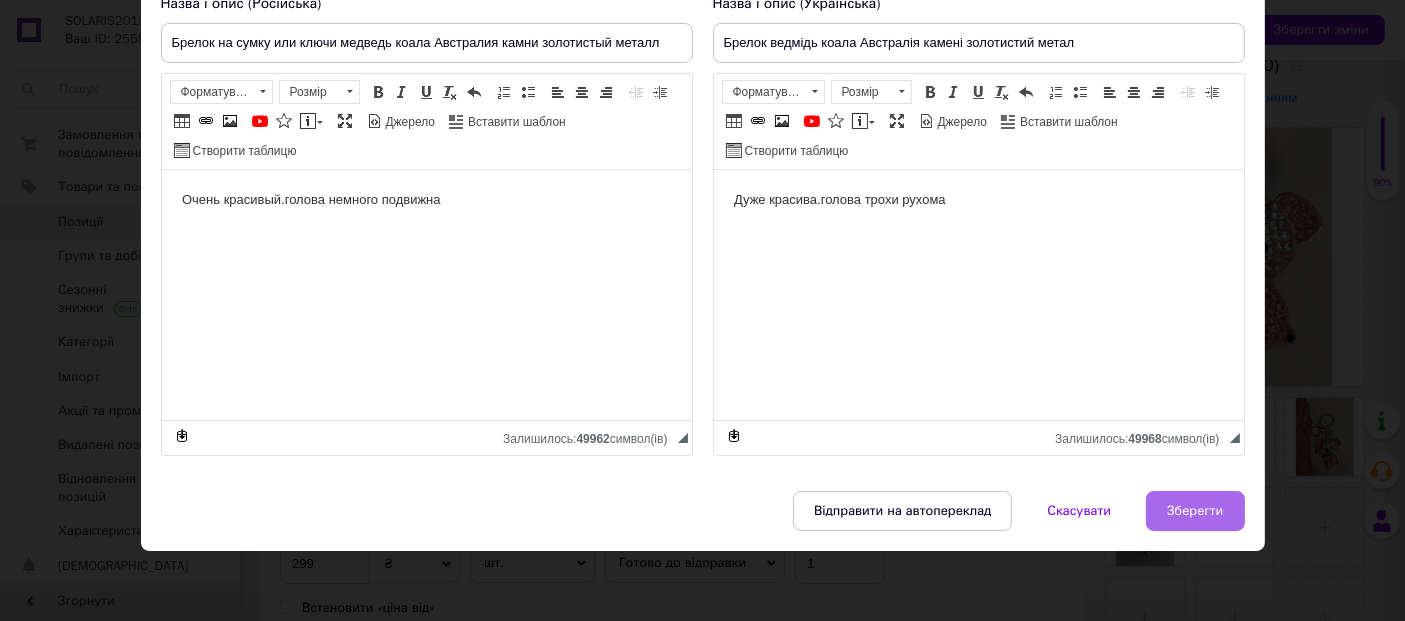 click on "Зберегти" at bounding box center (1195, 511) 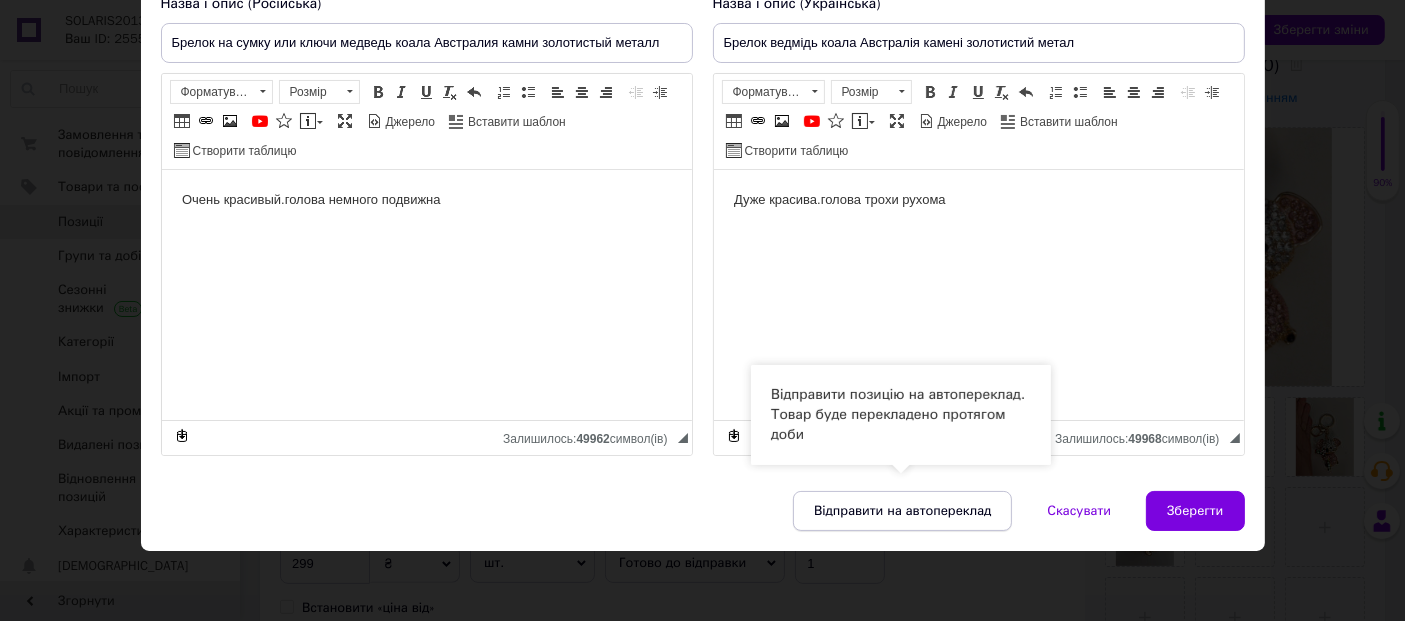 click on "Відправити на автопереклад" at bounding box center (902, 511) 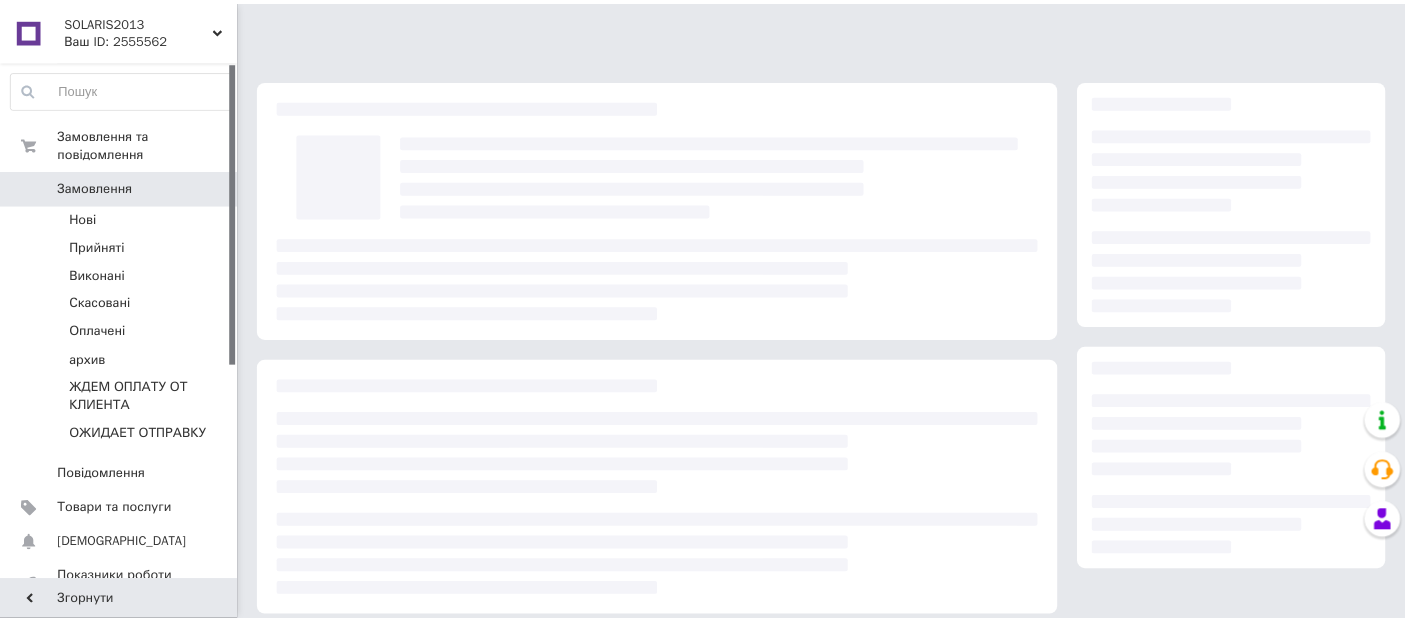 scroll, scrollTop: 0, scrollLeft: 0, axis: both 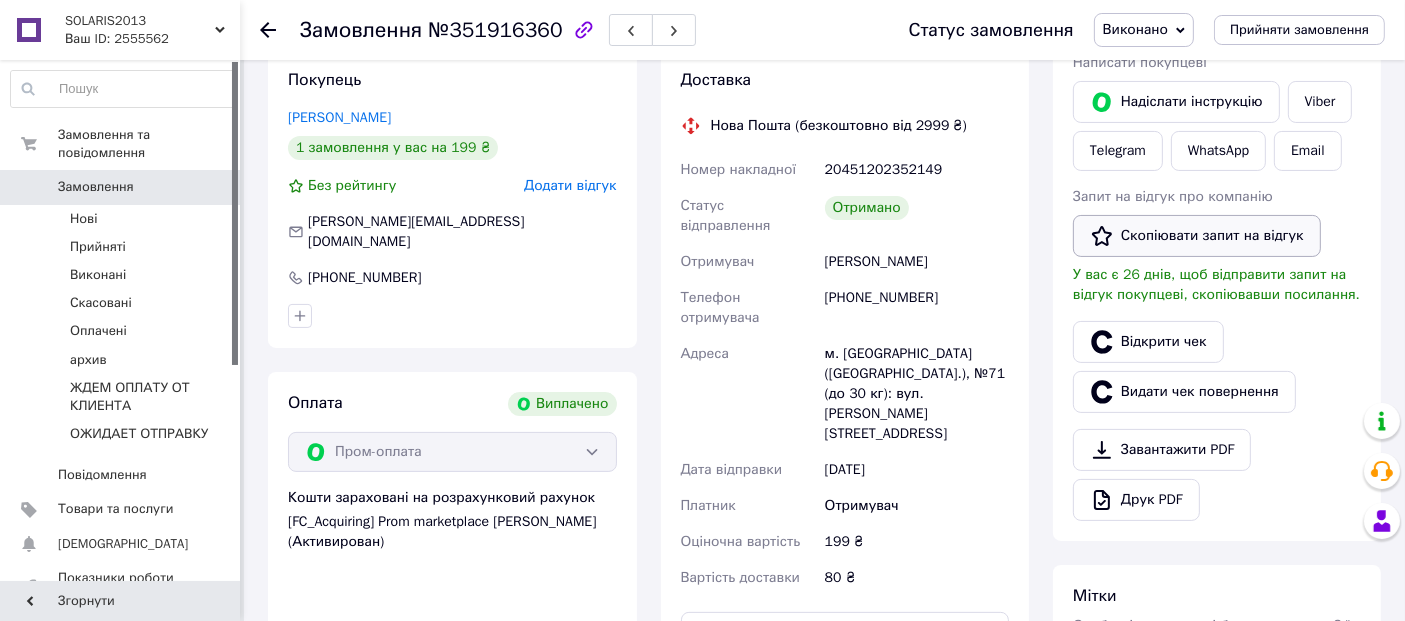 click on "Скопіювати запит на відгук" at bounding box center (1197, 236) 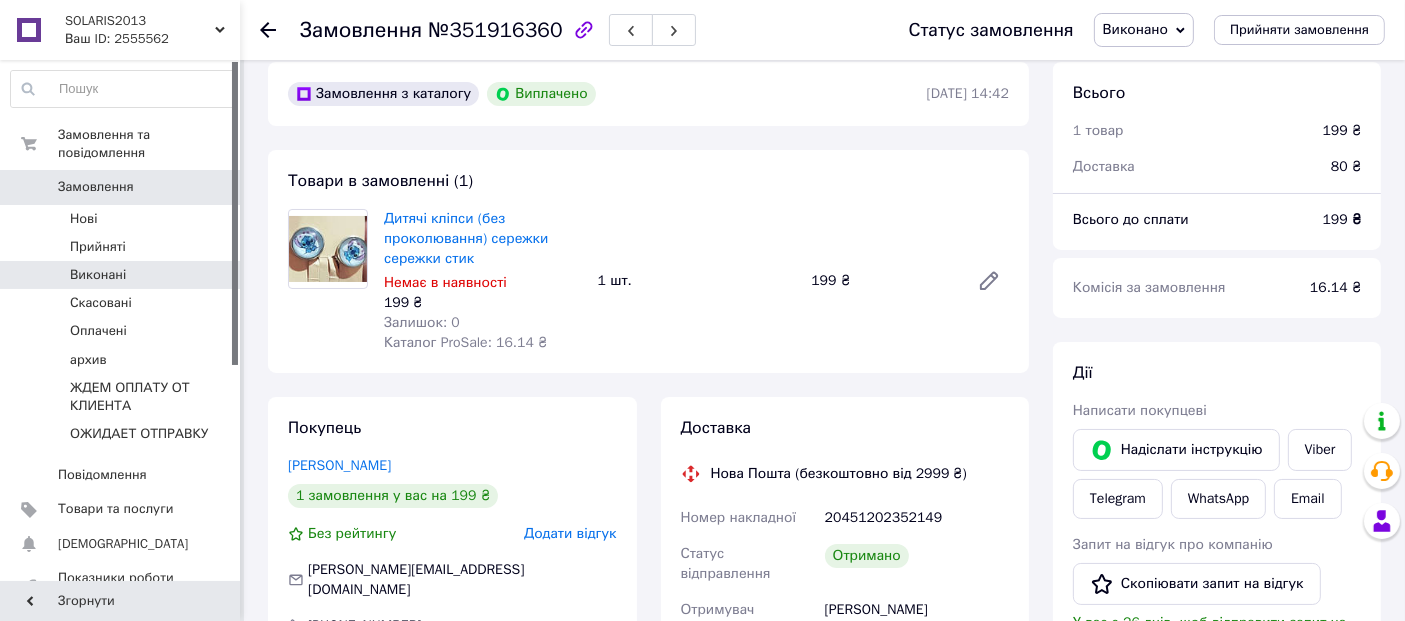 scroll, scrollTop: 0, scrollLeft: 0, axis: both 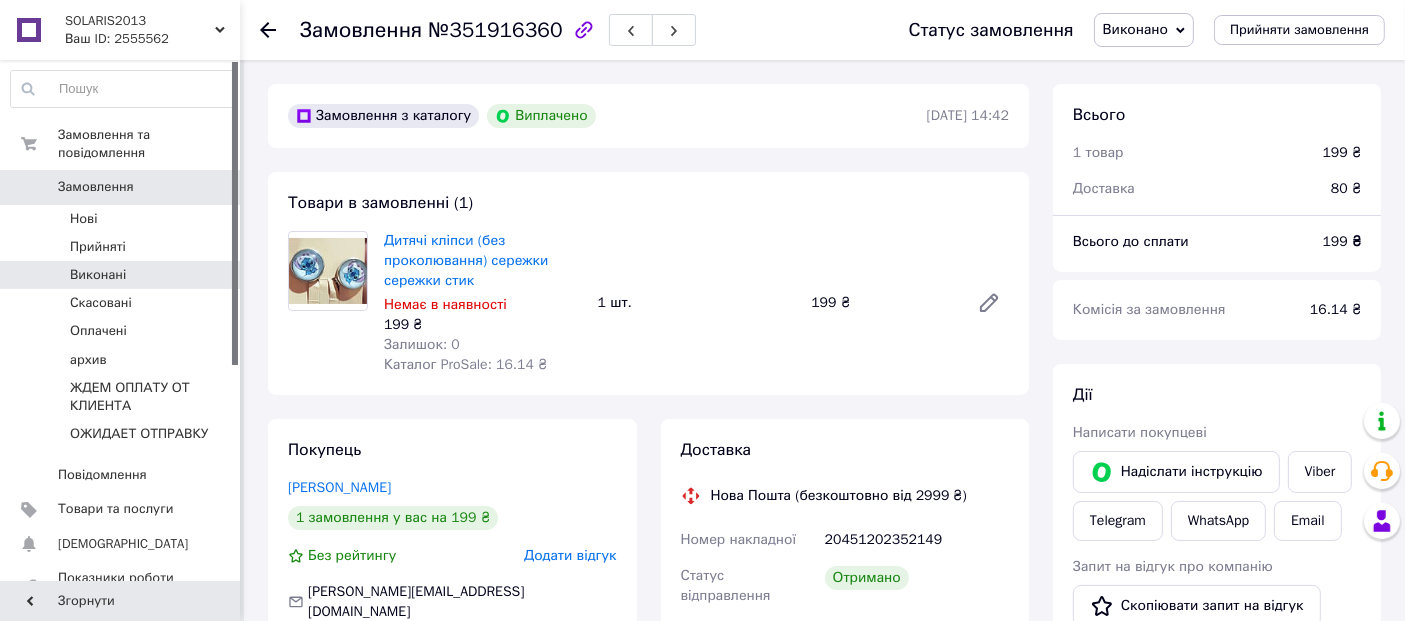 drag, startPoint x: 100, startPoint y: 261, endPoint x: 88, endPoint y: 256, distance: 13 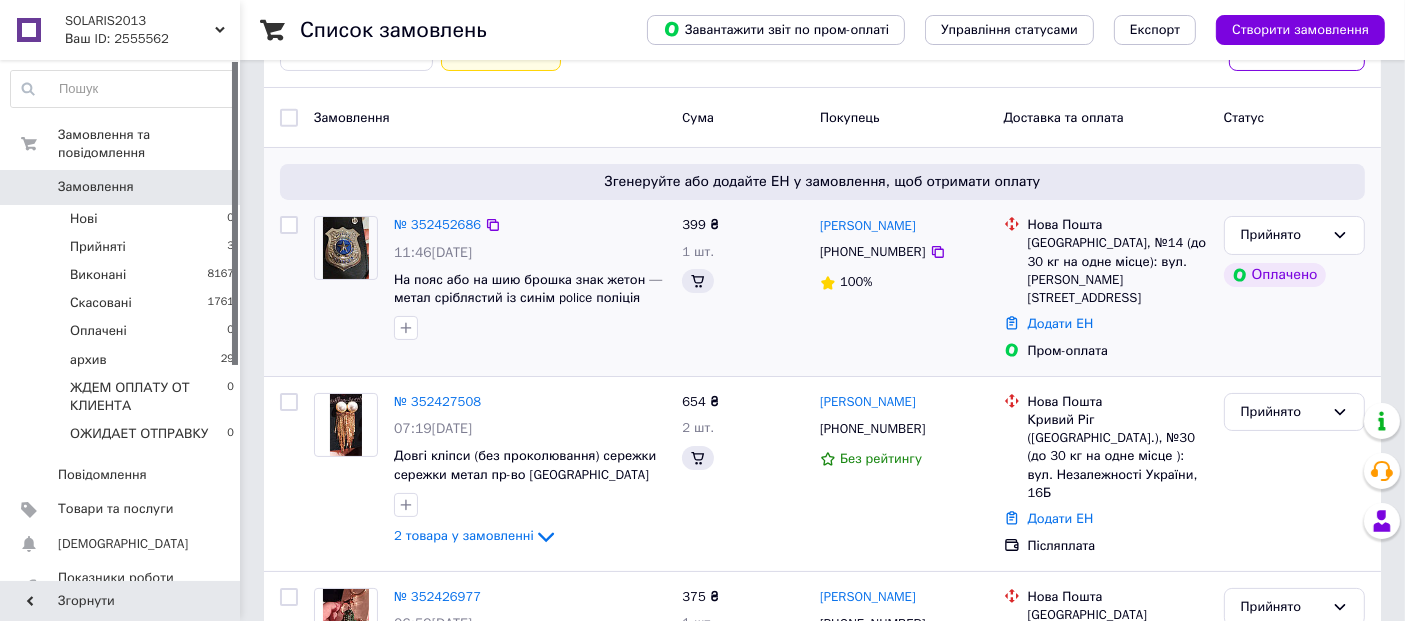 scroll, scrollTop: 185, scrollLeft: 0, axis: vertical 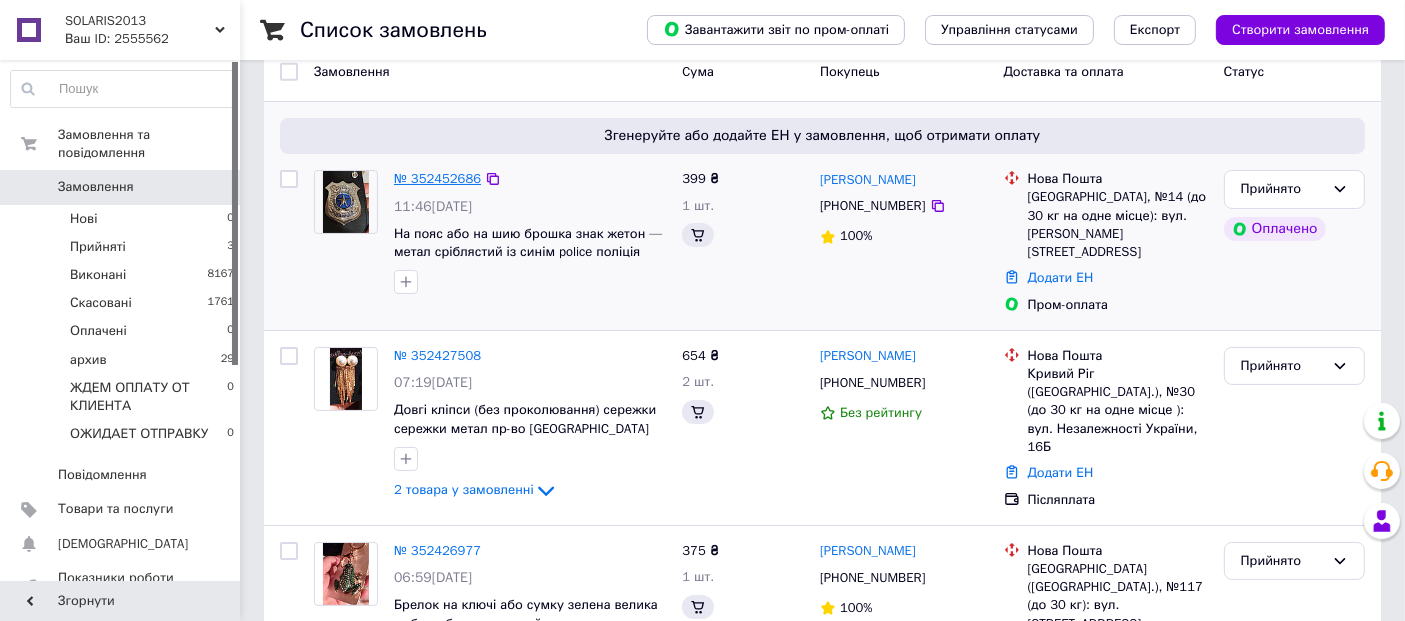 click on "№ 352452686" at bounding box center (437, 178) 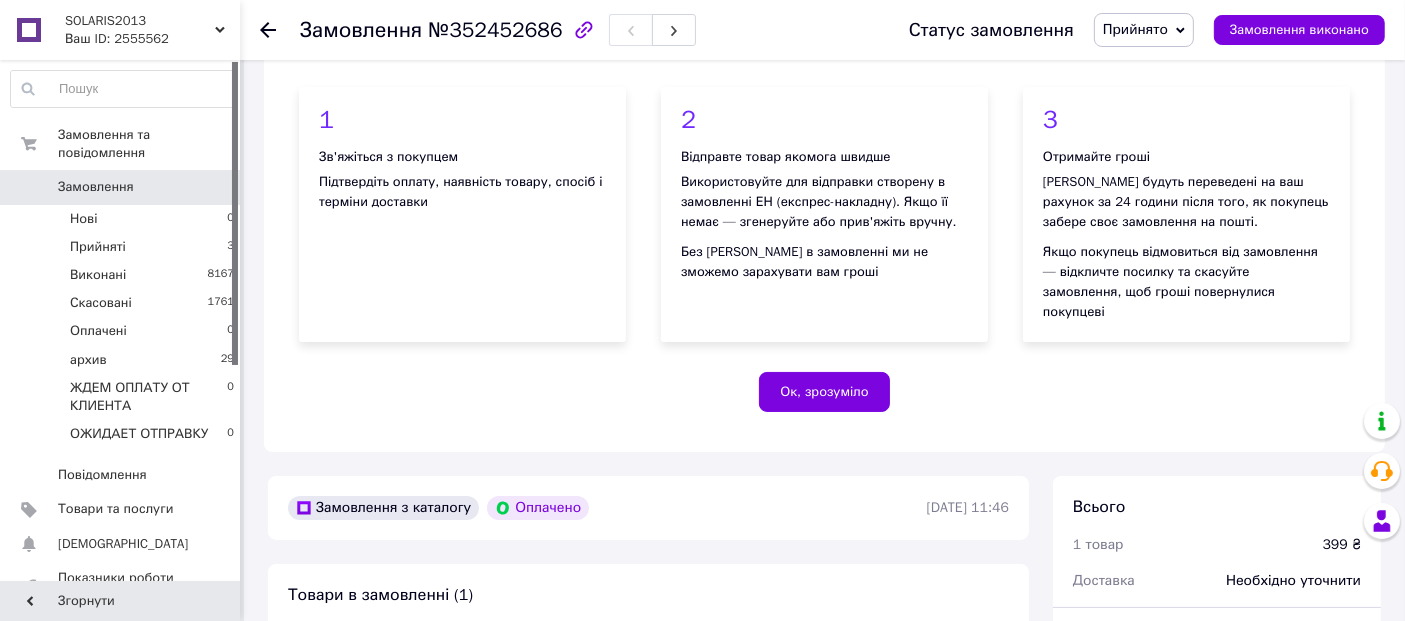 scroll, scrollTop: 740, scrollLeft: 0, axis: vertical 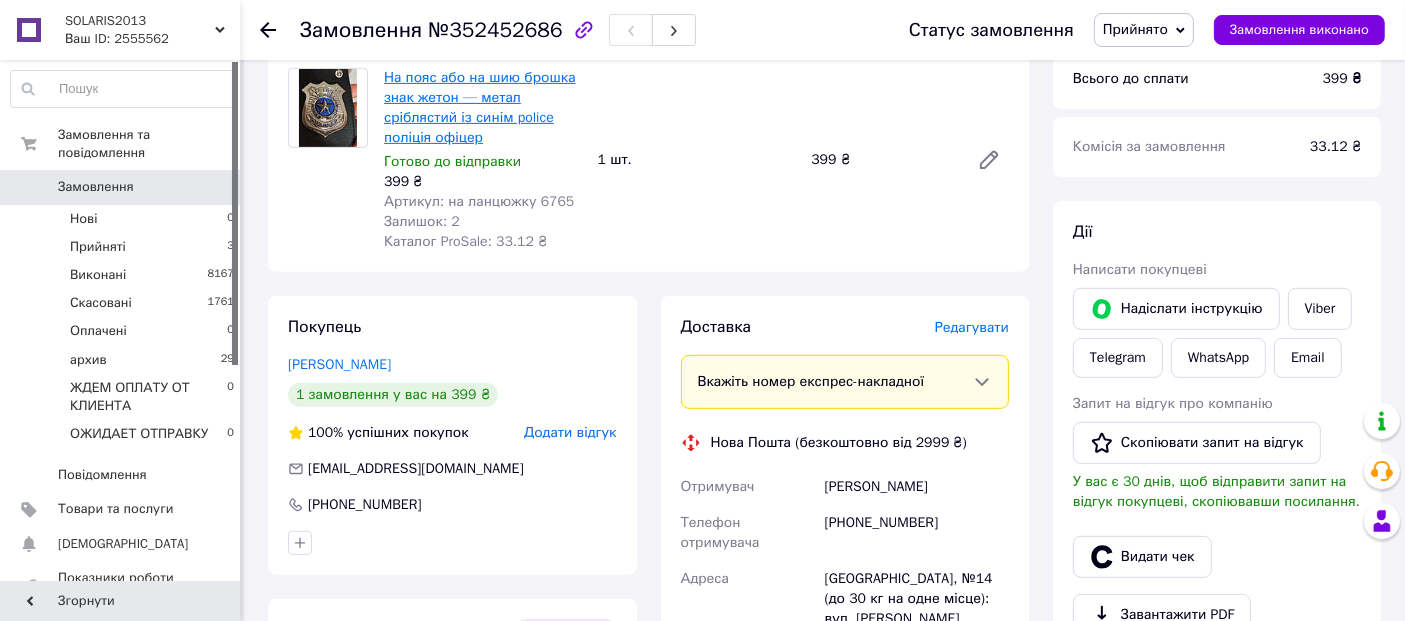 click on "На пояс або на шию брошка знак жетон — метал сріблястий із синім police поліція офіцер" at bounding box center [480, 107] 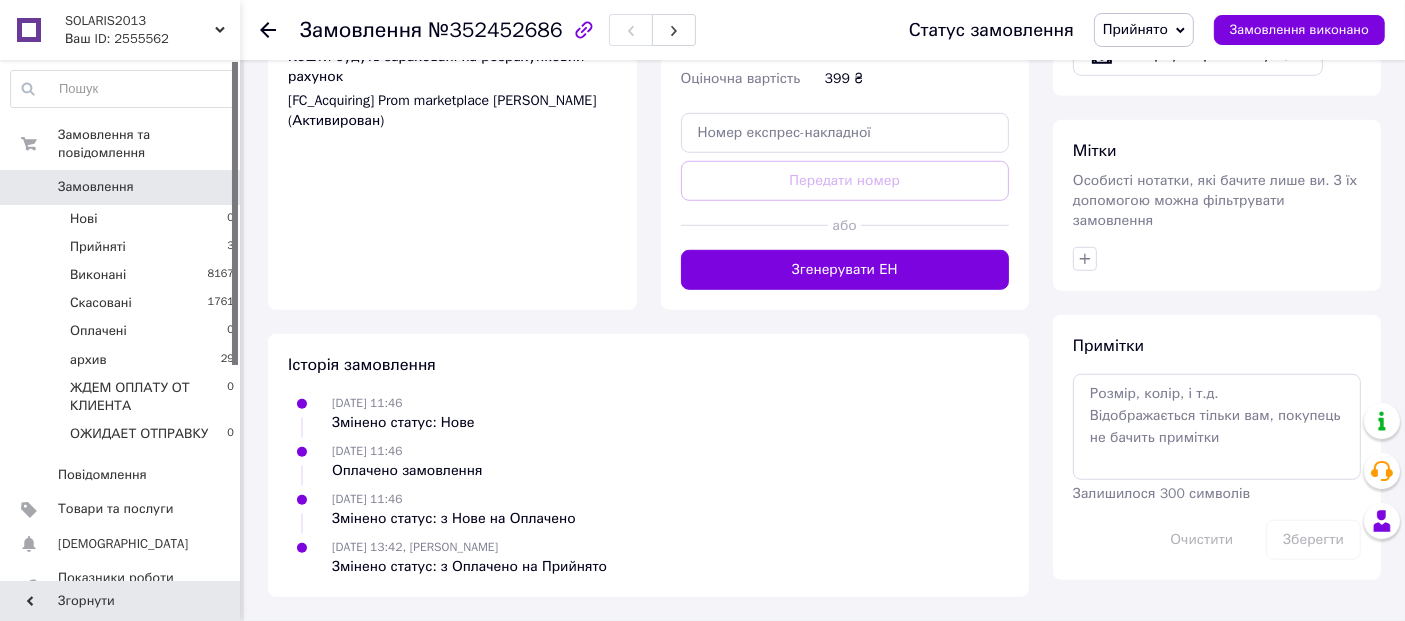 scroll, scrollTop: 1481, scrollLeft: 0, axis: vertical 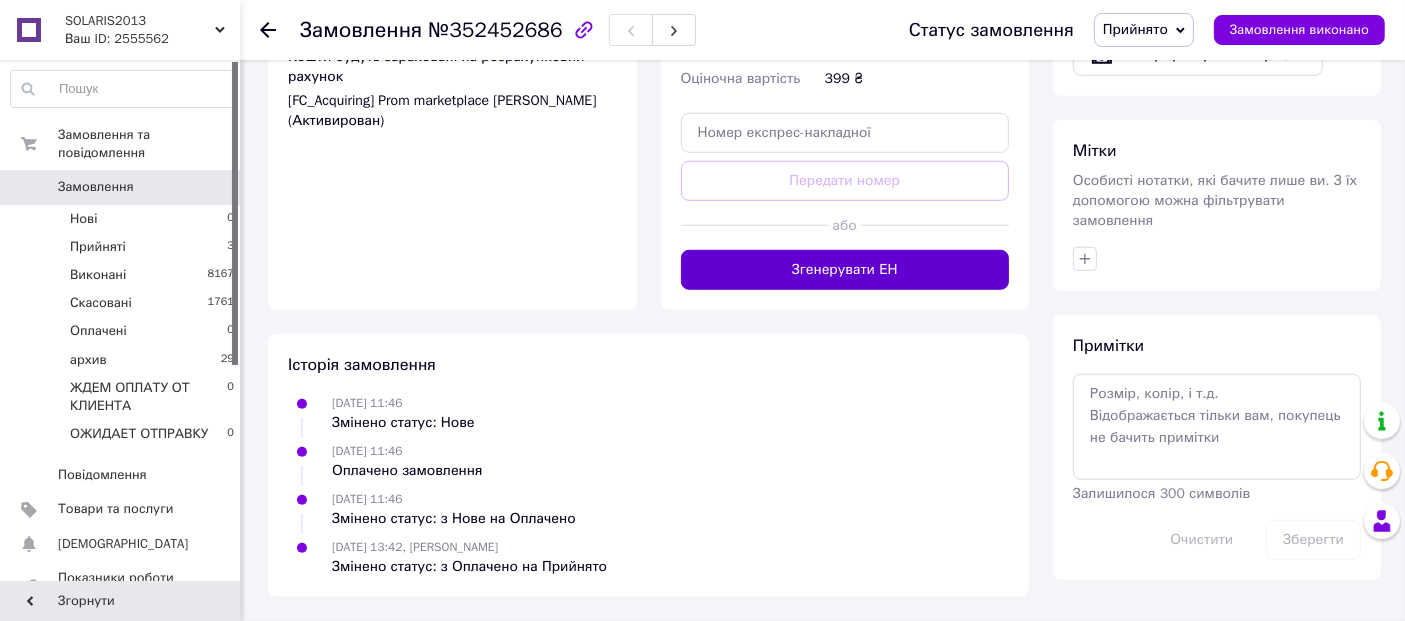 click on "Згенерувати ЕН" at bounding box center (845, 270) 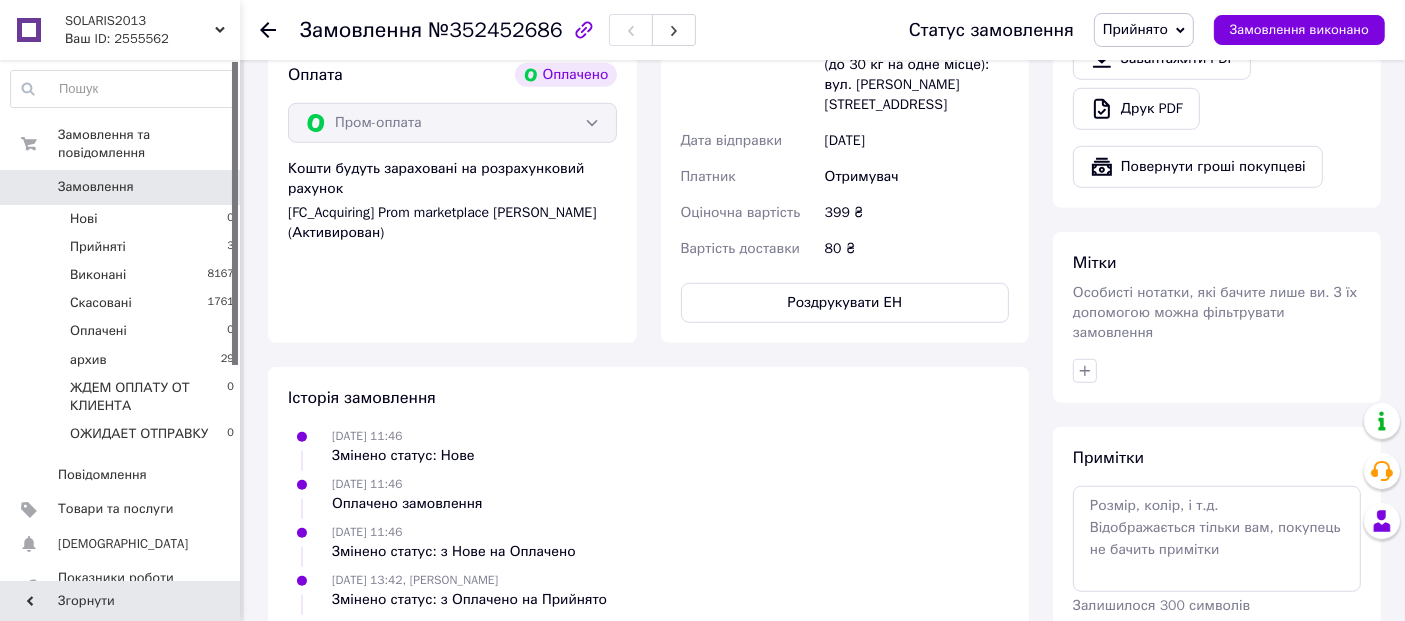 scroll, scrollTop: 1111, scrollLeft: 0, axis: vertical 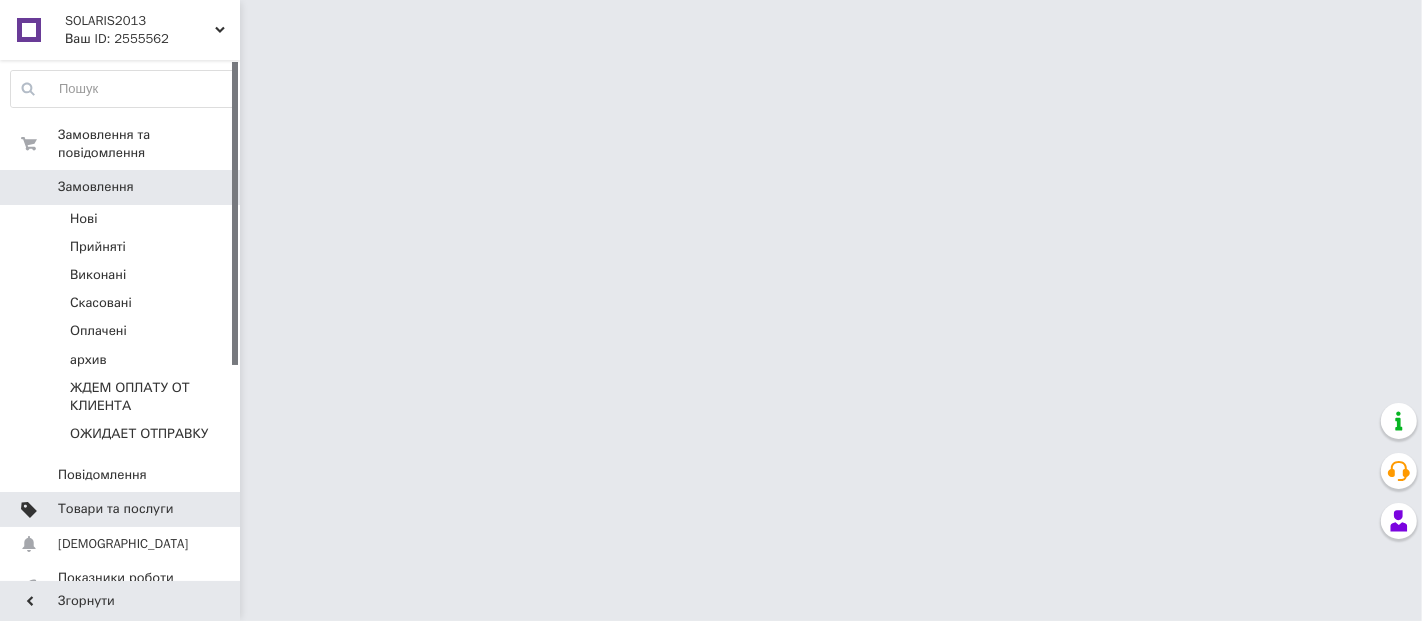 click on "Товари та послуги" at bounding box center [115, 509] 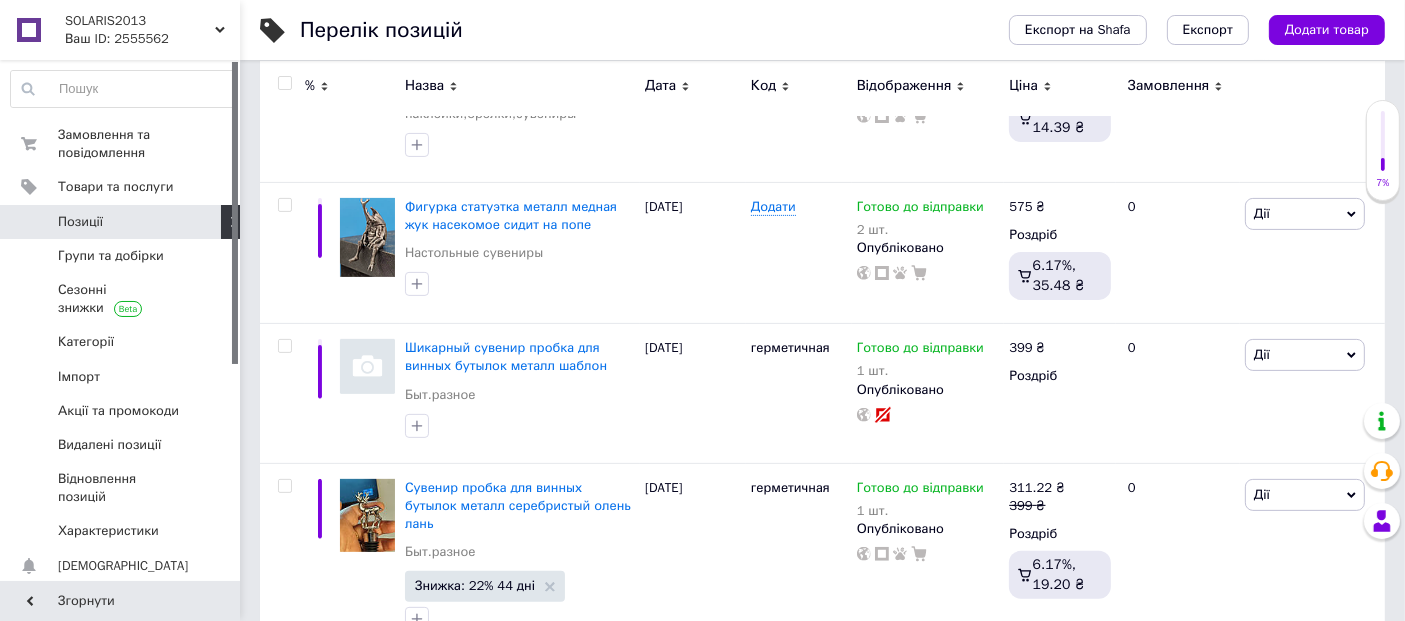 scroll, scrollTop: 555, scrollLeft: 0, axis: vertical 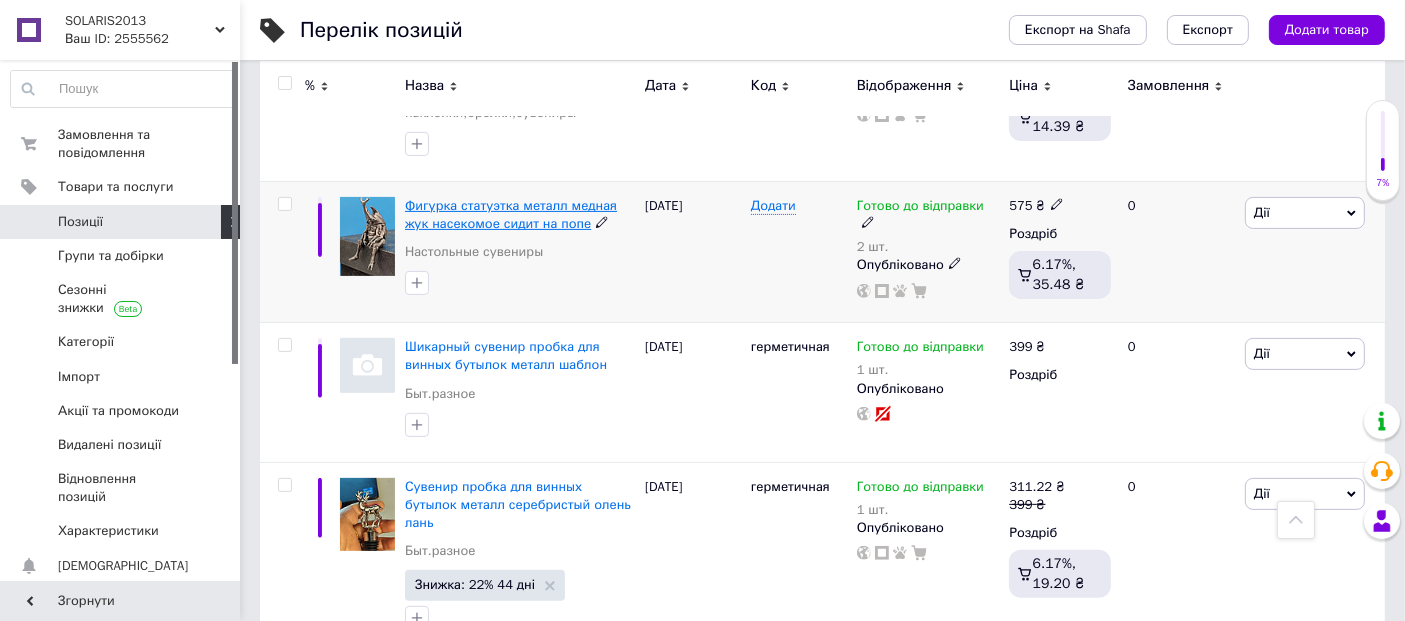 click on "Фигурка статуэтка металл медная жук насекомое сидит на попе" at bounding box center [511, 214] 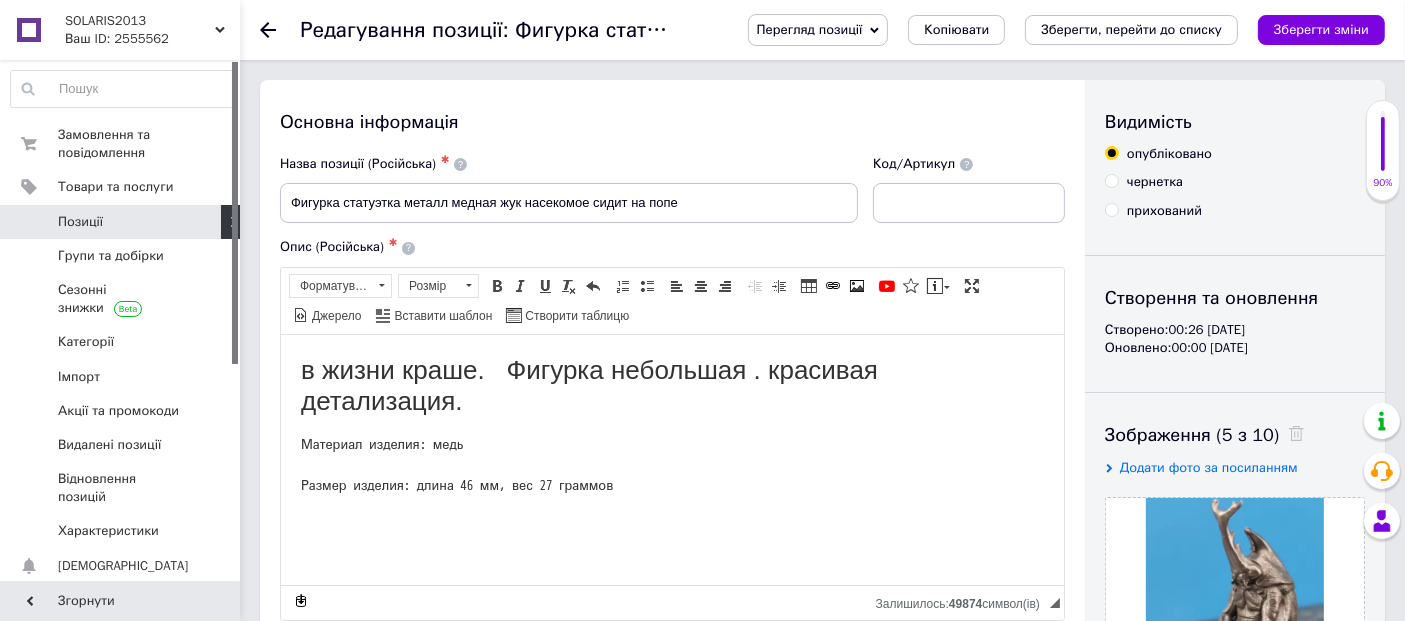 scroll, scrollTop: 0, scrollLeft: 0, axis: both 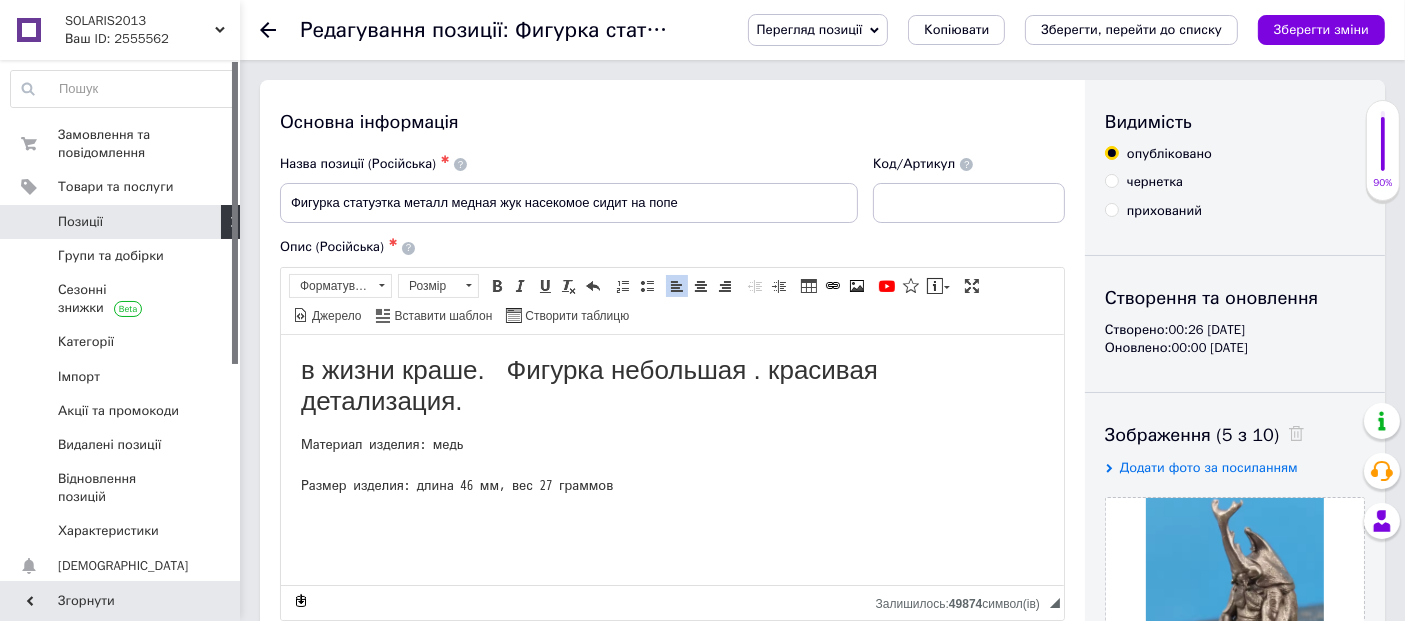 type 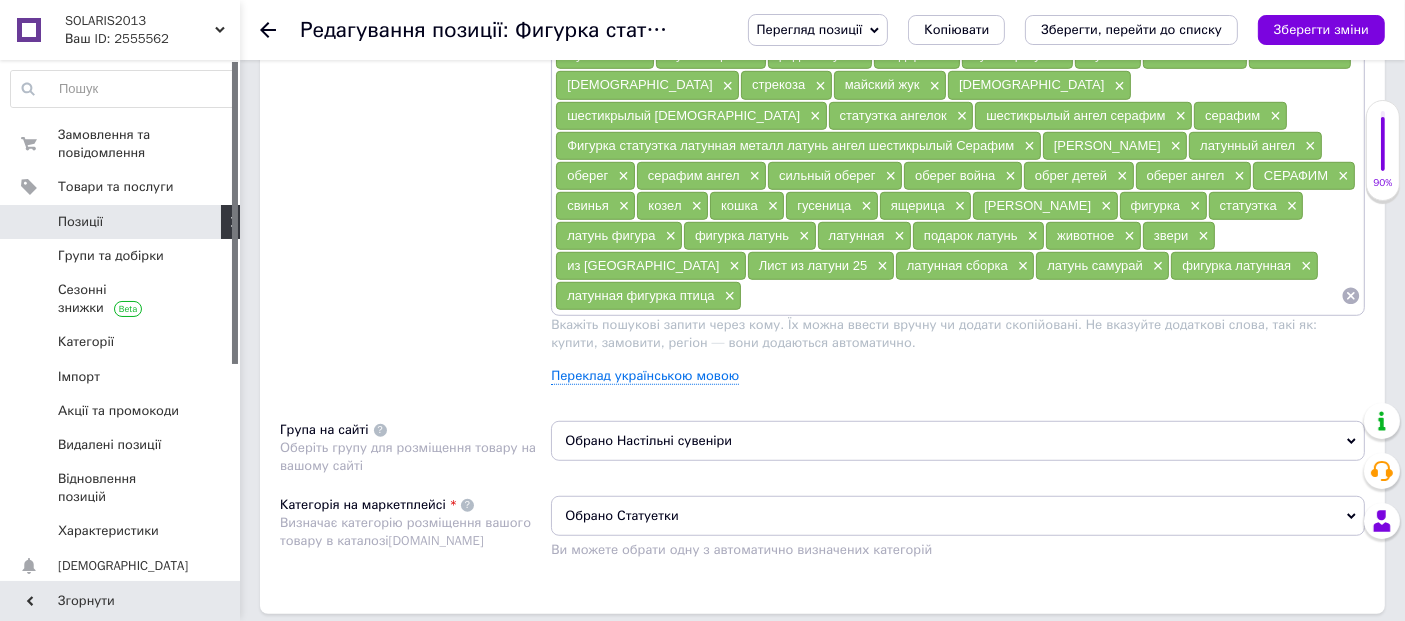 scroll, scrollTop: 1666, scrollLeft: 0, axis: vertical 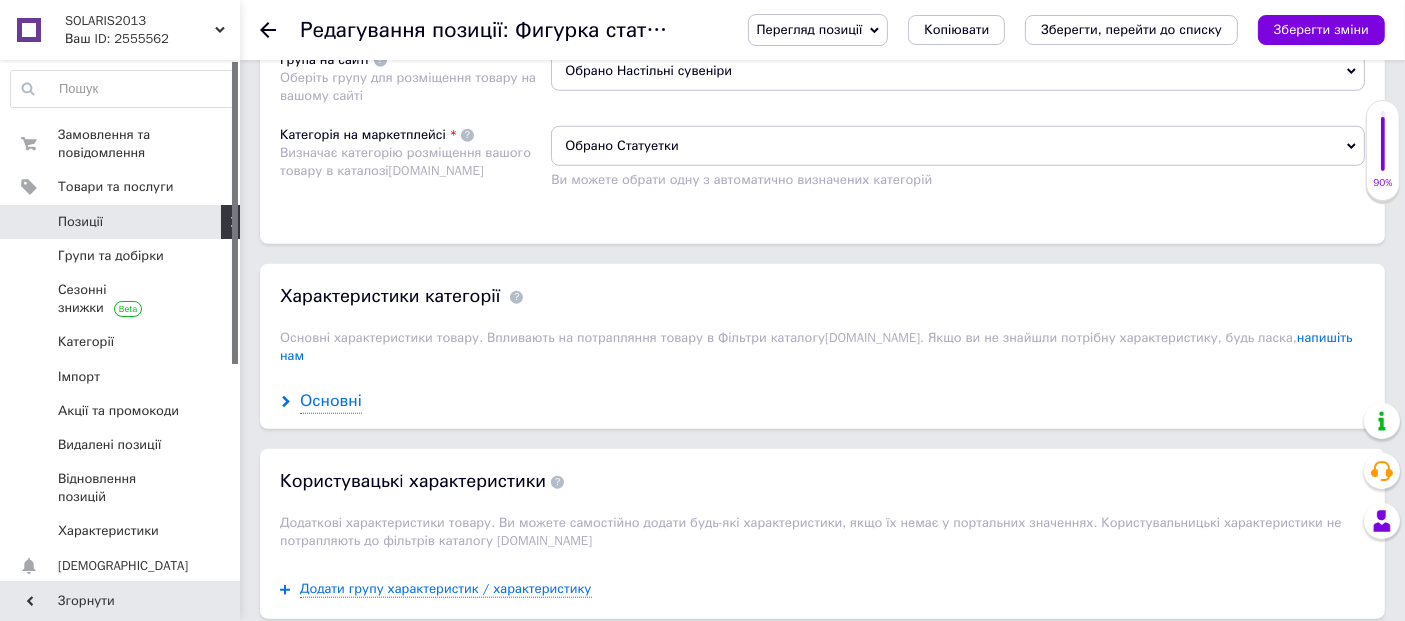 click on "Основні" at bounding box center (331, 401) 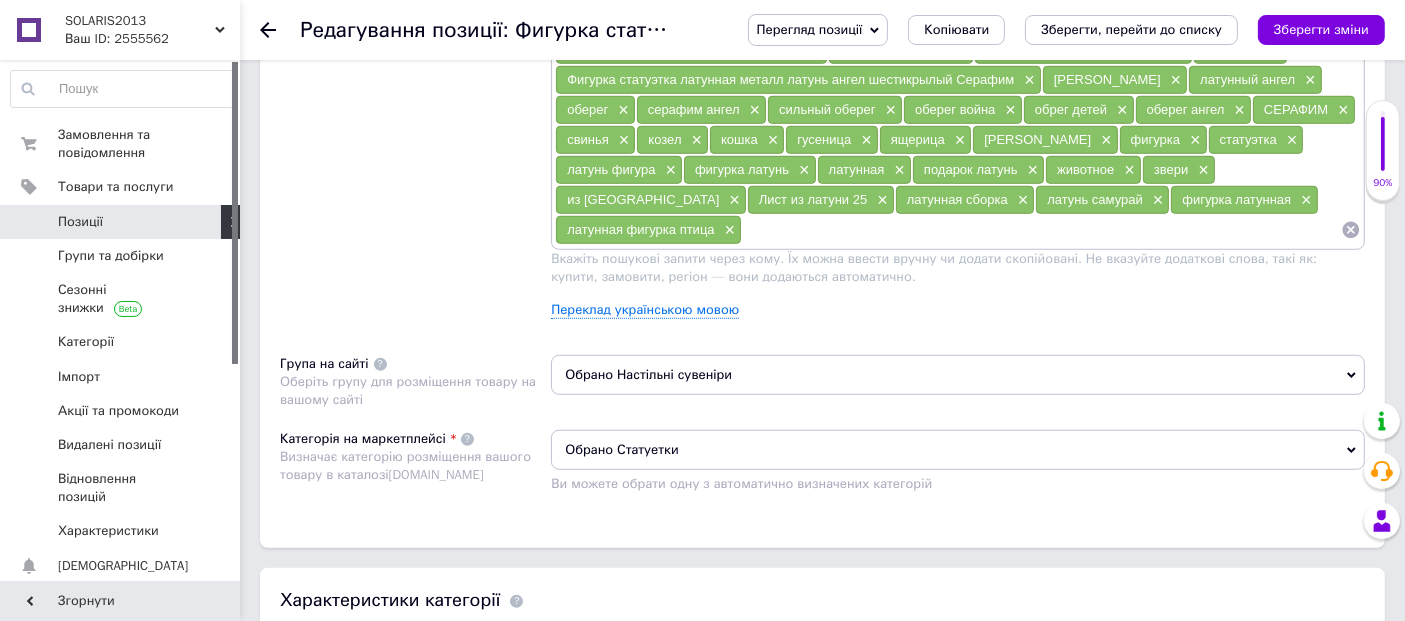 scroll, scrollTop: 1296, scrollLeft: 0, axis: vertical 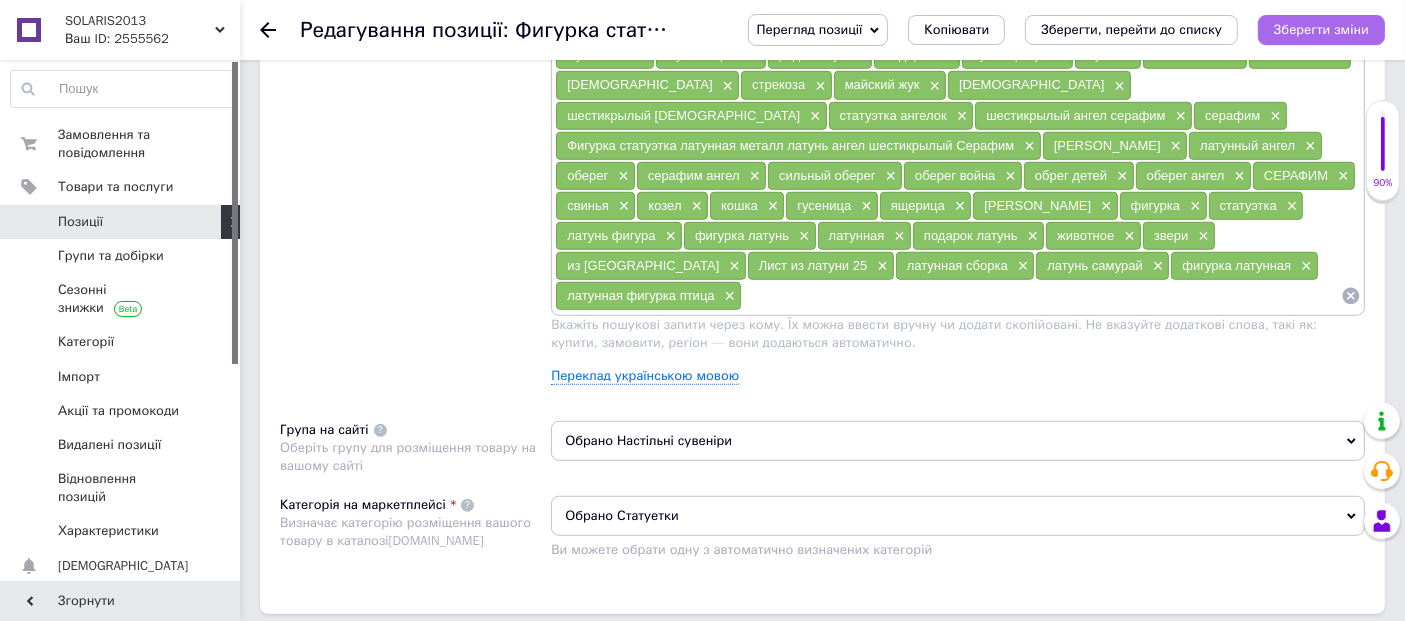 click on "Зберегти зміни" at bounding box center [1321, 29] 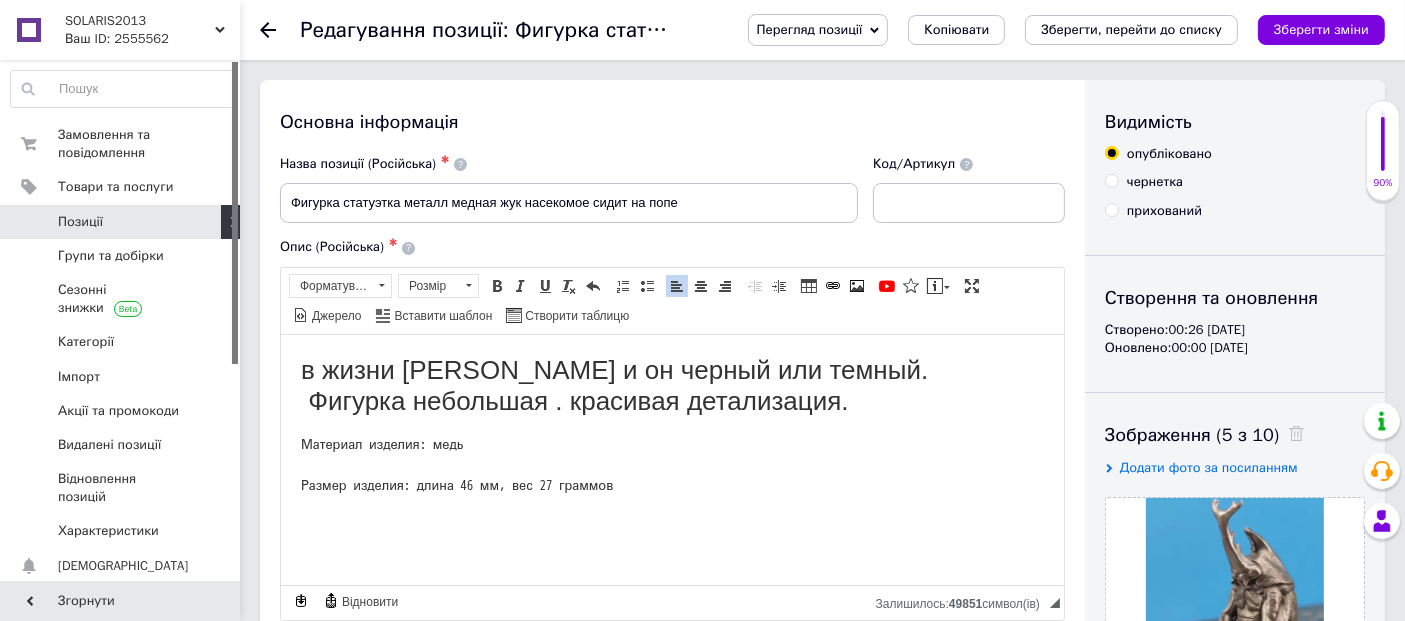 scroll, scrollTop: 370, scrollLeft: 0, axis: vertical 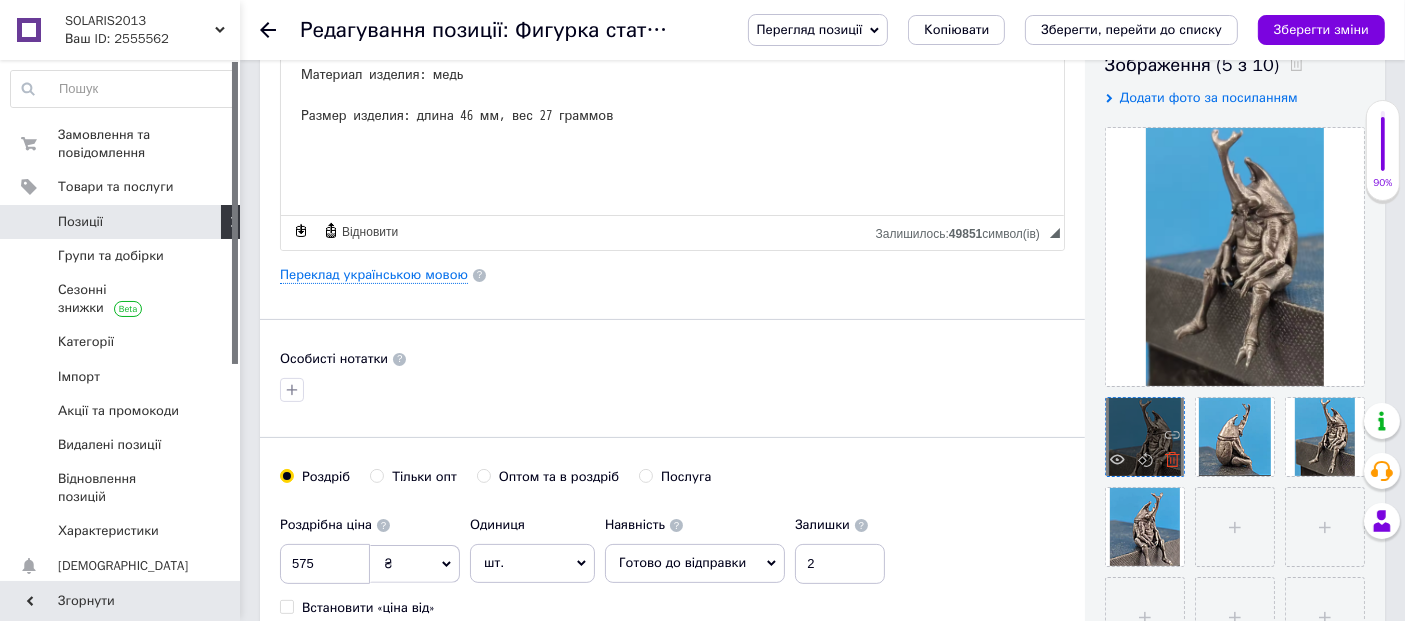 click 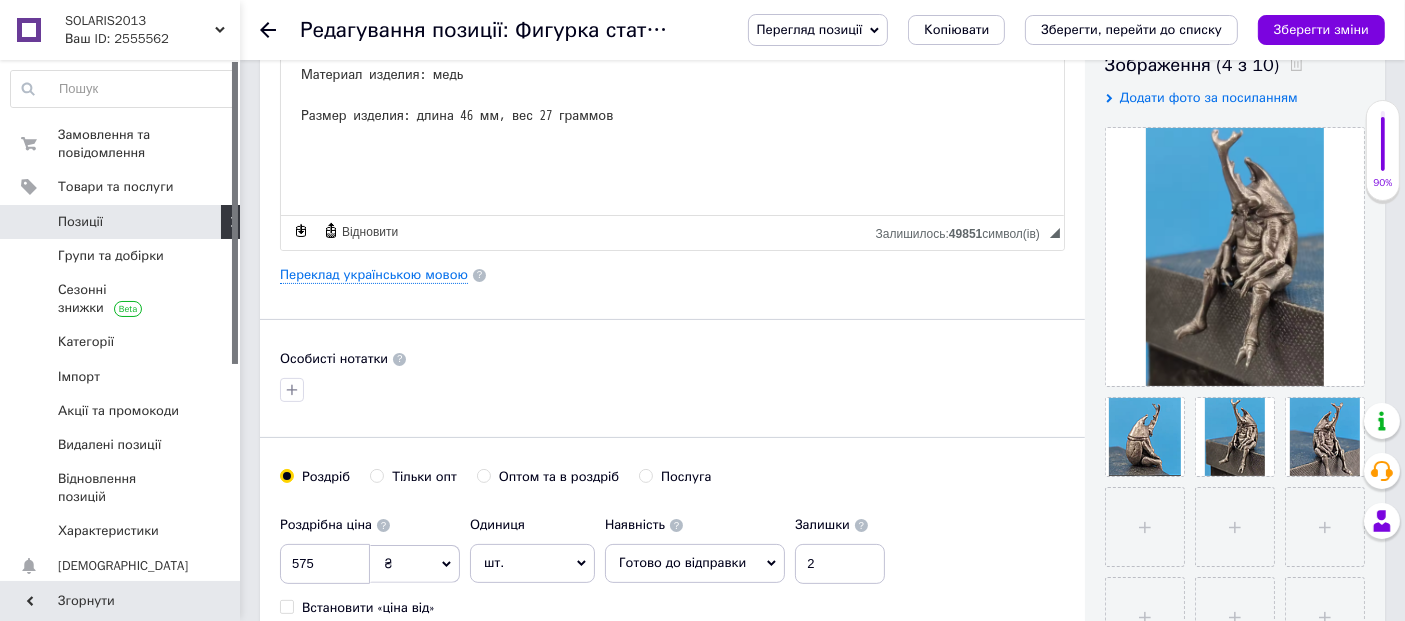 click on "Перегляд позиції Зберегти та переглянути на сайті Зберегти та переглянути на маркетплейсі Bigl.ua Копіювати Зберегти, перейти до списку Зберегти зміни" at bounding box center (1046, 30) 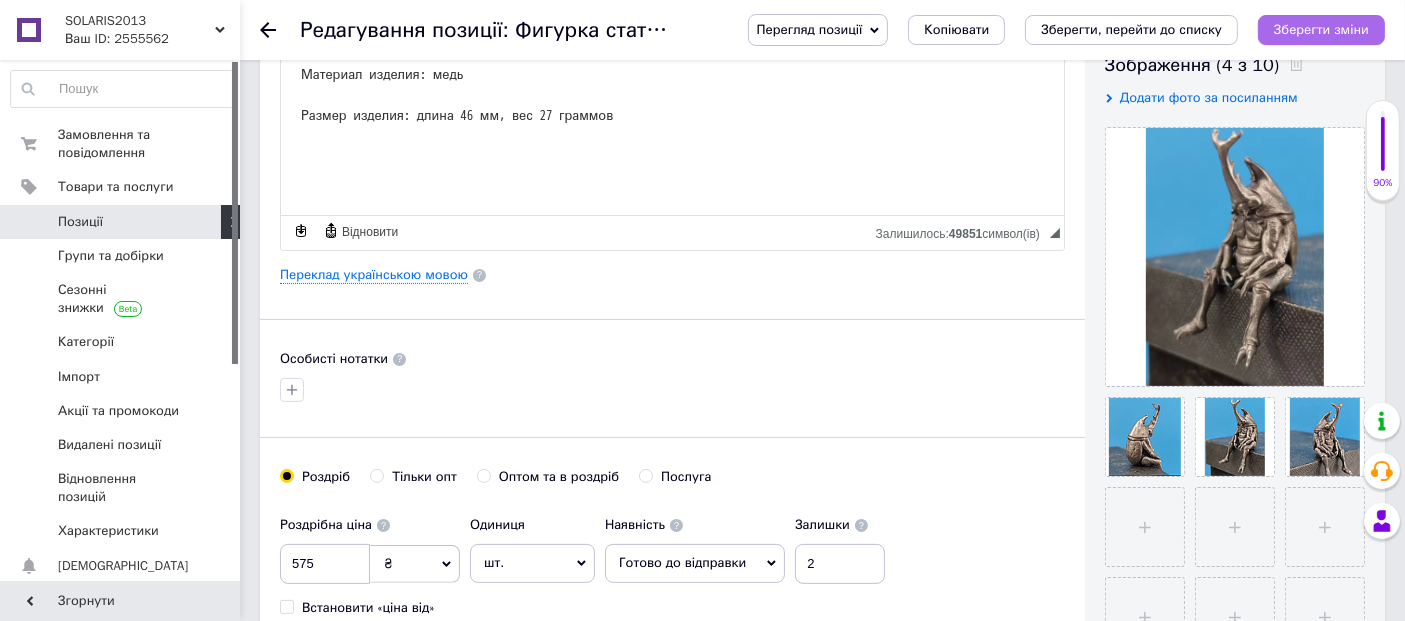 click on "Зберегти зміни" at bounding box center (1321, 29) 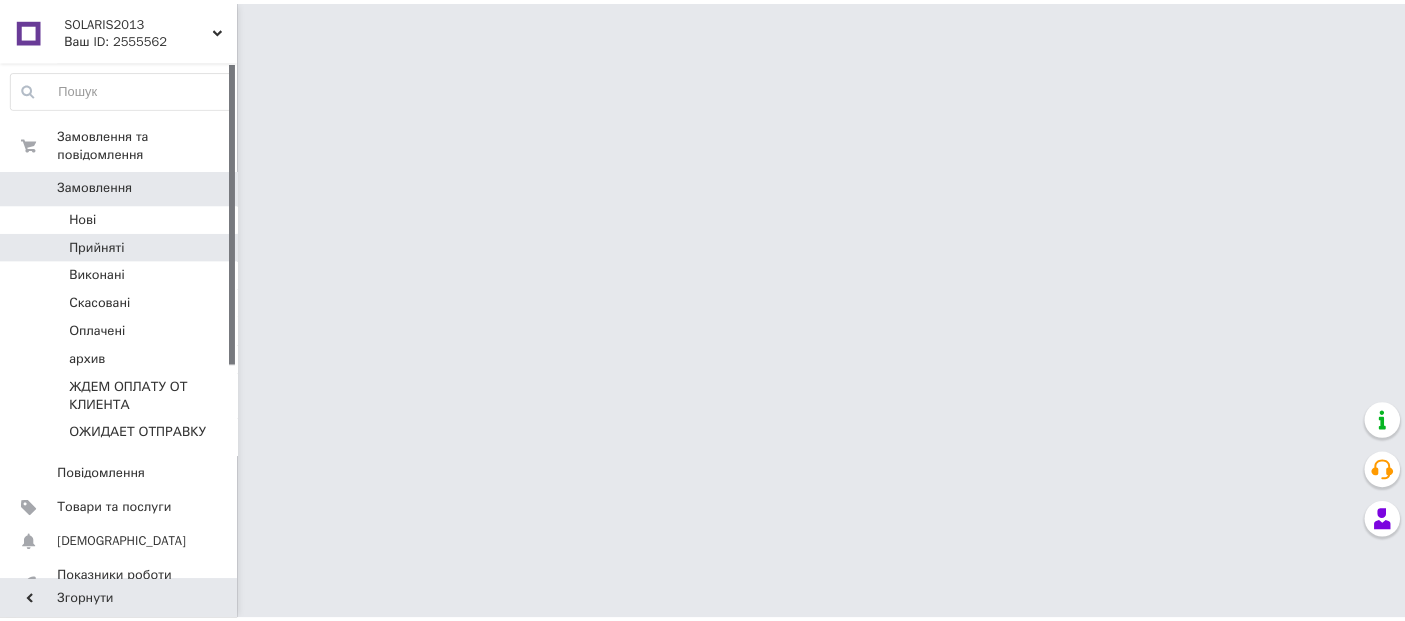 scroll, scrollTop: 0, scrollLeft: 0, axis: both 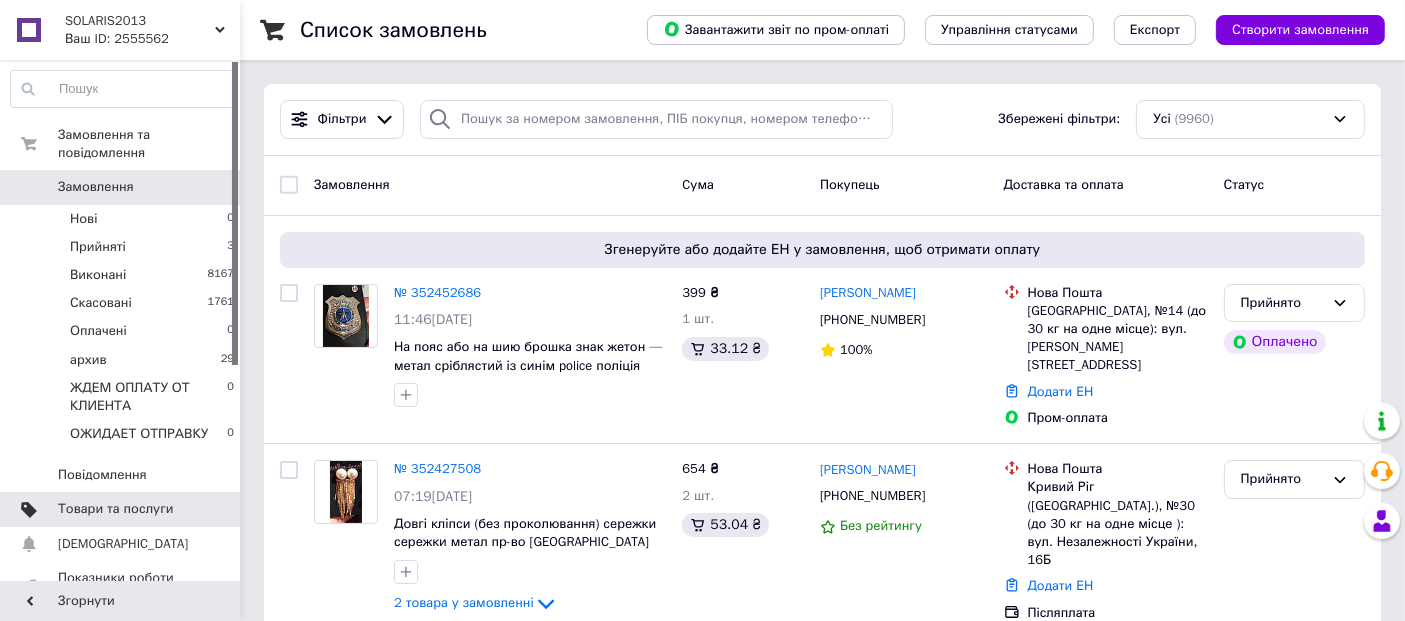 click on "Товари та послуги" at bounding box center (115, 509) 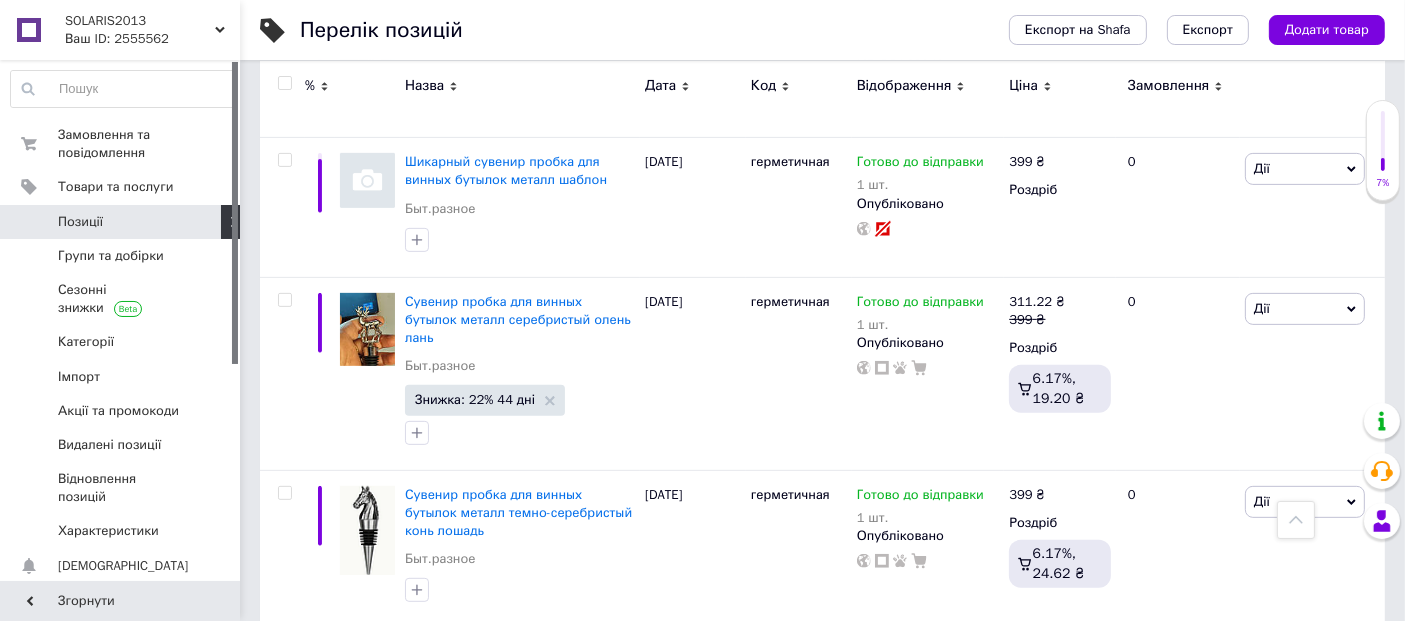 scroll, scrollTop: 185, scrollLeft: 0, axis: vertical 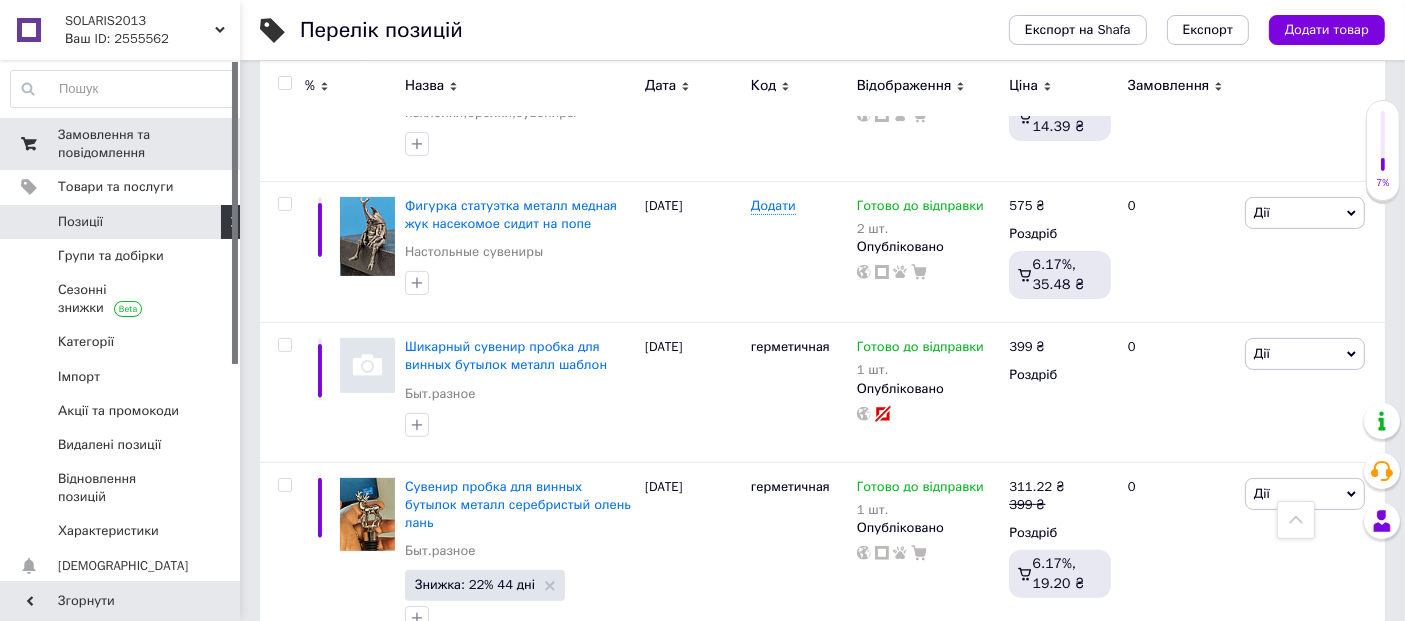 click on "Замовлення та повідомлення" at bounding box center [121, 144] 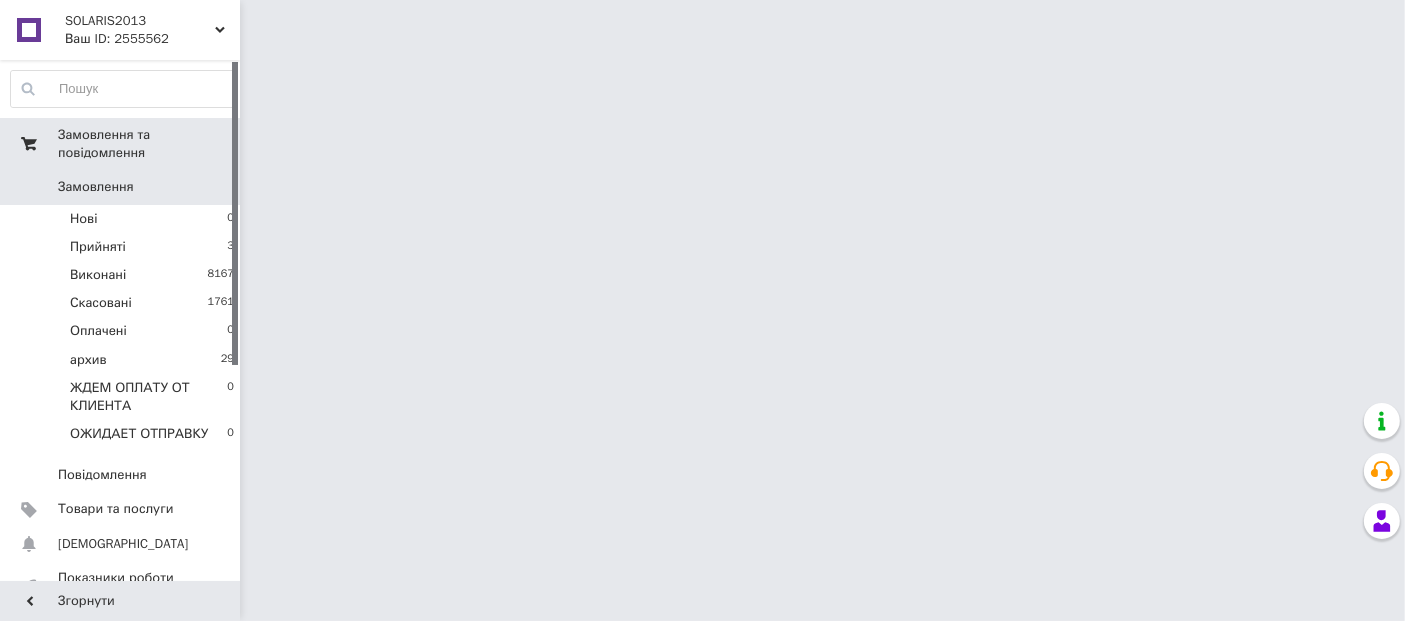 scroll, scrollTop: 0, scrollLeft: 0, axis: both 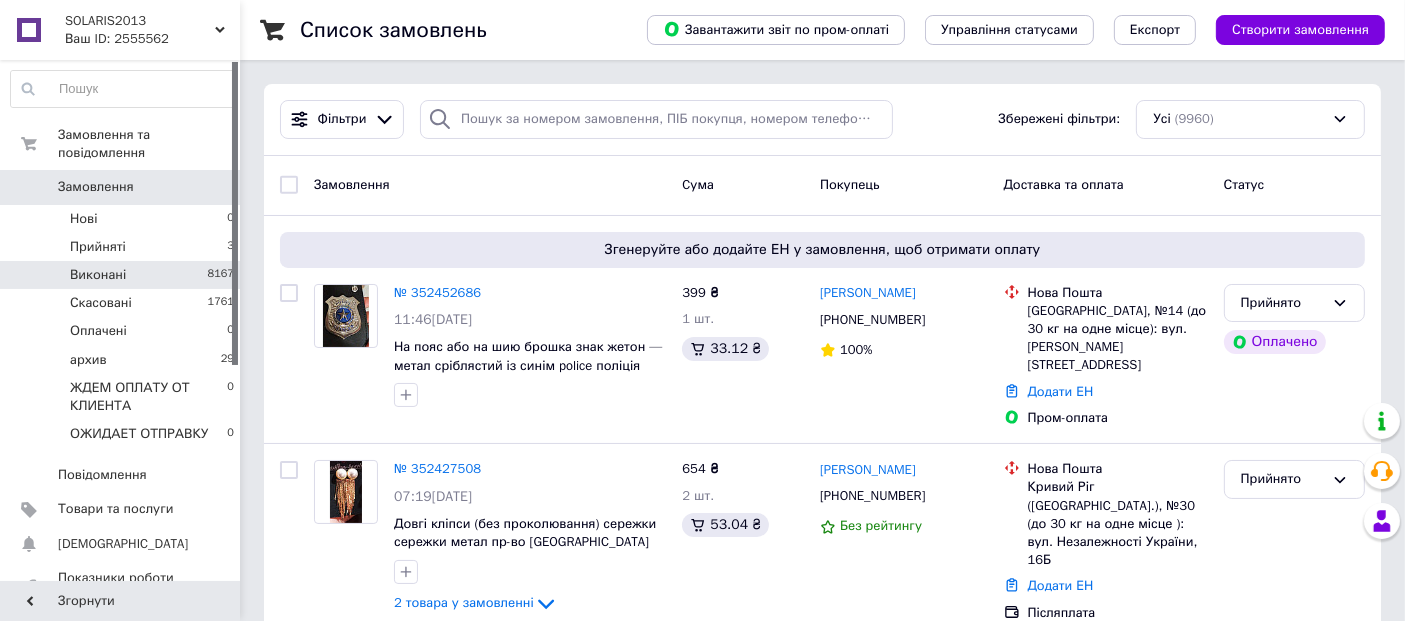 click on "Виконані" at bounding box center [98, 275] 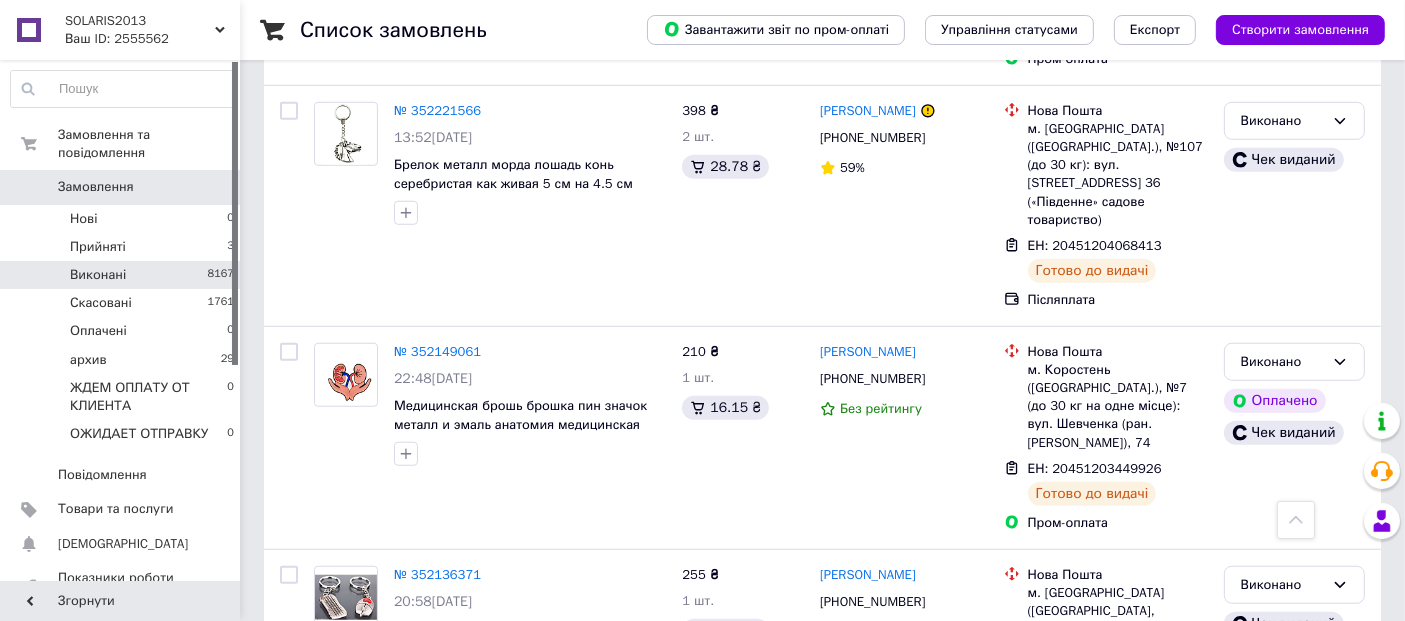 scroll, scrollTop: 1481, scrollLeft: 0, axis: vertical 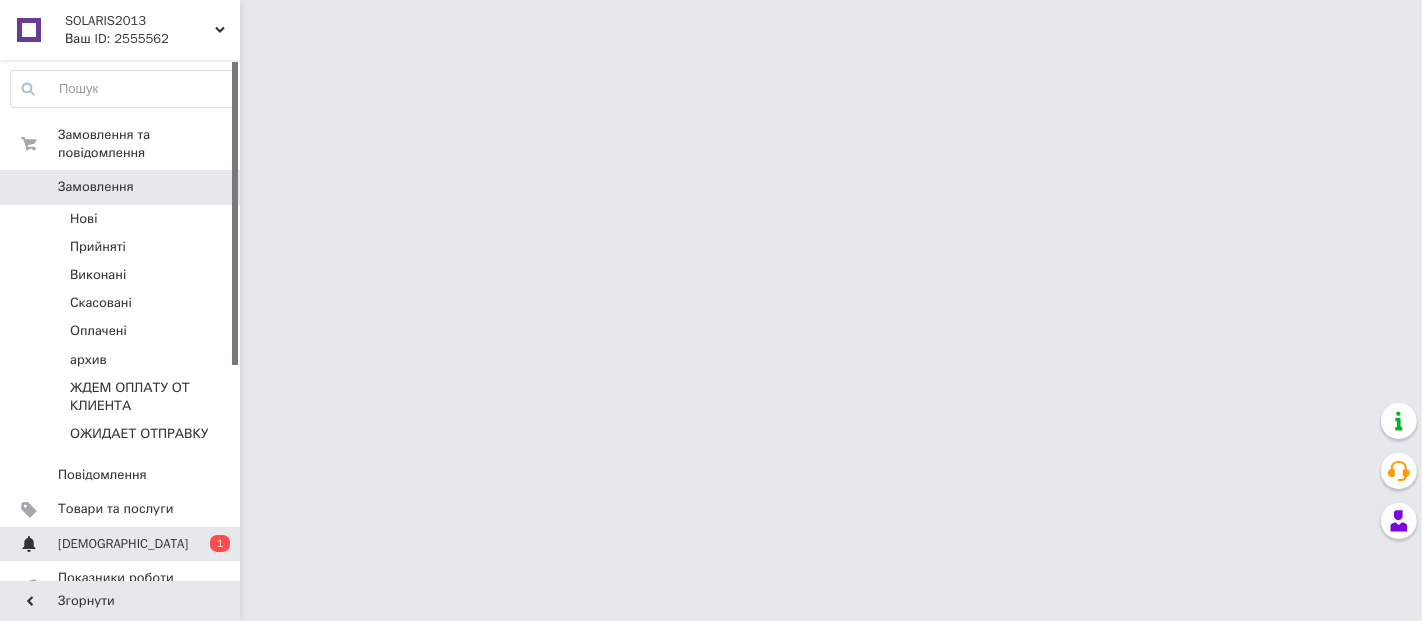 click on "[DEMOGRAPHIC_DATA]" at bounding box center [123, 544] 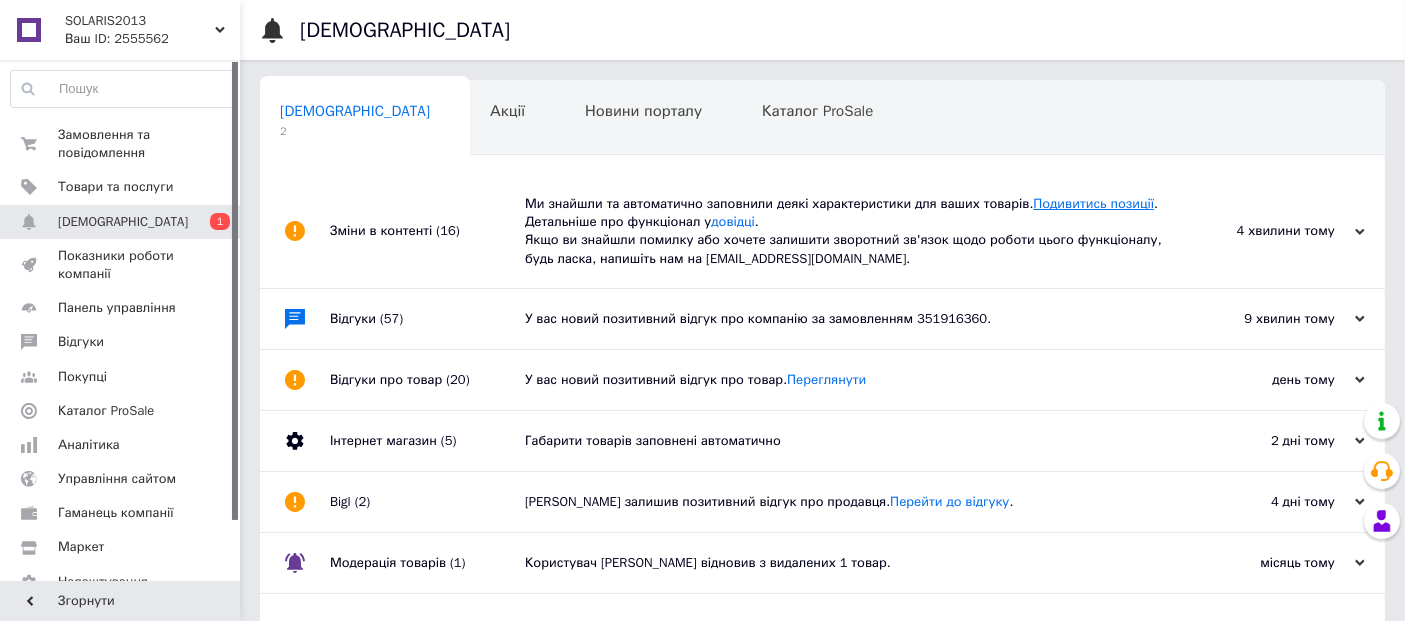 click on "Подивитись позиції" at bounding box center (1093, 203) 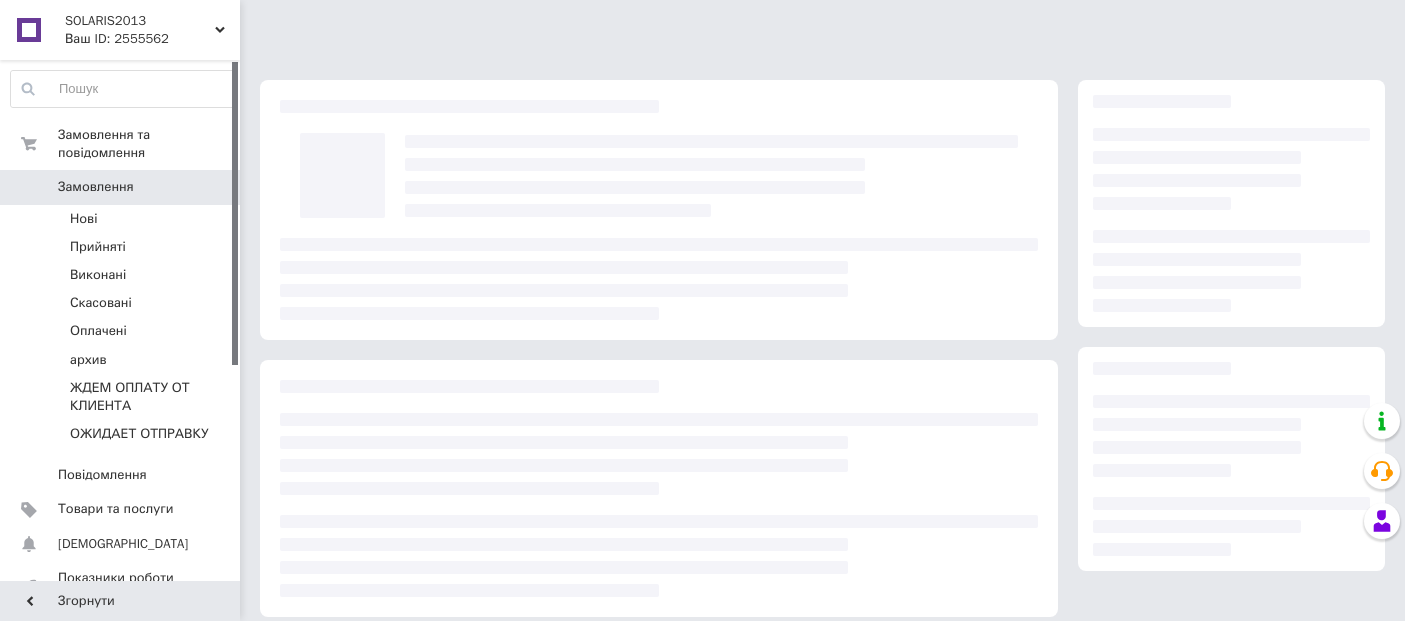 scroll, scrollTop: 0, scrollLeft: 0, axis: both 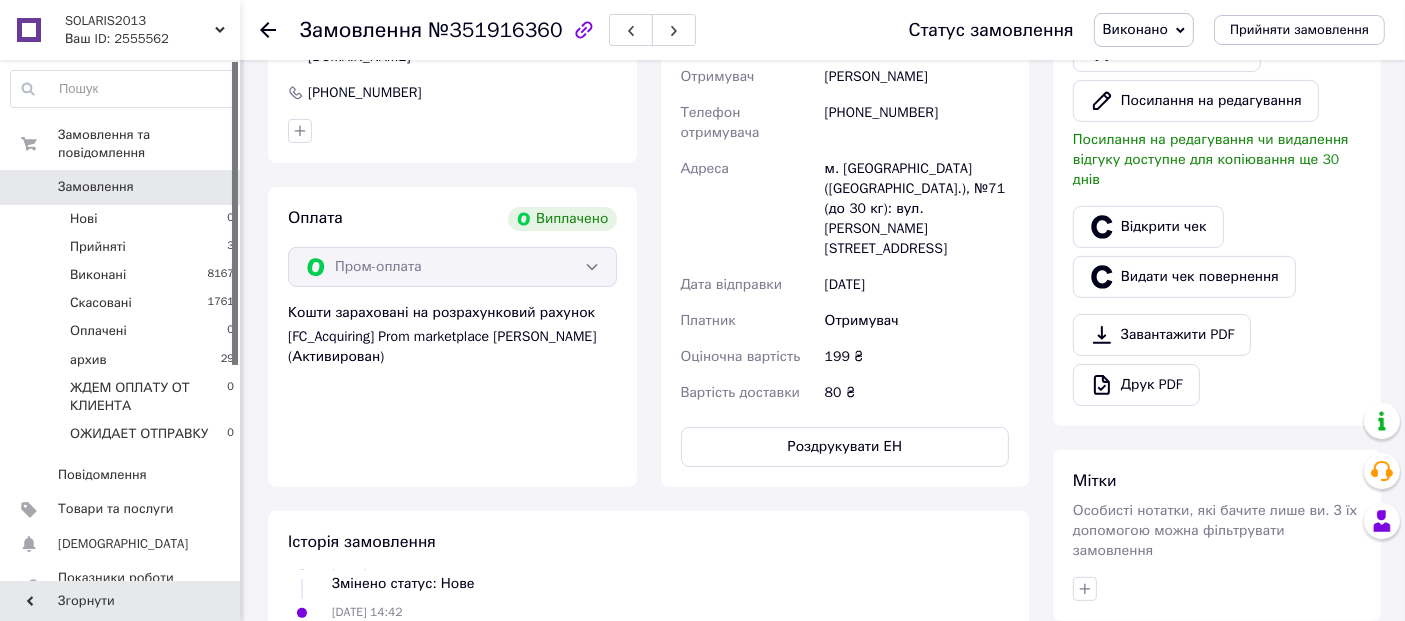 click on "Додати відгук" at bounding box center (570, 0) 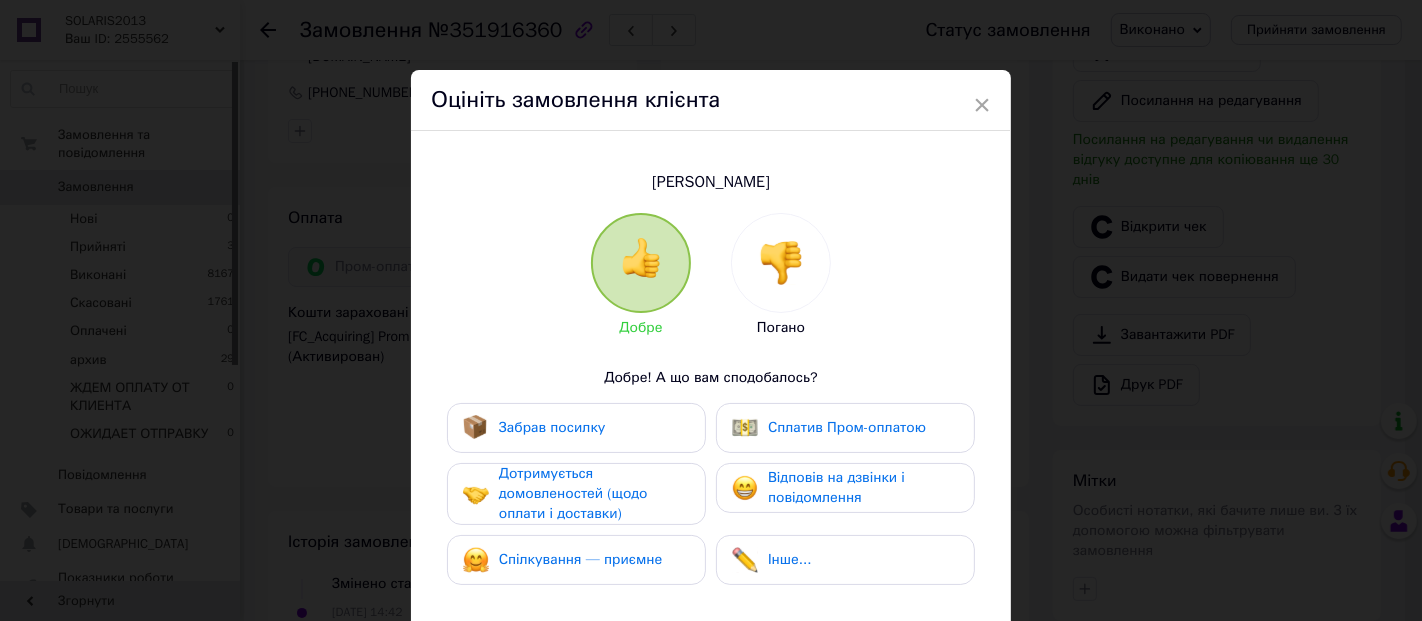 drag, startPoint x: 511, startPoint y: 439, endPoint x: 525, endPoint y: 489, distance: 51.92302 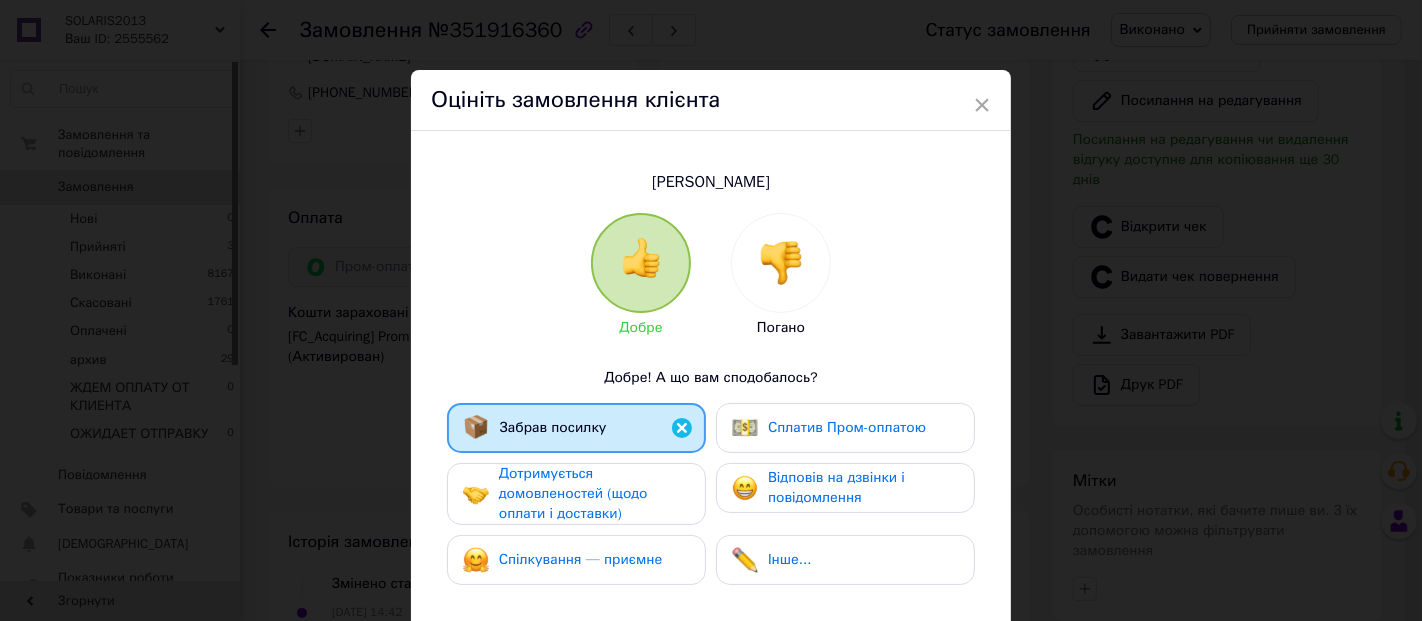 click on "Дотримується домовленостей (щодо оплати і доставки)" at bounding box center [594, 494] 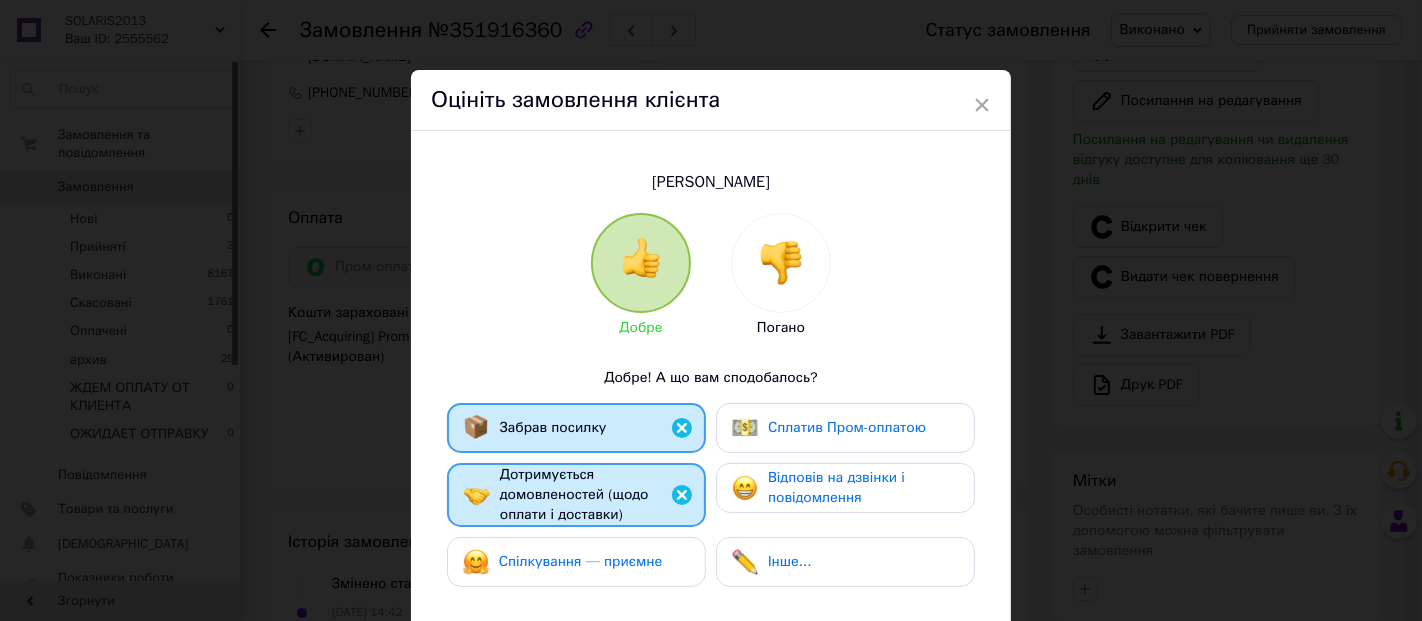 drag, startPoint x: 562, startPoint y: 604, endPoint x: 742, endPoint y: 473, distance: 222.623 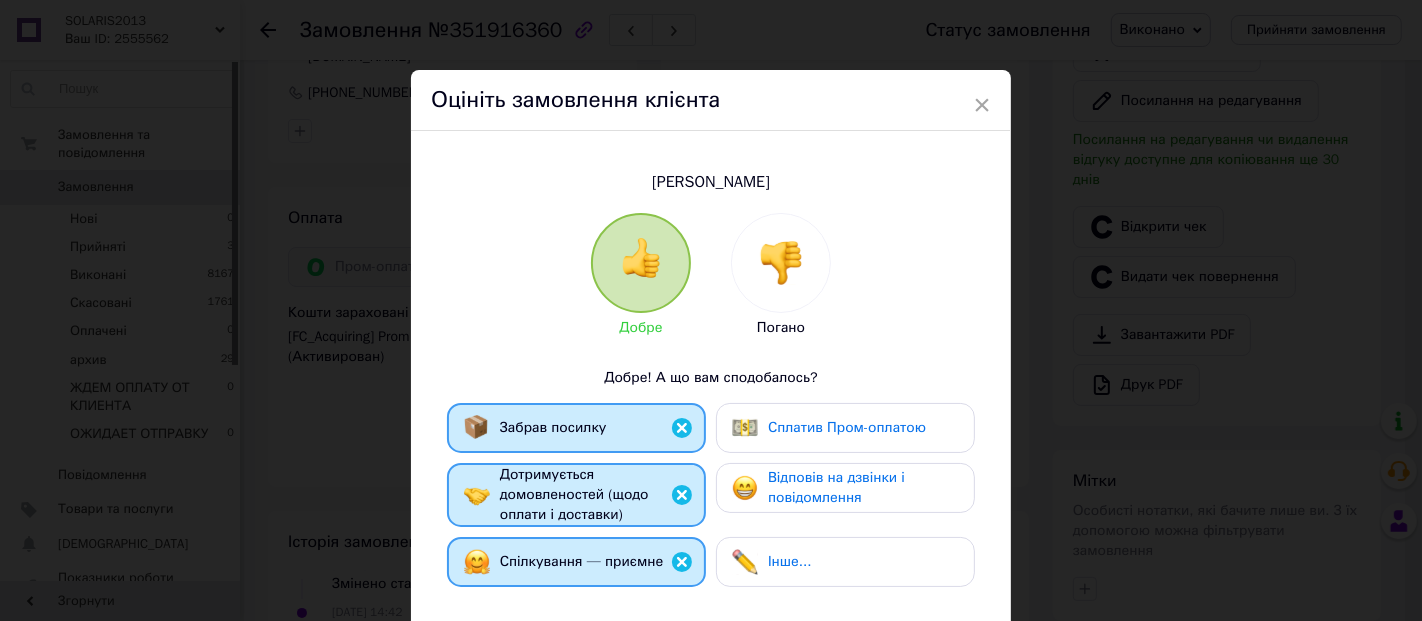 click on "Сплатив Пром-оплатою" at bounding box center [847, 427] 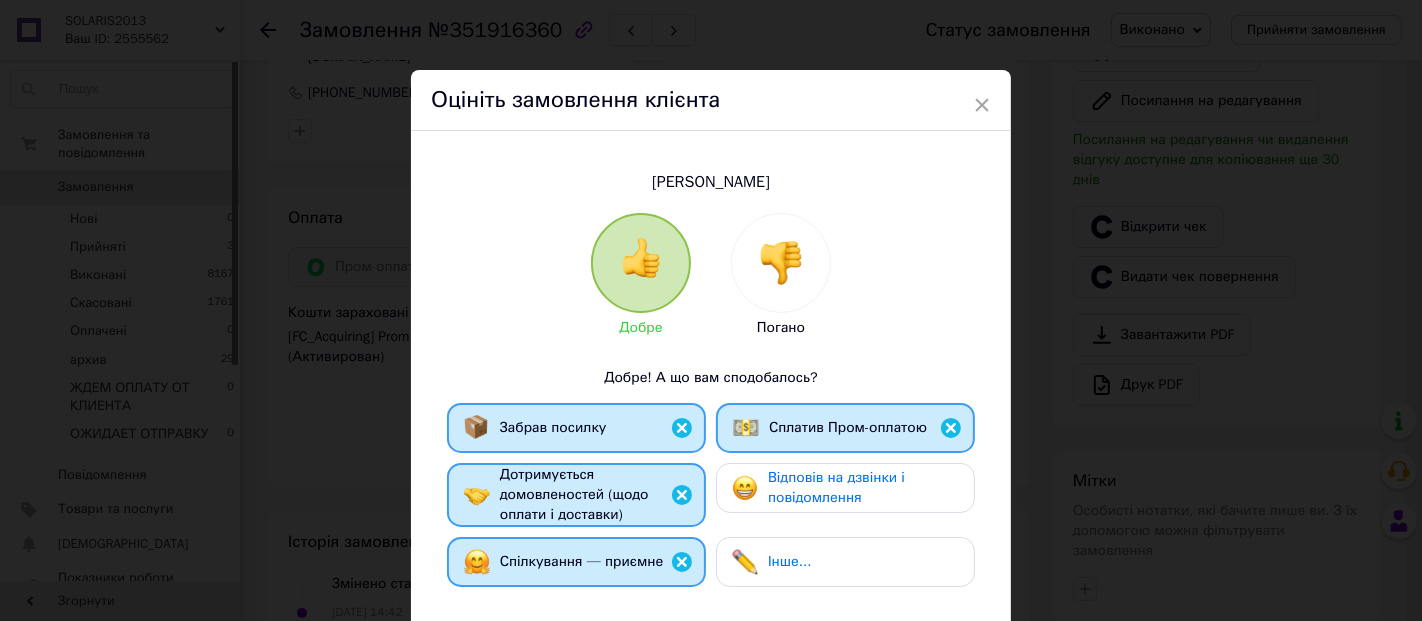 click on "Відповів на дзвінки і повідомлення" at bounding box center (836, 487) 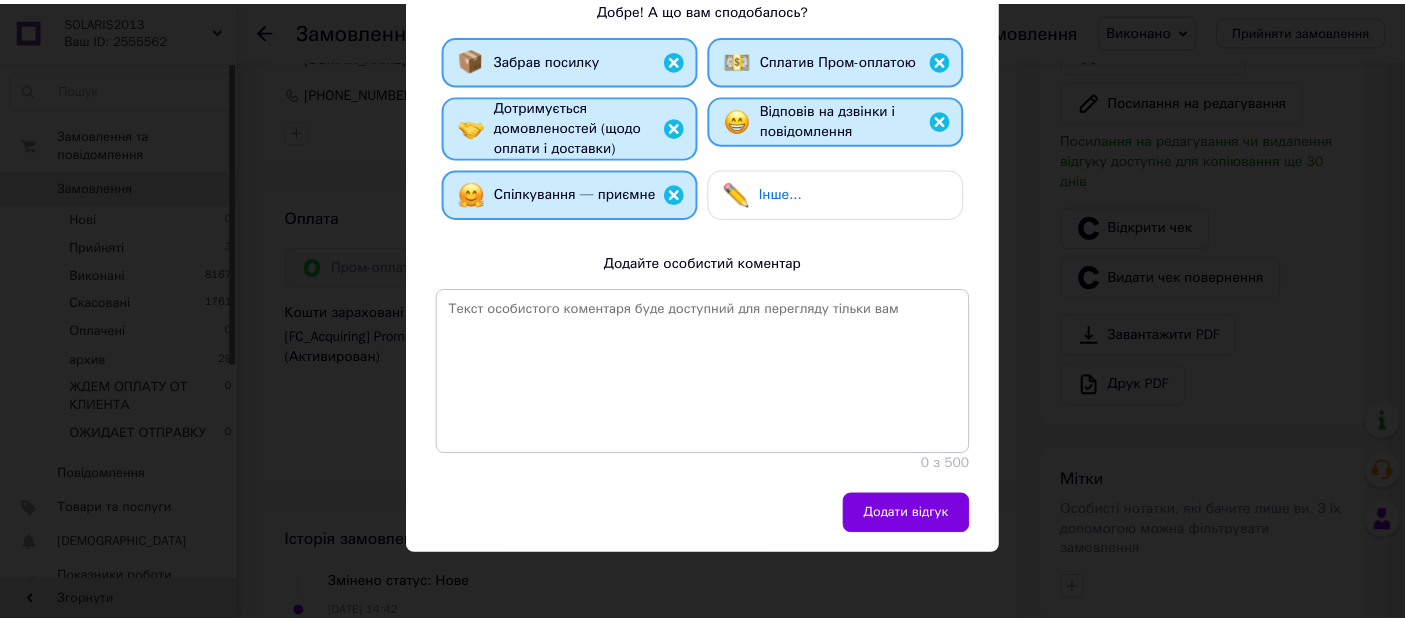 scroll, scrollTop: 451, scrollLeft: 0, axis: vertical 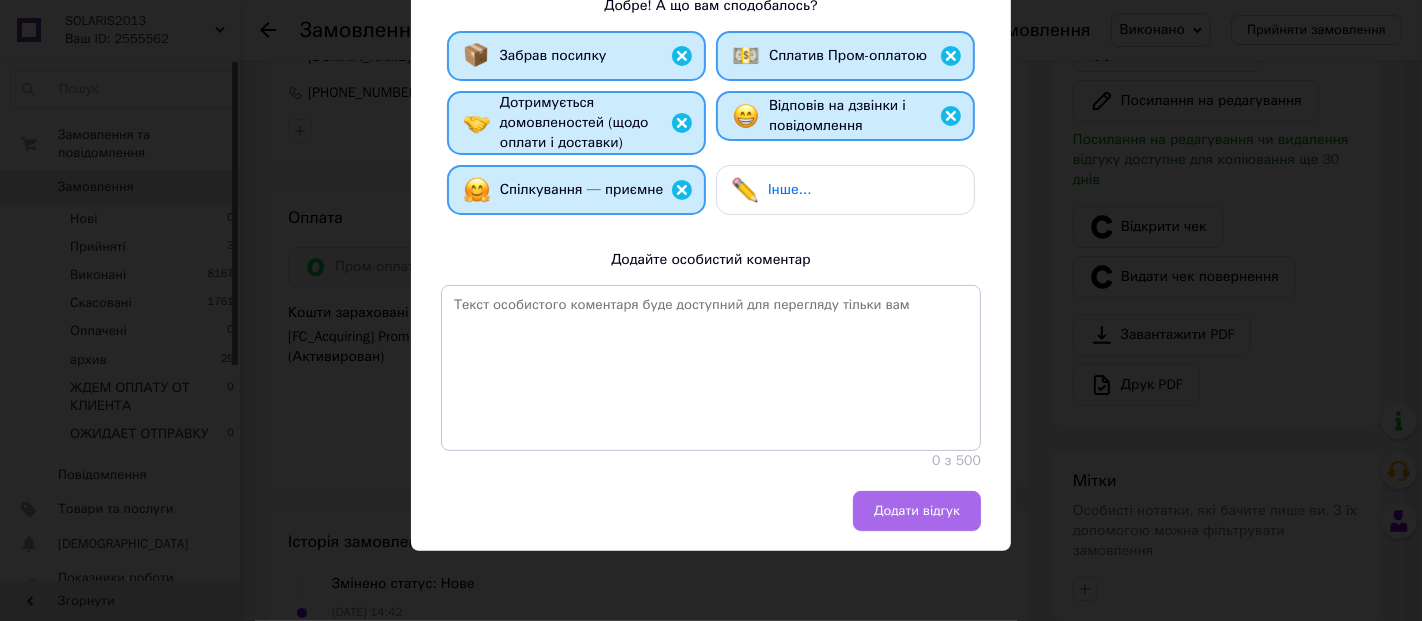 click on "Додати відгук" at bounding box center (917, 511) 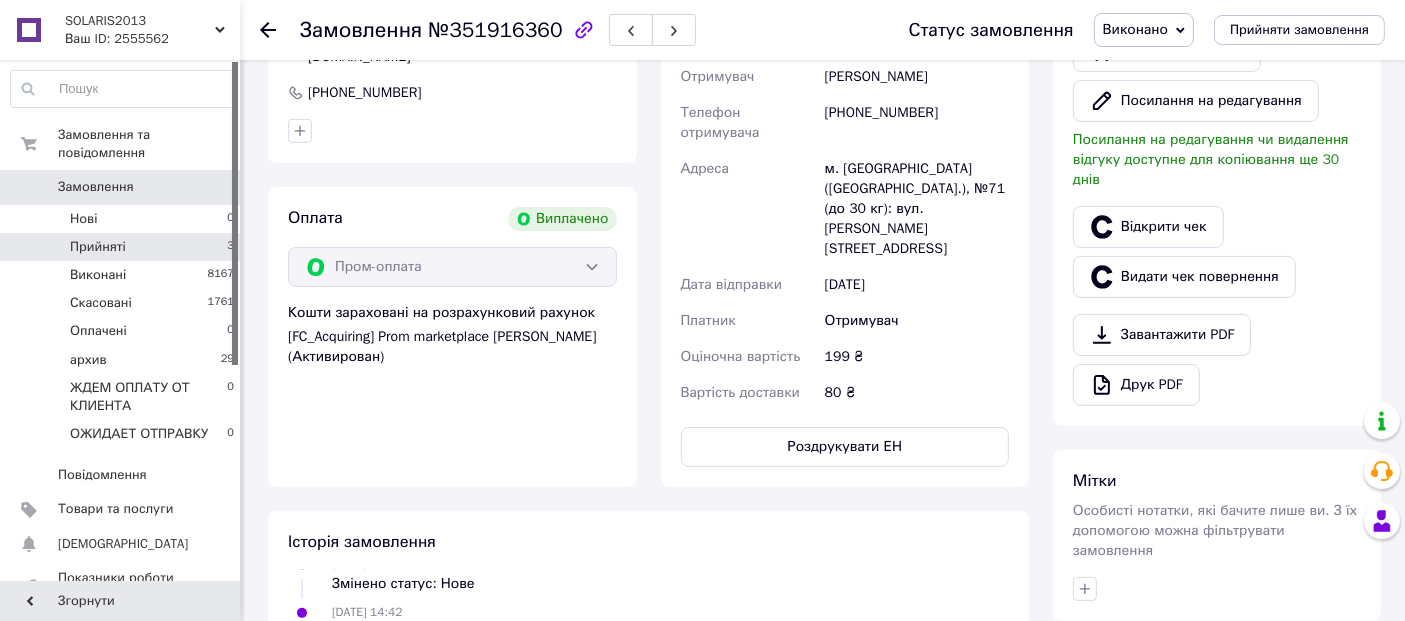 click on "Прийняті" at bounding box center [98, 247] 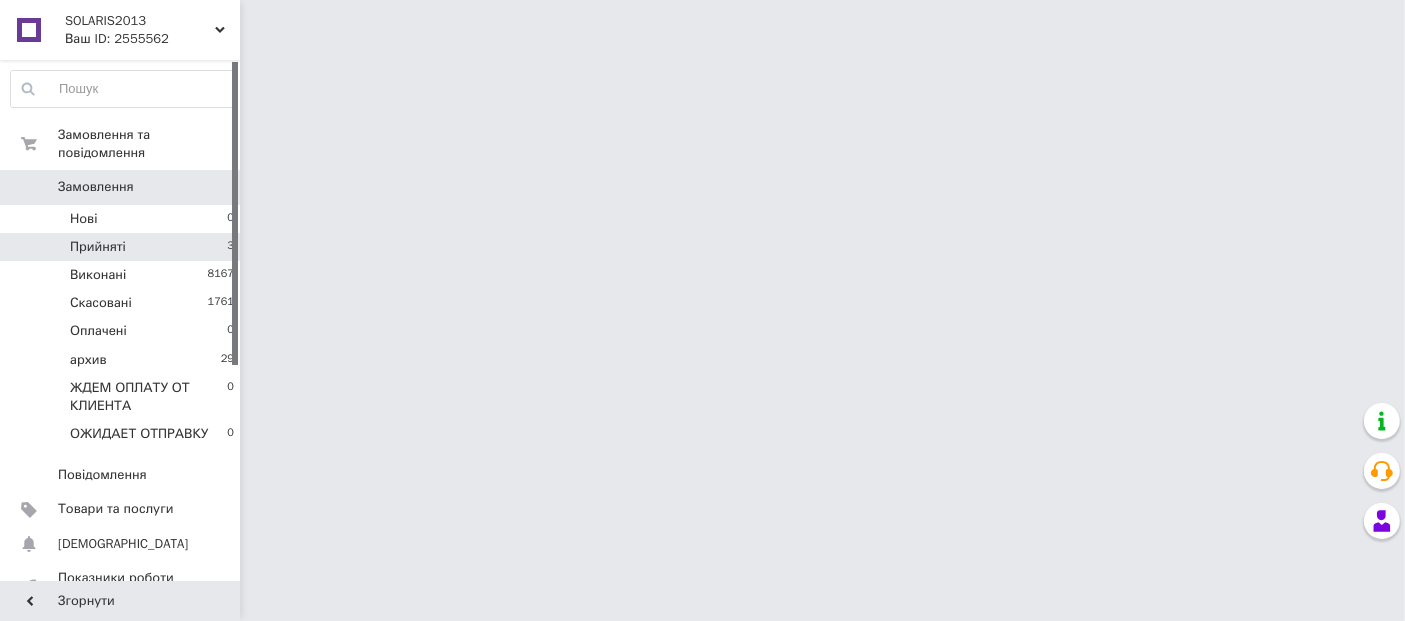 scroll, scrollTop: 0, scrollLeft: 0, axis: both 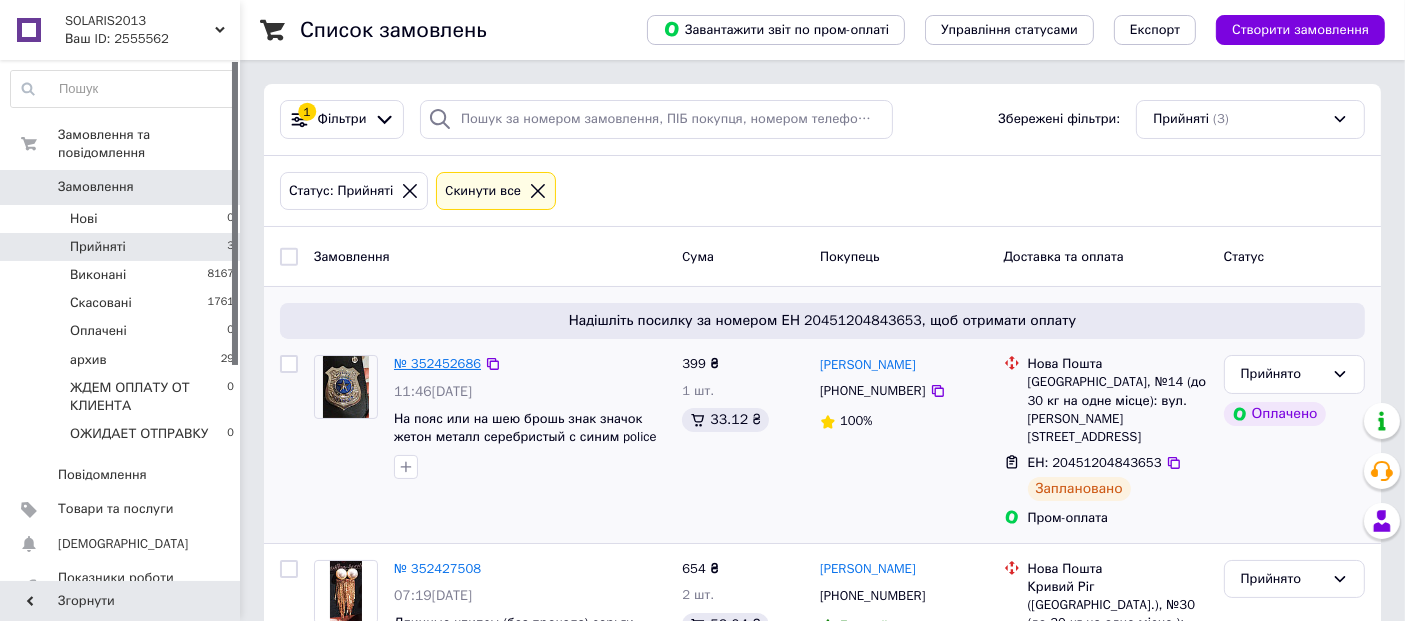click on "№ 352452686" at bounding box center [437, 363] 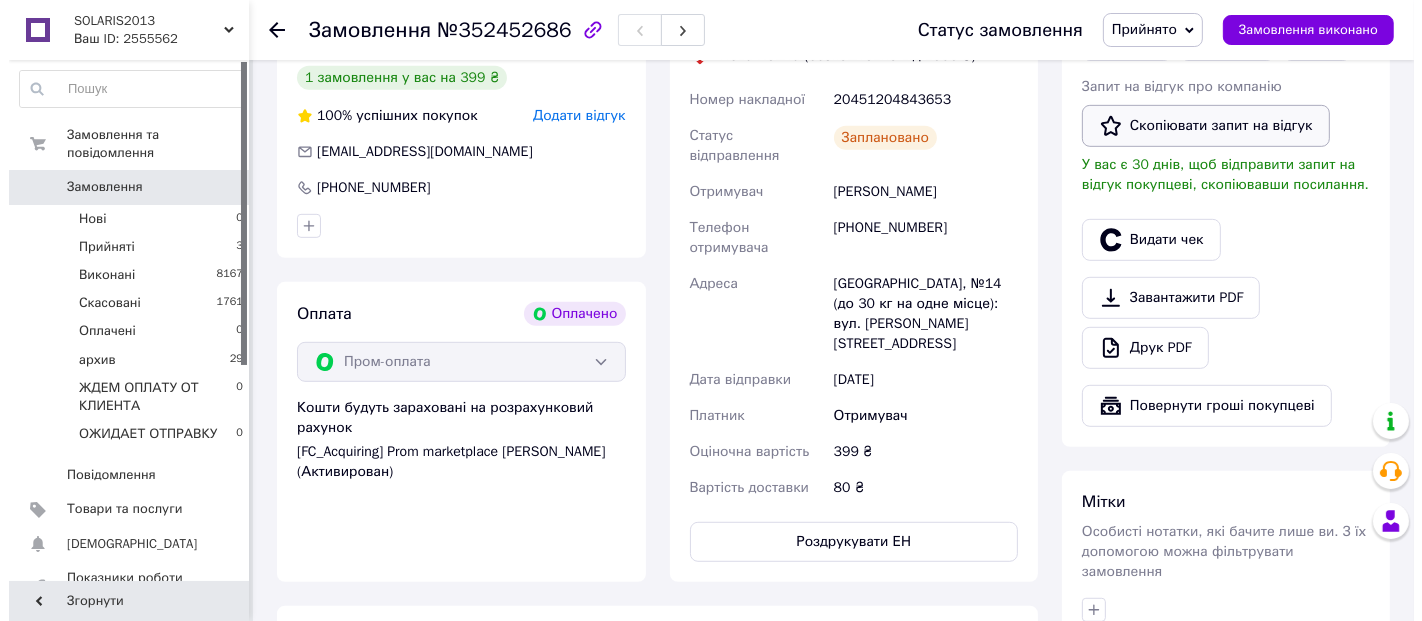 scroll, scrollTop: 1111, scrollLeft: 0, axis: vertical 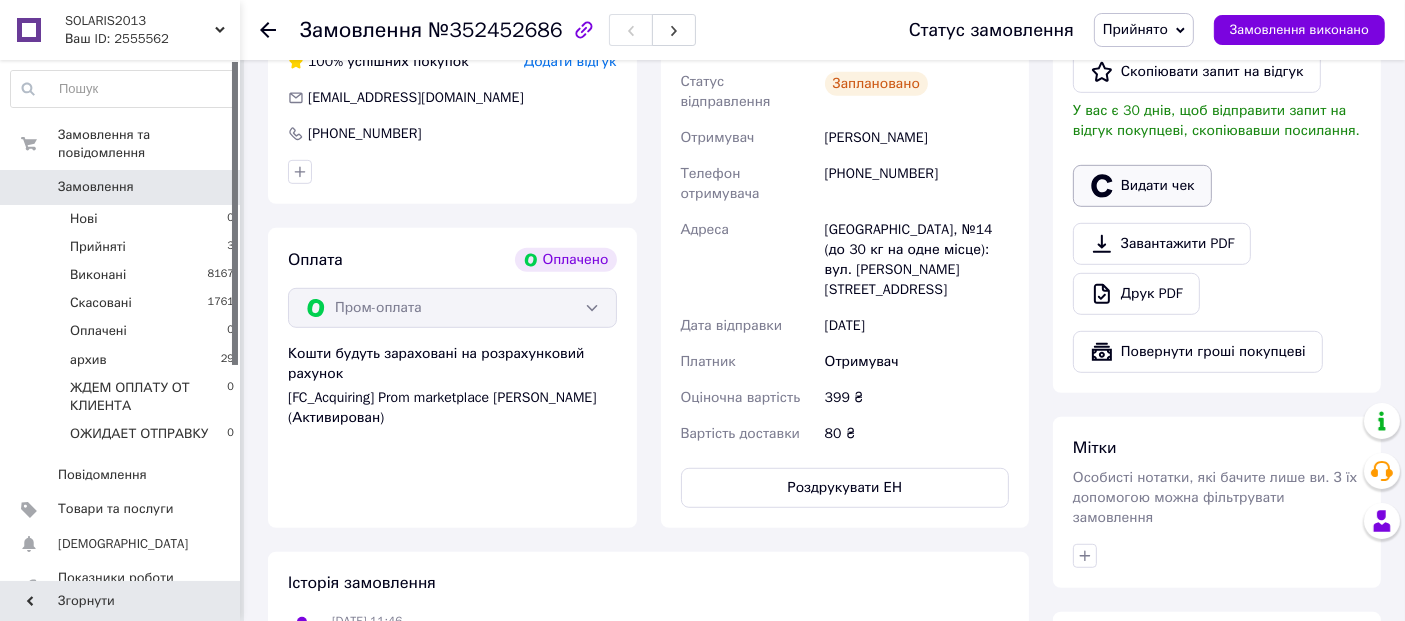 click on "Видати чек" at bounding box center [1142, 186] 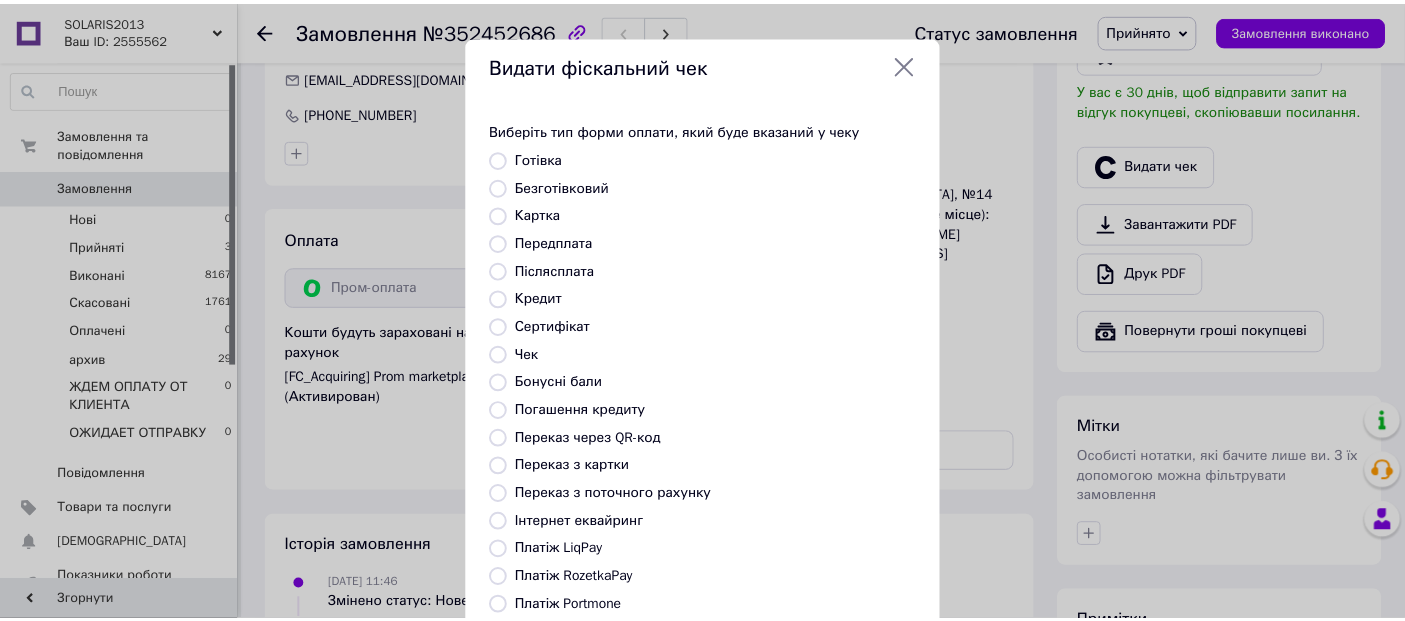 scroll, scrollTop: 380, scrollLeft: 0, axis: vertical 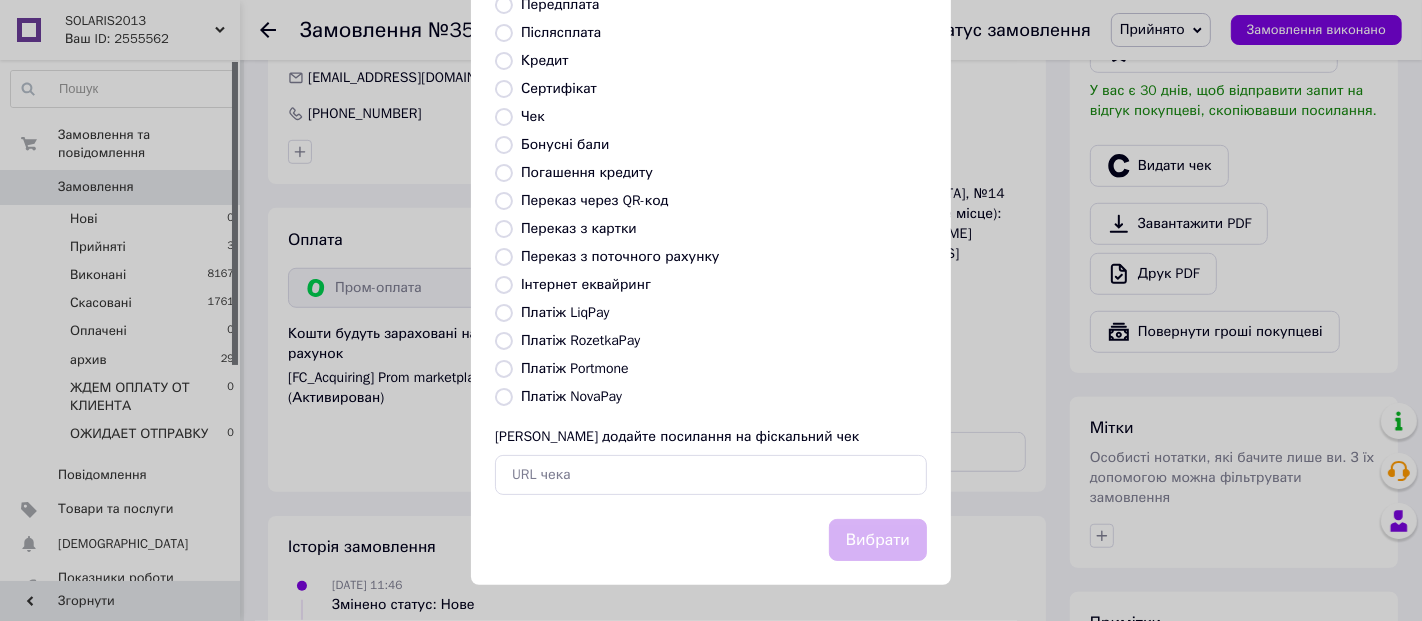 click on "Платіж RozetkaPay" at bounding box center (504, 341) 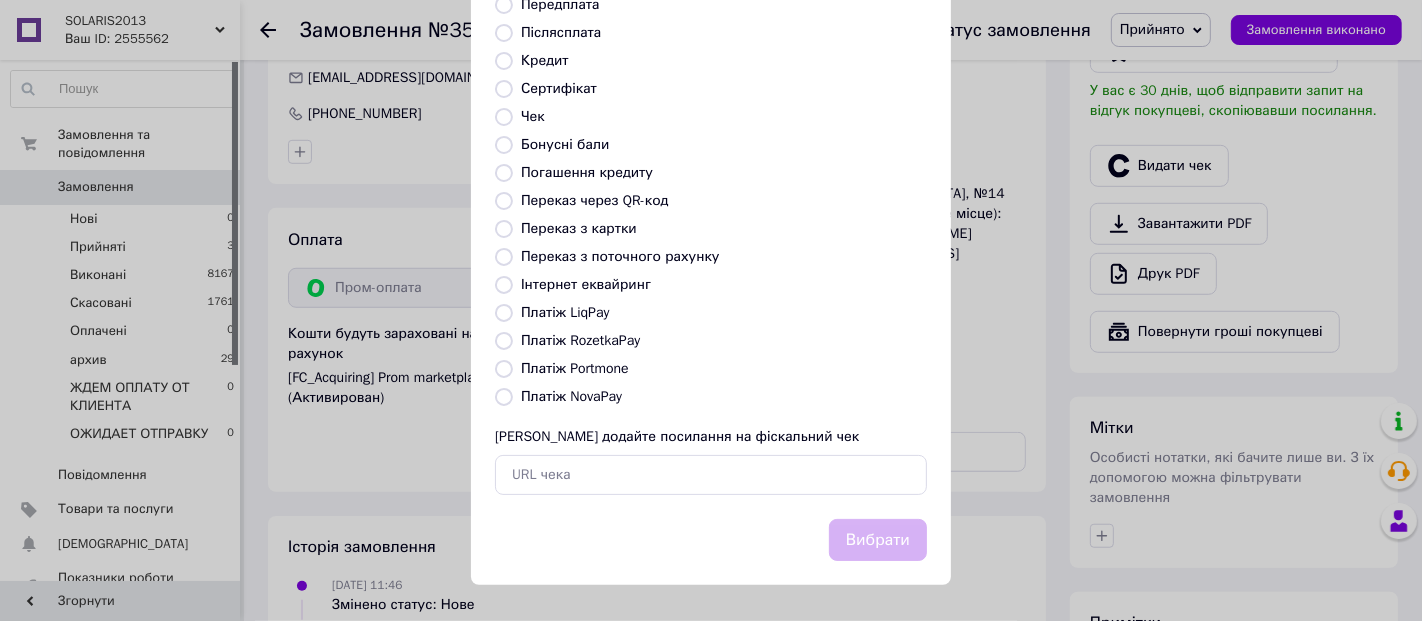 radio on "true" 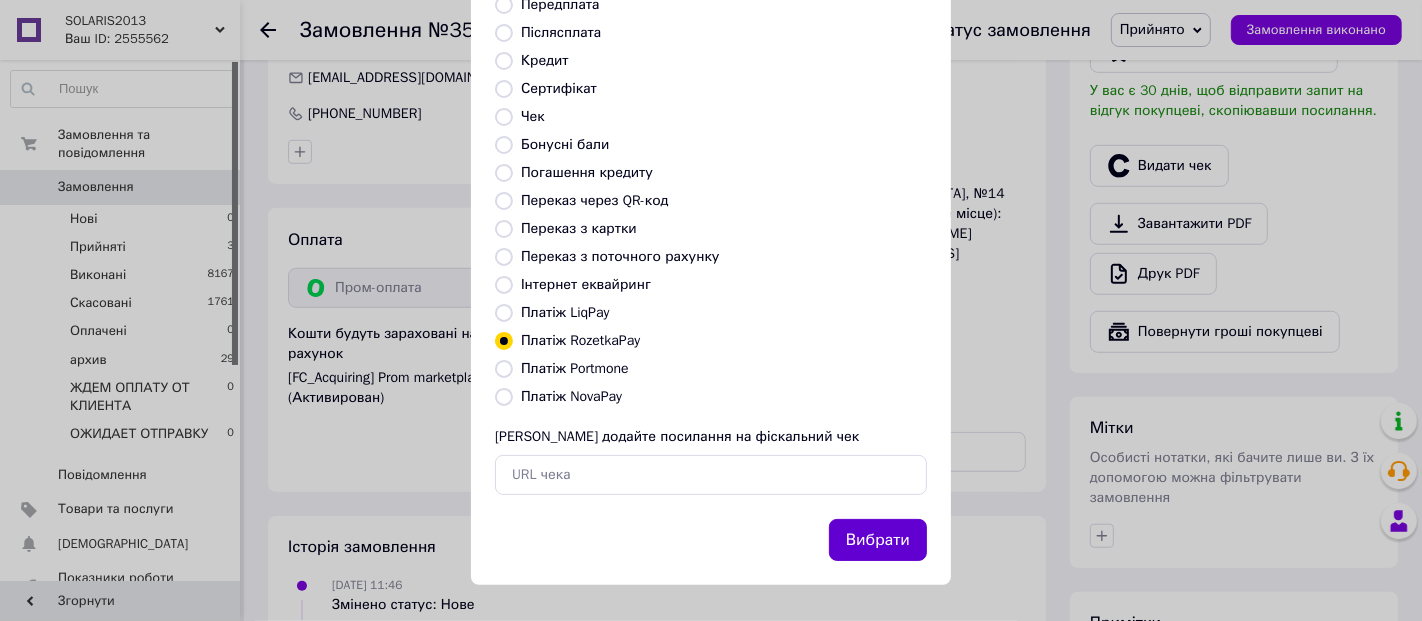 click on "Вибрати" at bounding box center [878, 540] 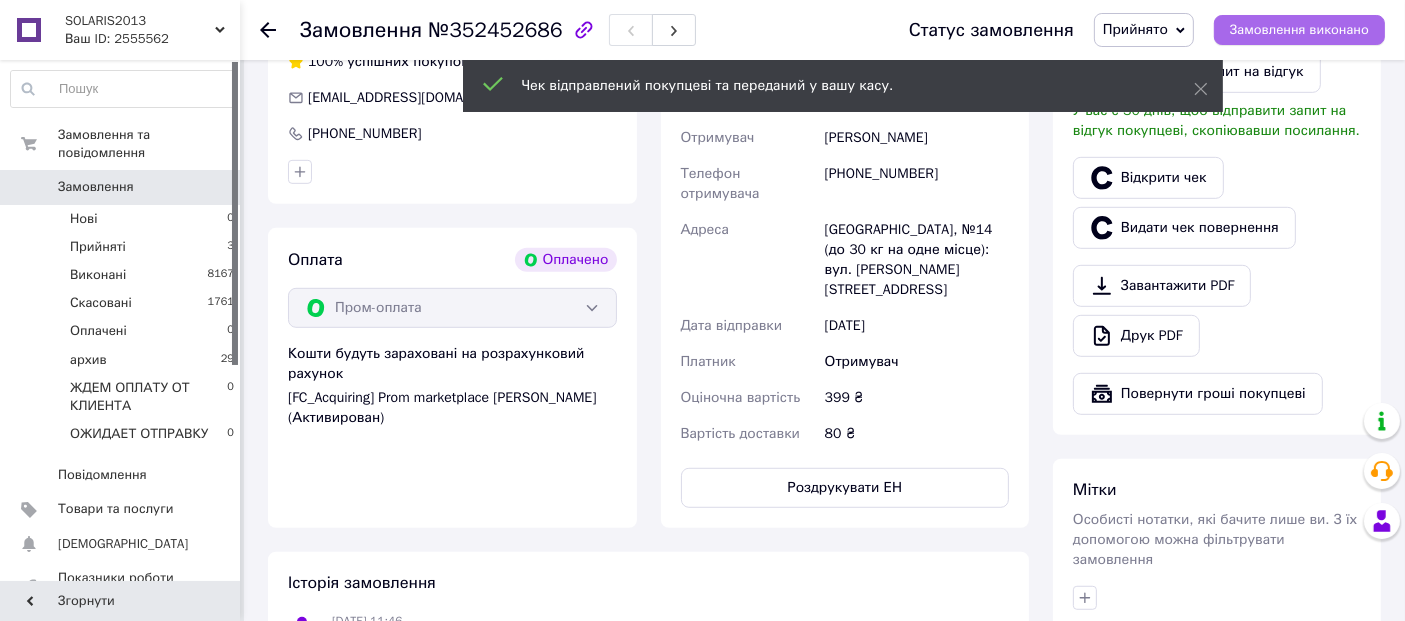 click on "Замовлення виконано" at bounding box center (1299, 30) 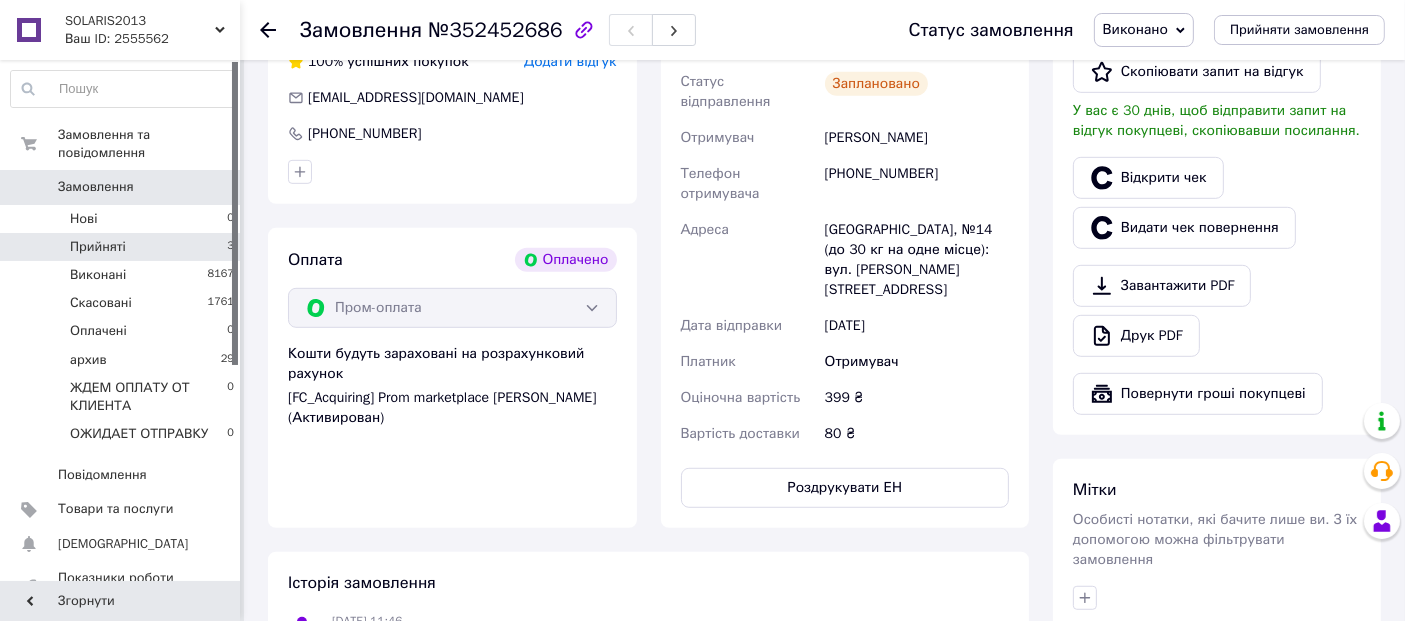 click on "Прийняті" at bounding box center (98, 247) 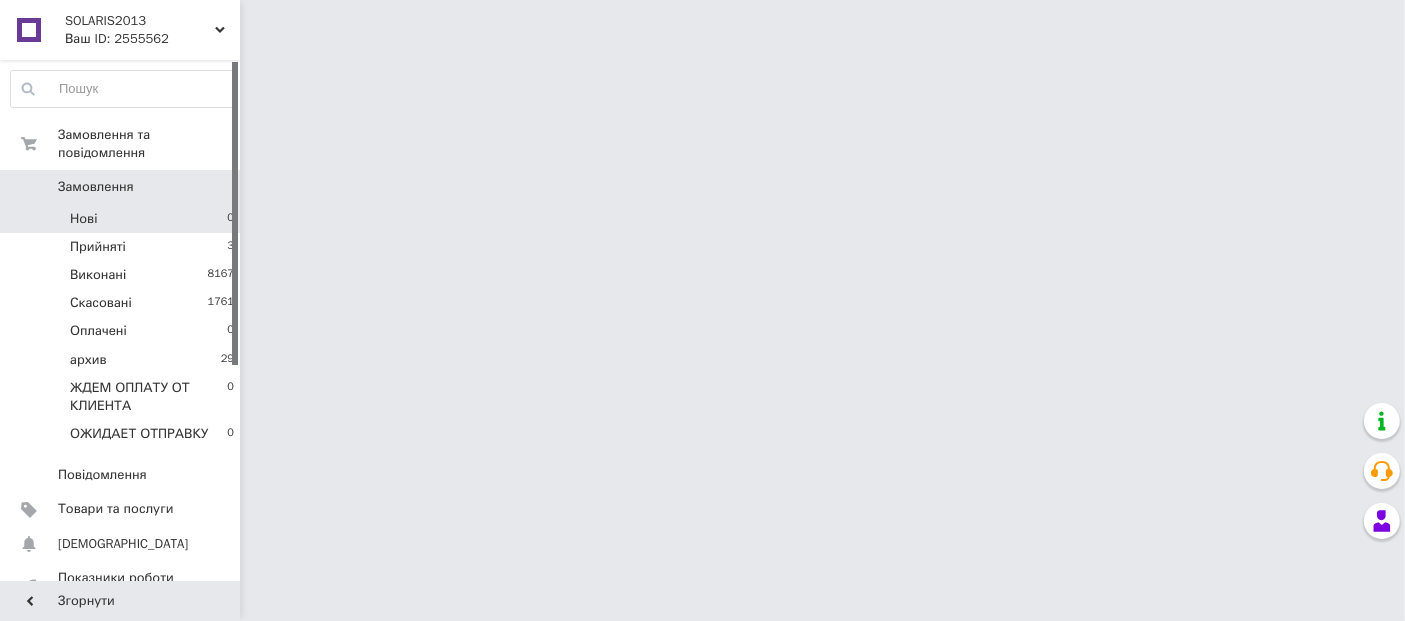 scroll, scrollTop: 0, scrollLeft: 0, axis: both 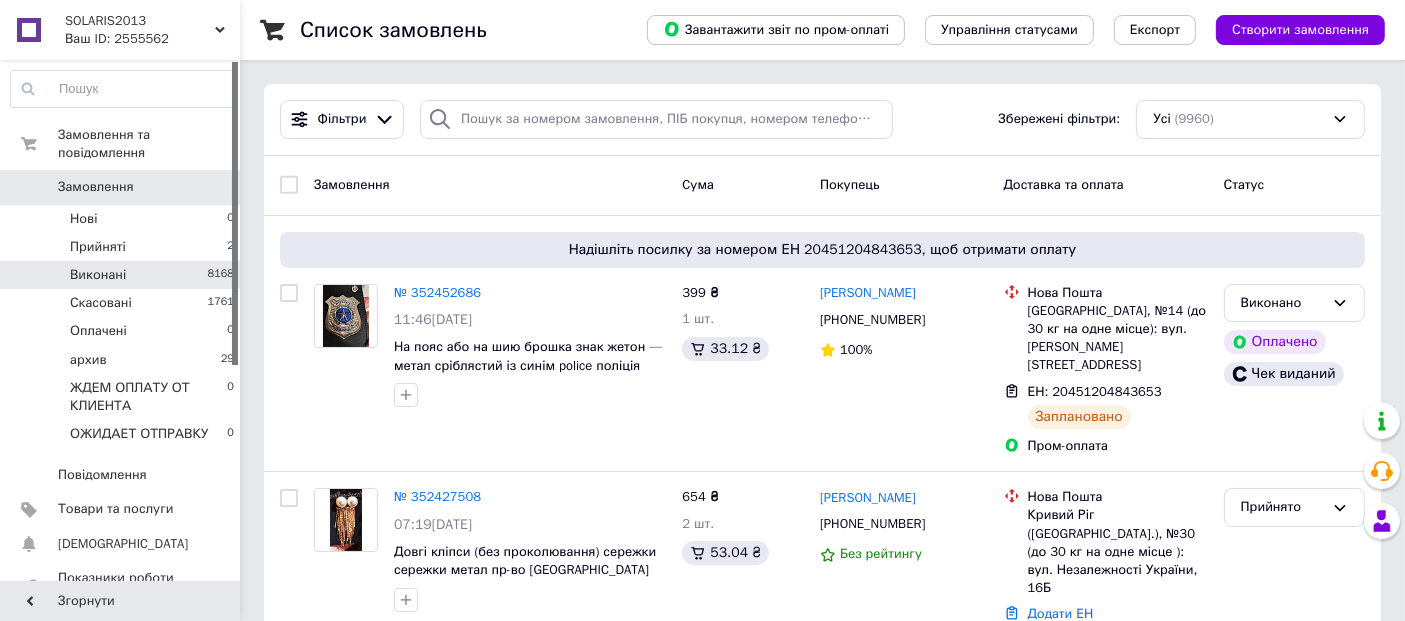 click on "Виконані" at bounding box center [98, 275] 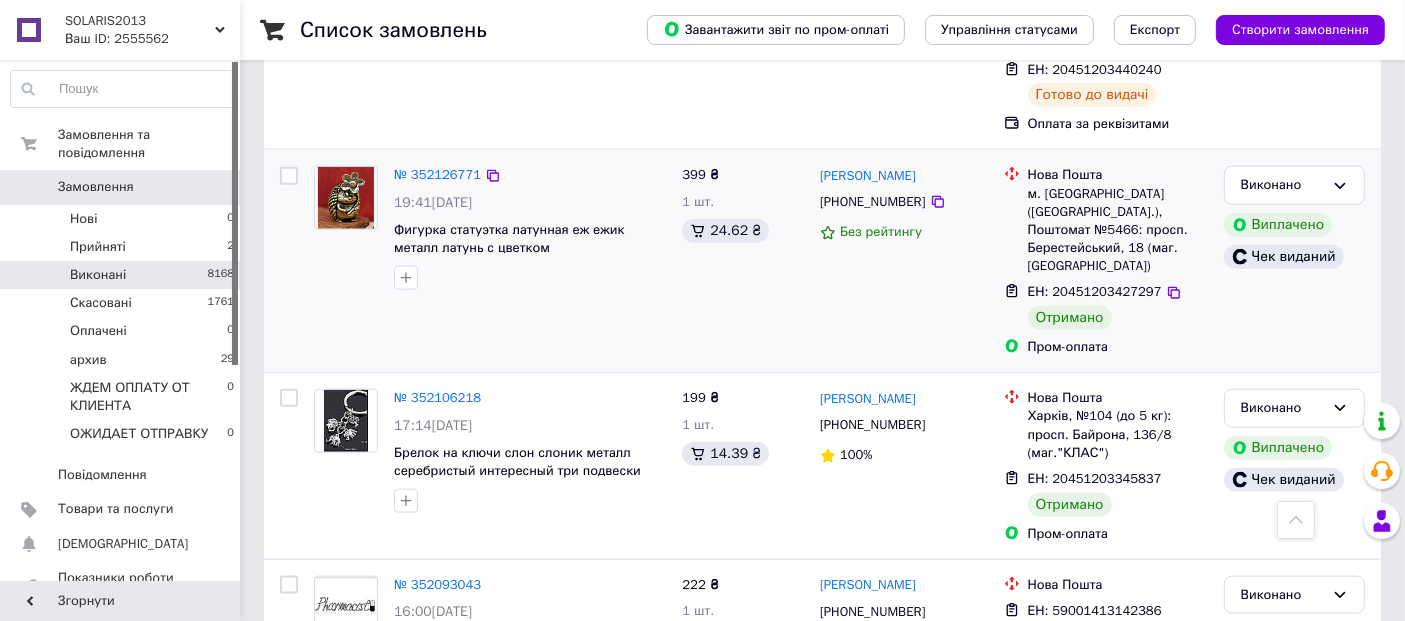 scroll, scrollTop: 2407, scrollLeft: 0, axis: vertical 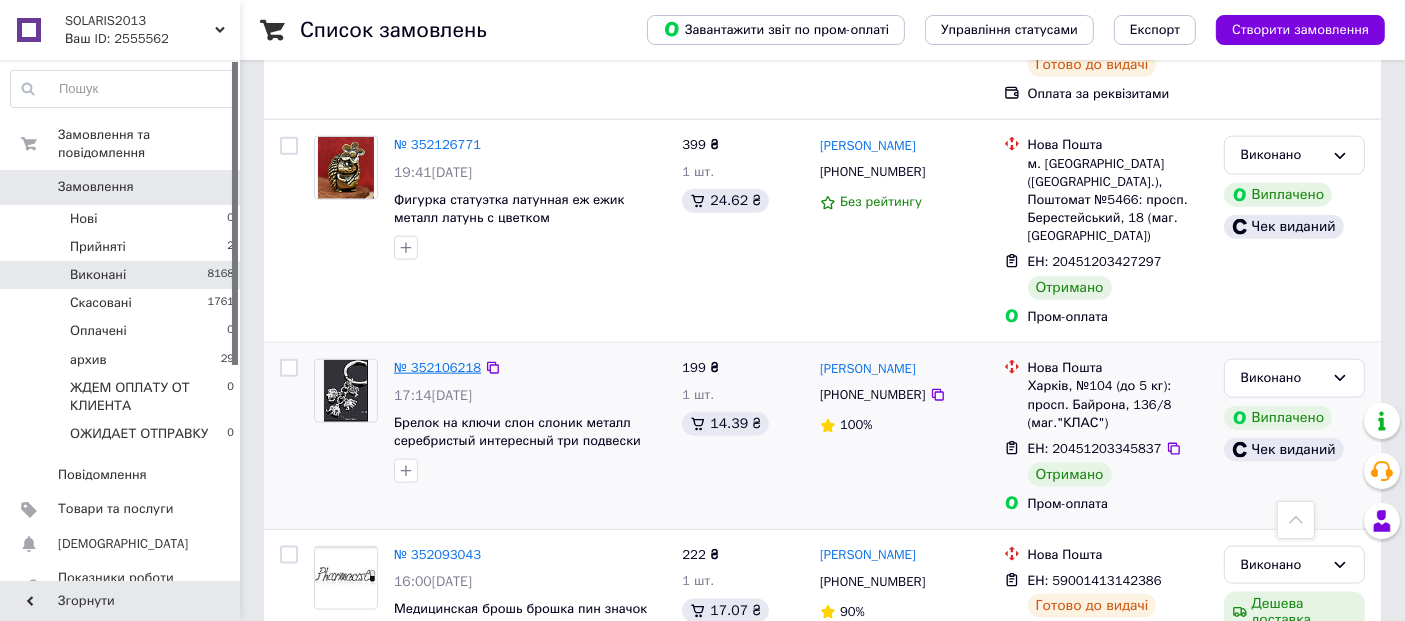 click on "№ 352106218" at bounding box center [437, 367] 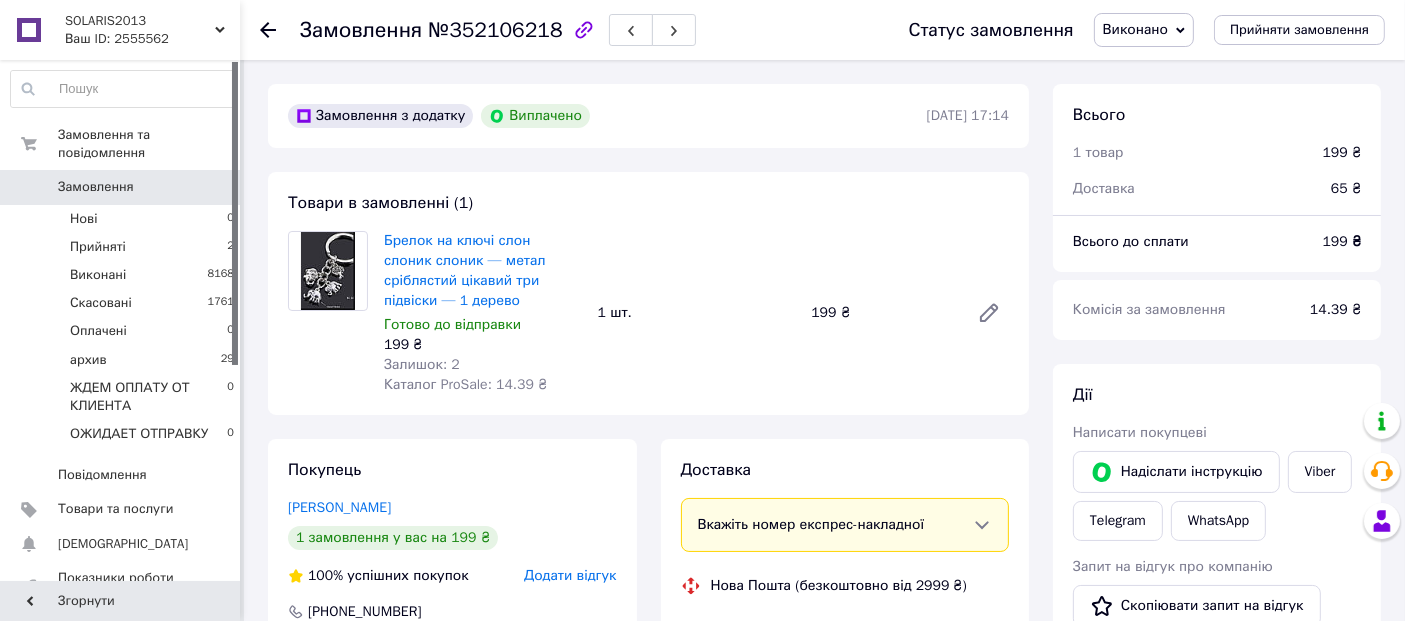 scroll, scrollTop: 238, scrollLeft: 0, axis: vertical 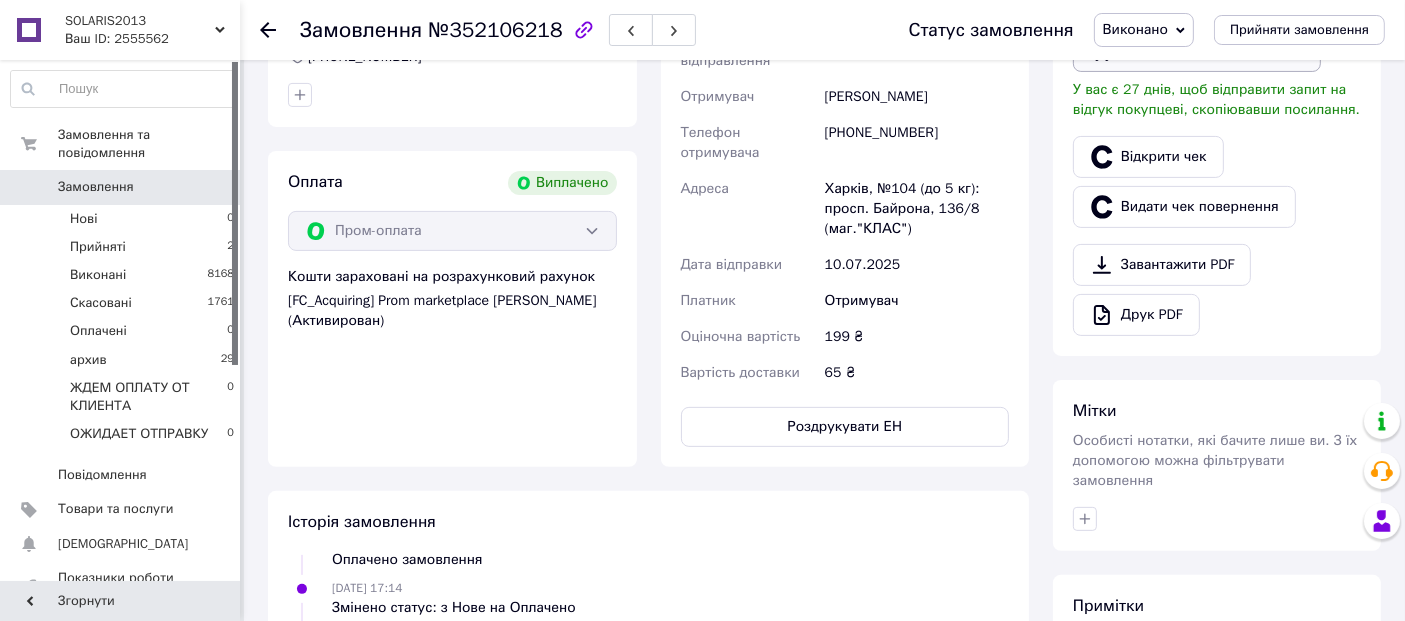 click on "Скопіювати запит на відгук" at bounding box center [1197, 51] 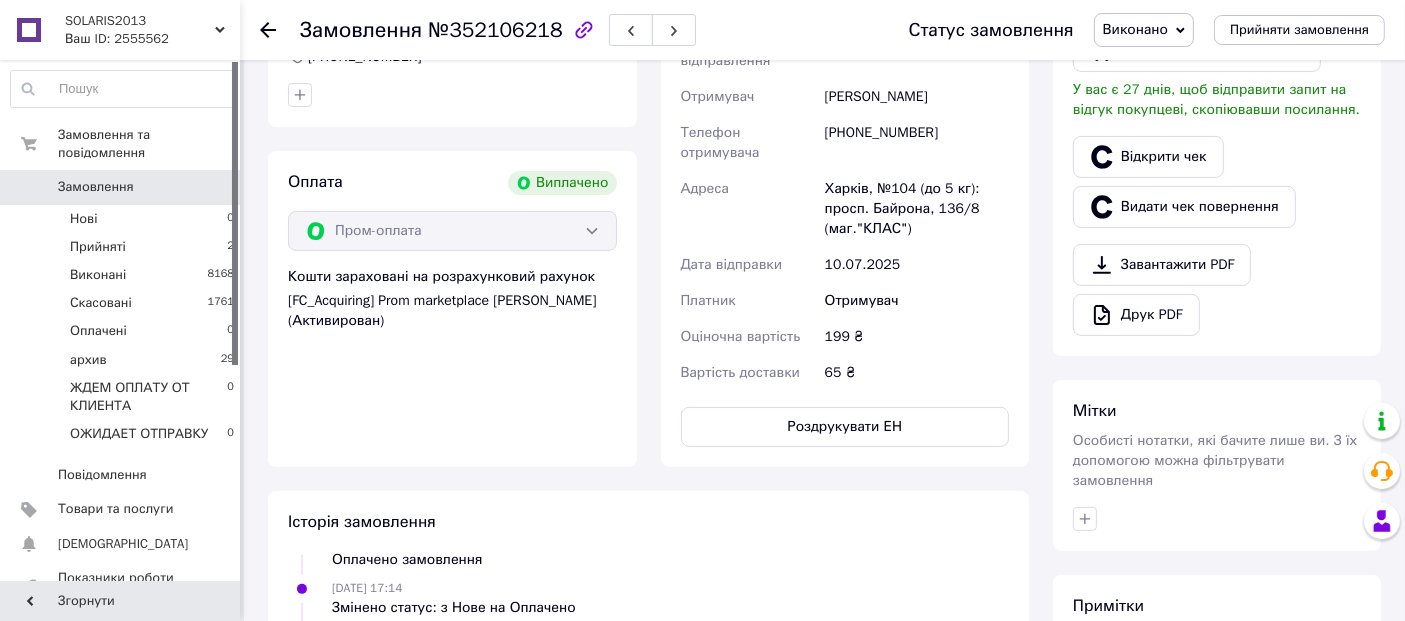 click 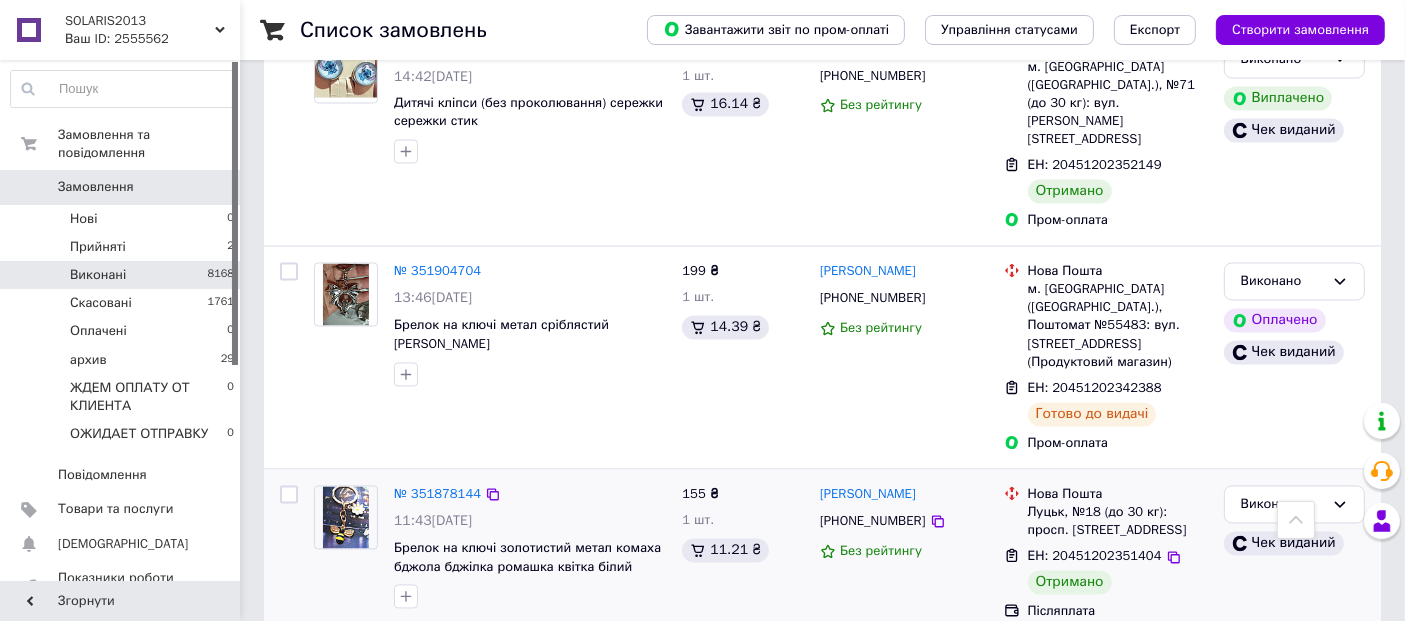 scroll, scrollTop: 3776, scrollLeft: 0, axis: vertical 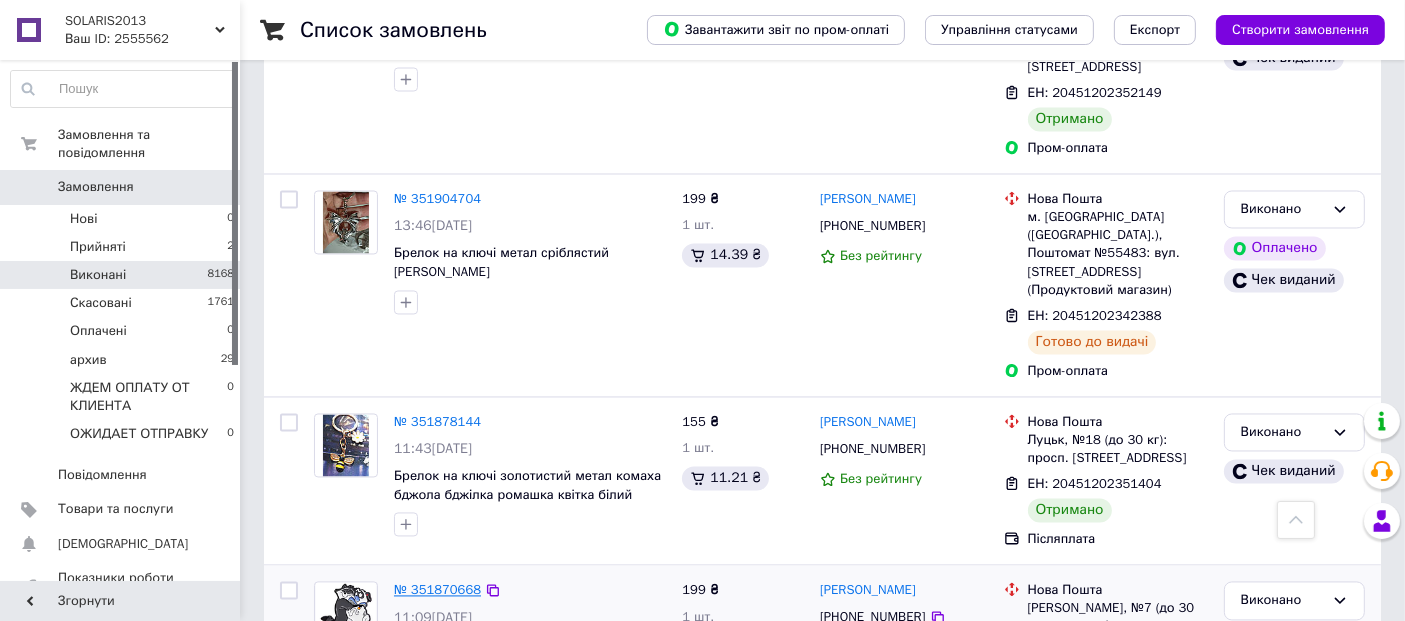 click on "№ 351870668" at bounding box center [437, 590] 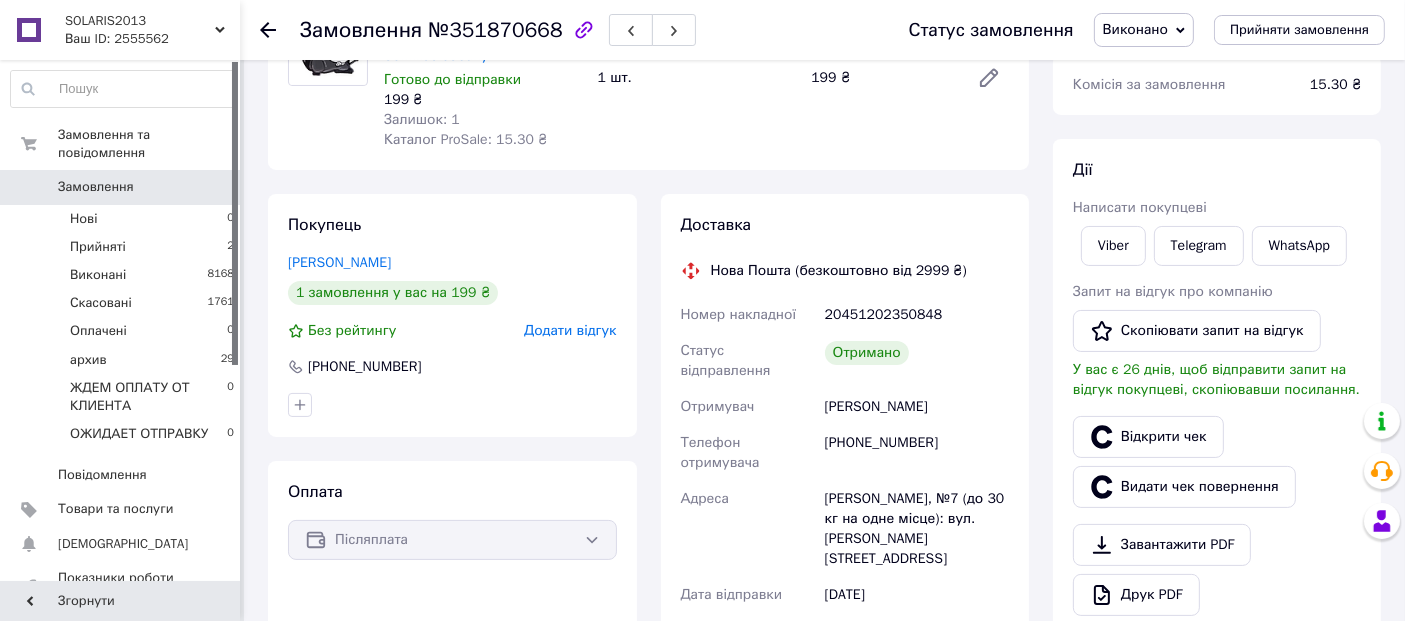 scroll, scrollTop: 555, scrollLeft: 0, axis: vertical 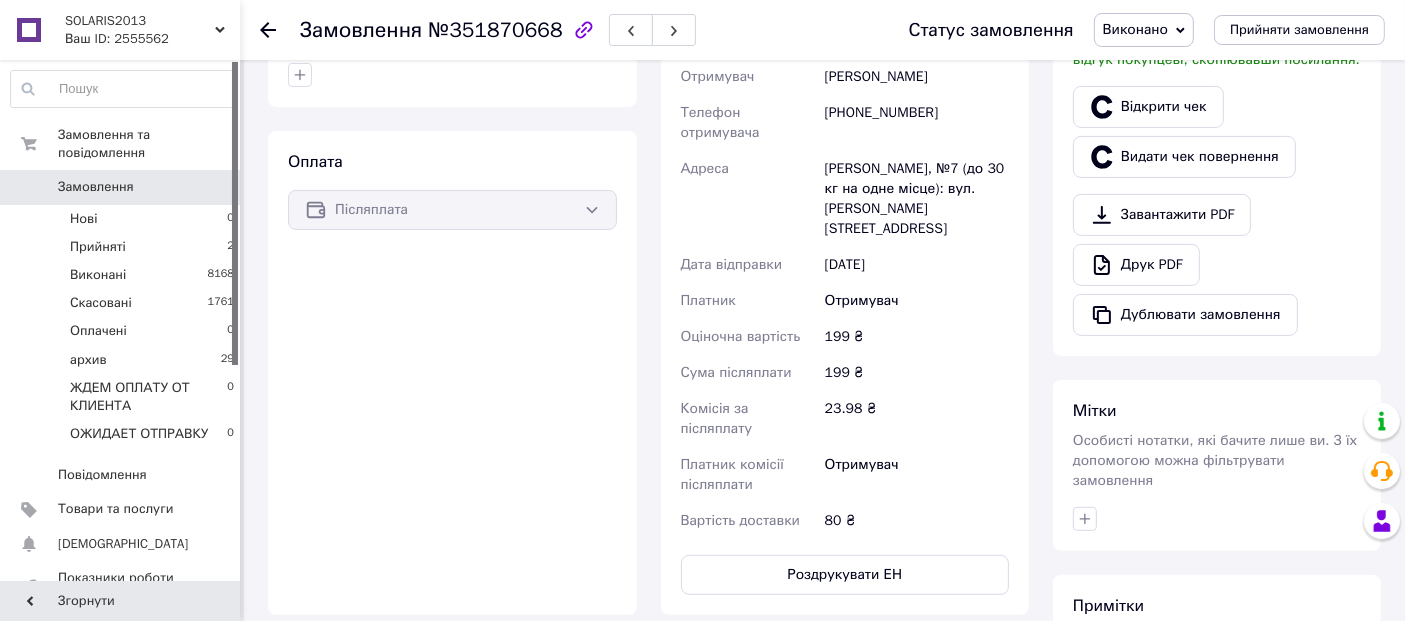 click on "Скопіювати запит на відгук" at bounding box center (1197, 1) 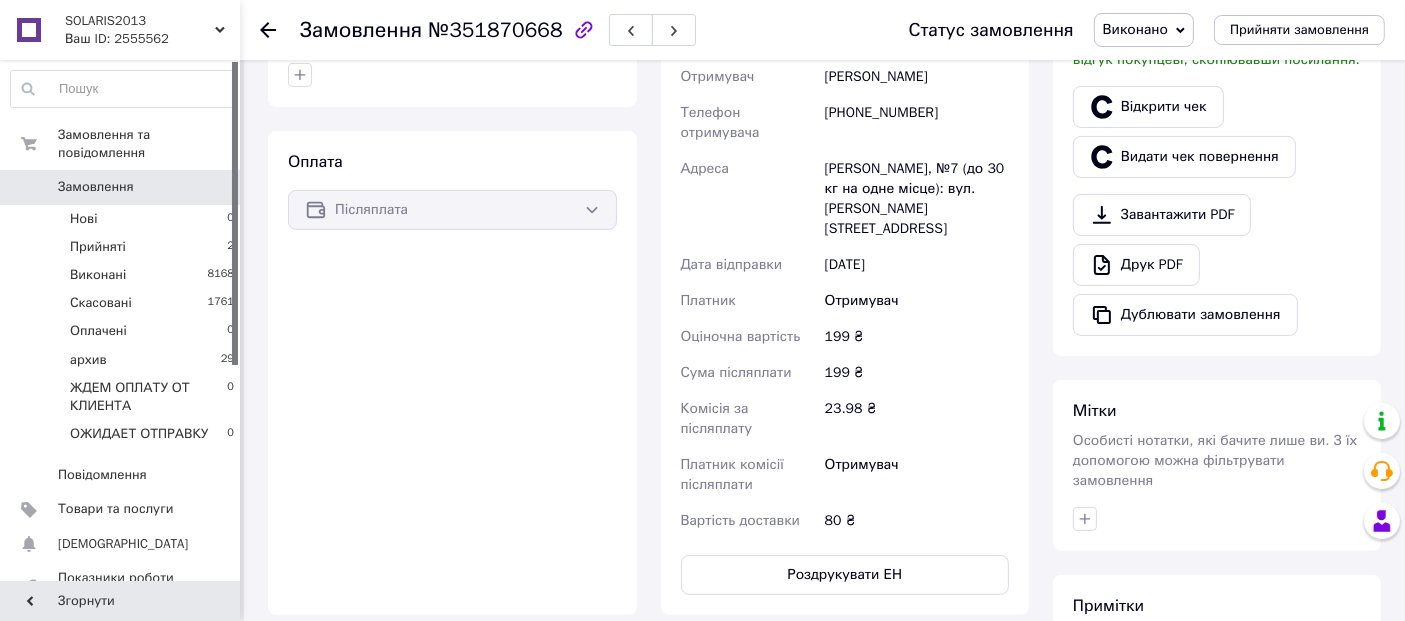 click 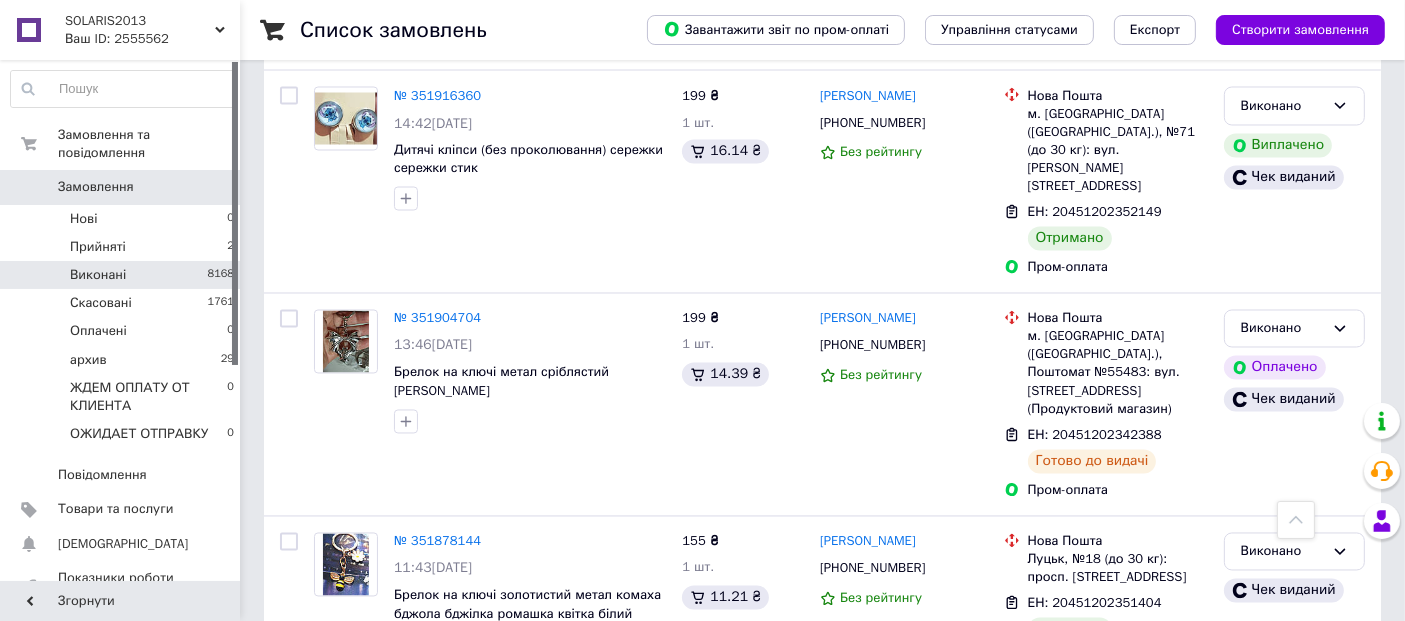 scroll, scrollTop: 3703, scrollLeft: 0, axis: vertical 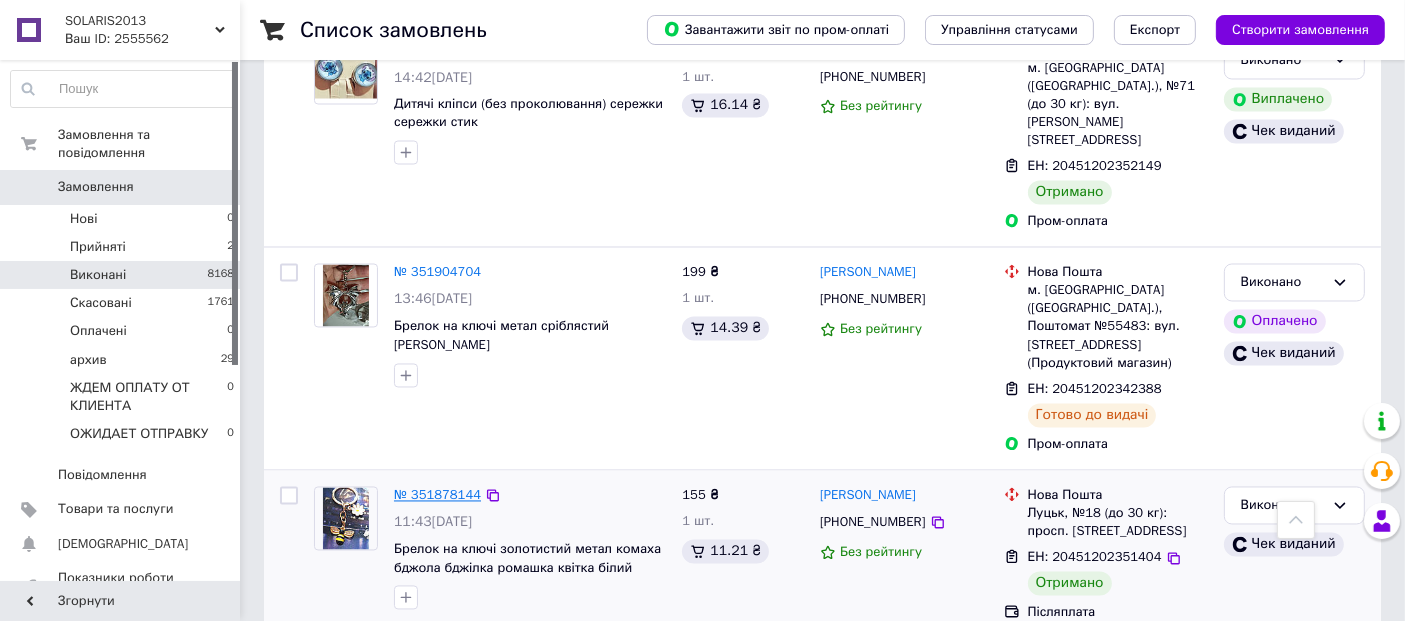 click on "№ 351878144" at bounding box center (437, 495) 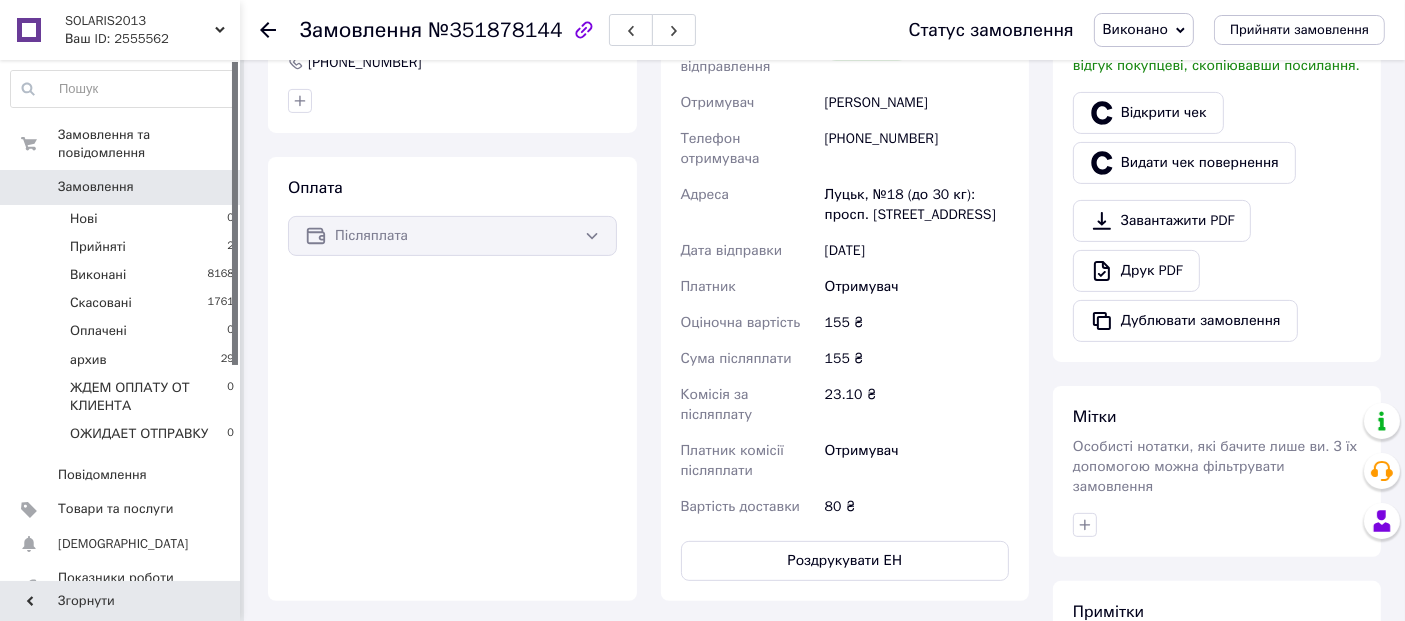 scroll, scrollTop: 594, scrollLeft: 0, axis: vertical 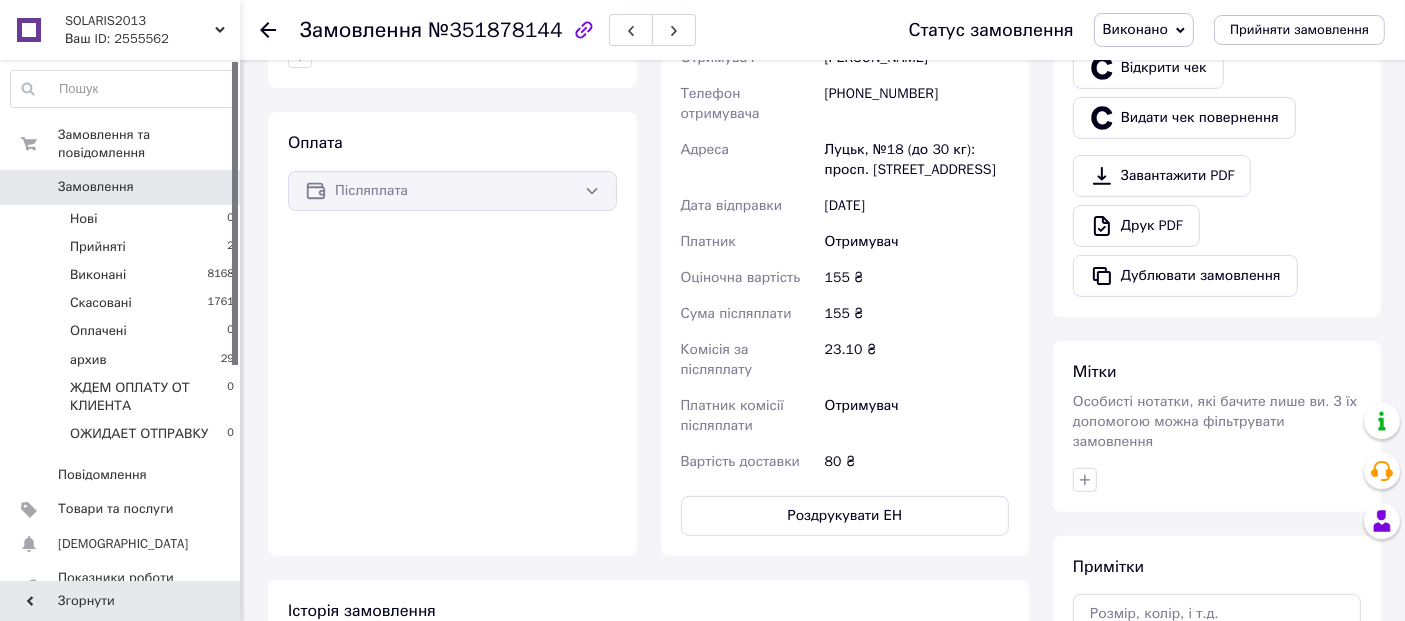 click 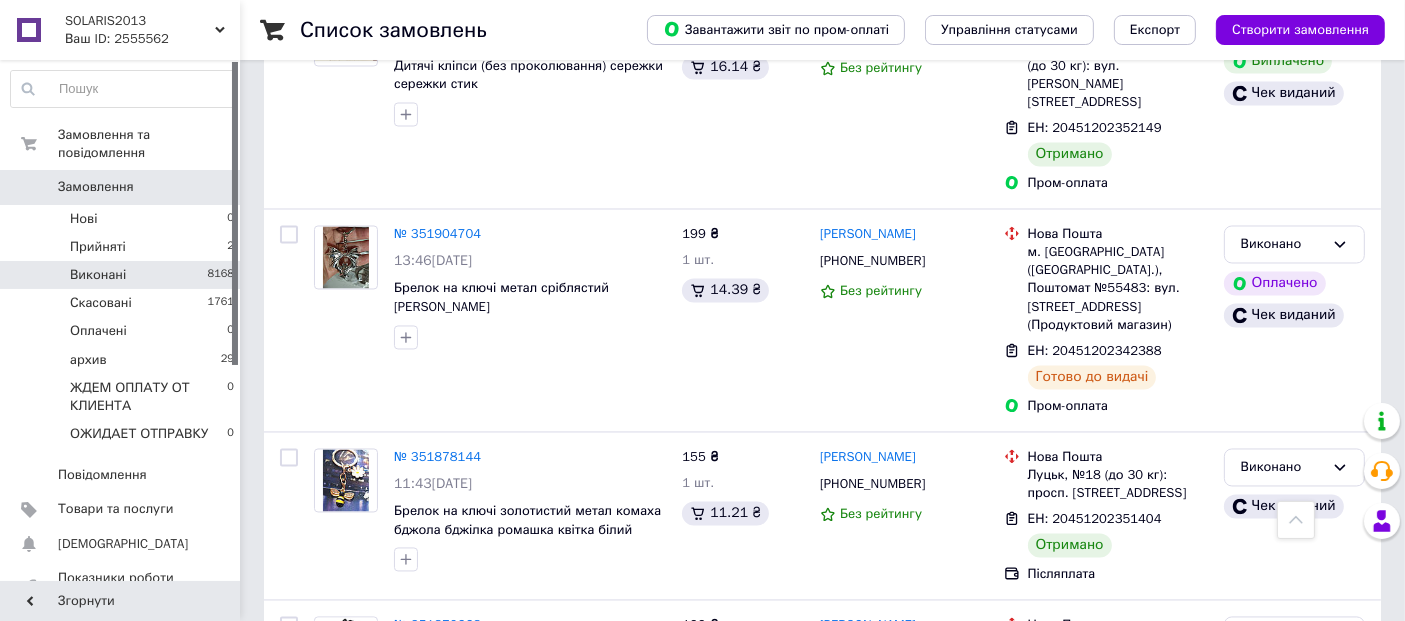 scroll, scrollTop: 3776, scrollLeft: 0, axis: vertical 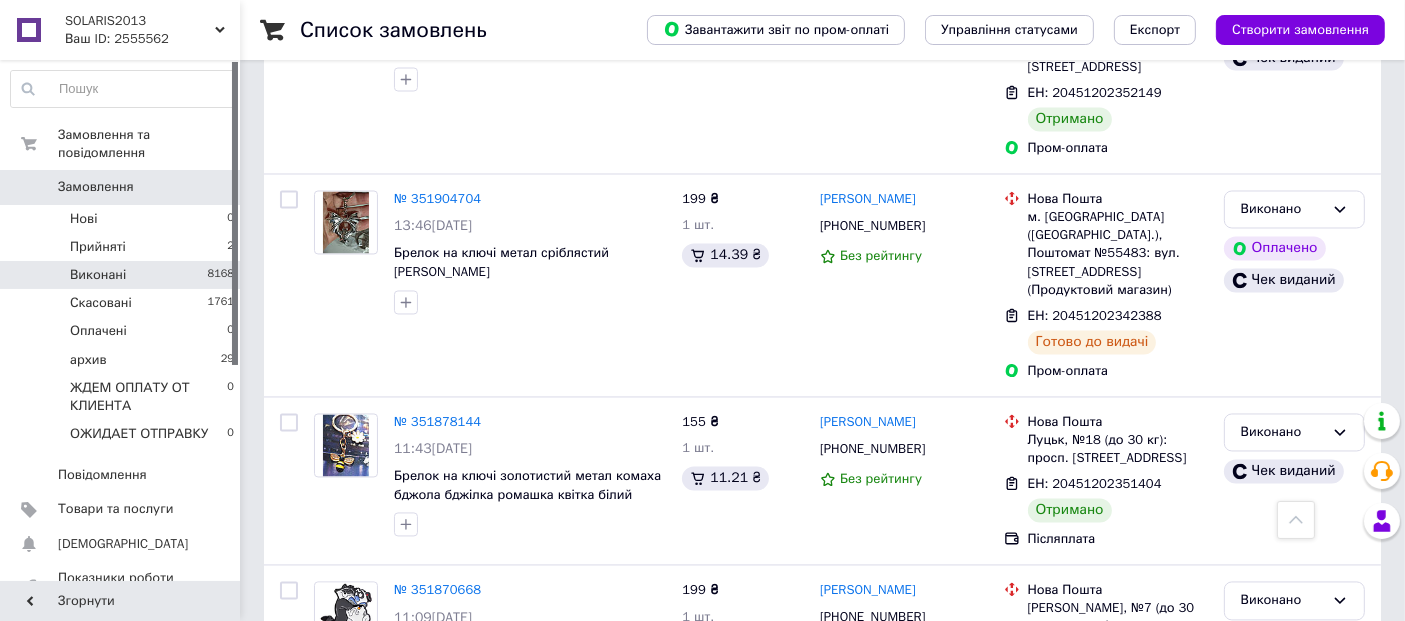 click on "2" at bounding box center (327, 815) 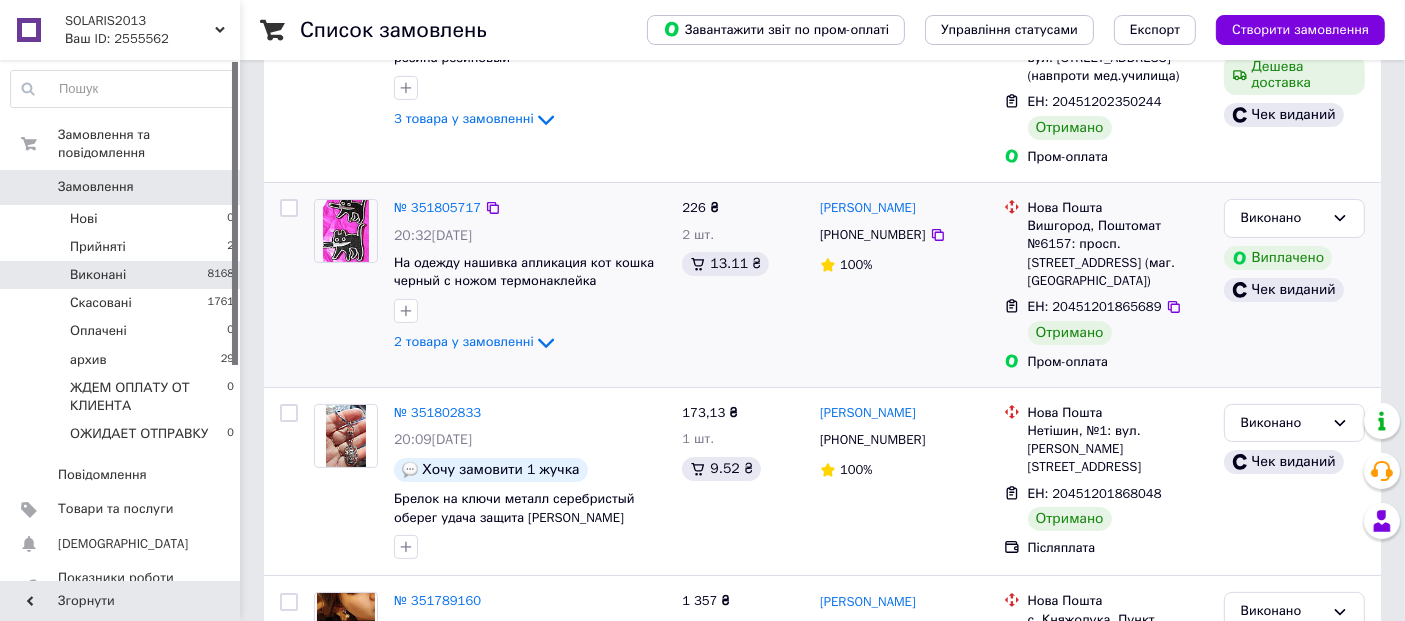 scroll, scrollTop: 370, scrollLeft: 0, axis: vertical 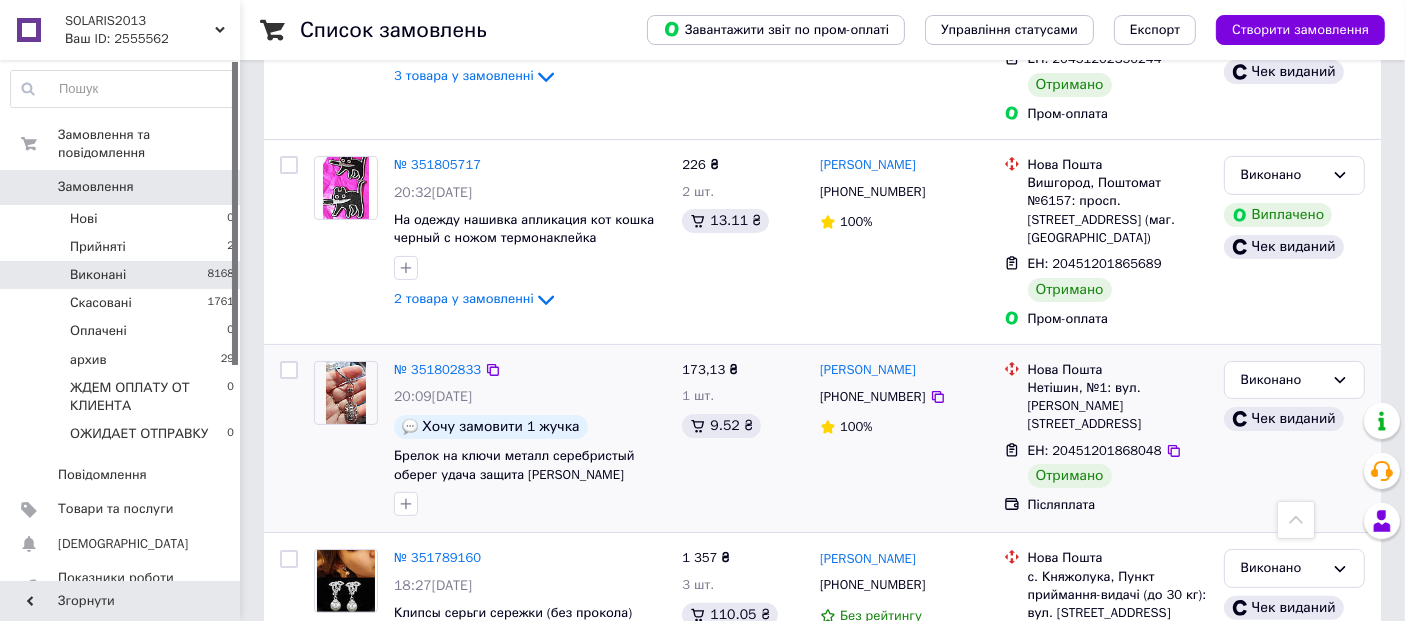 click on "№ 351802833" at bounding box center [437, 370] 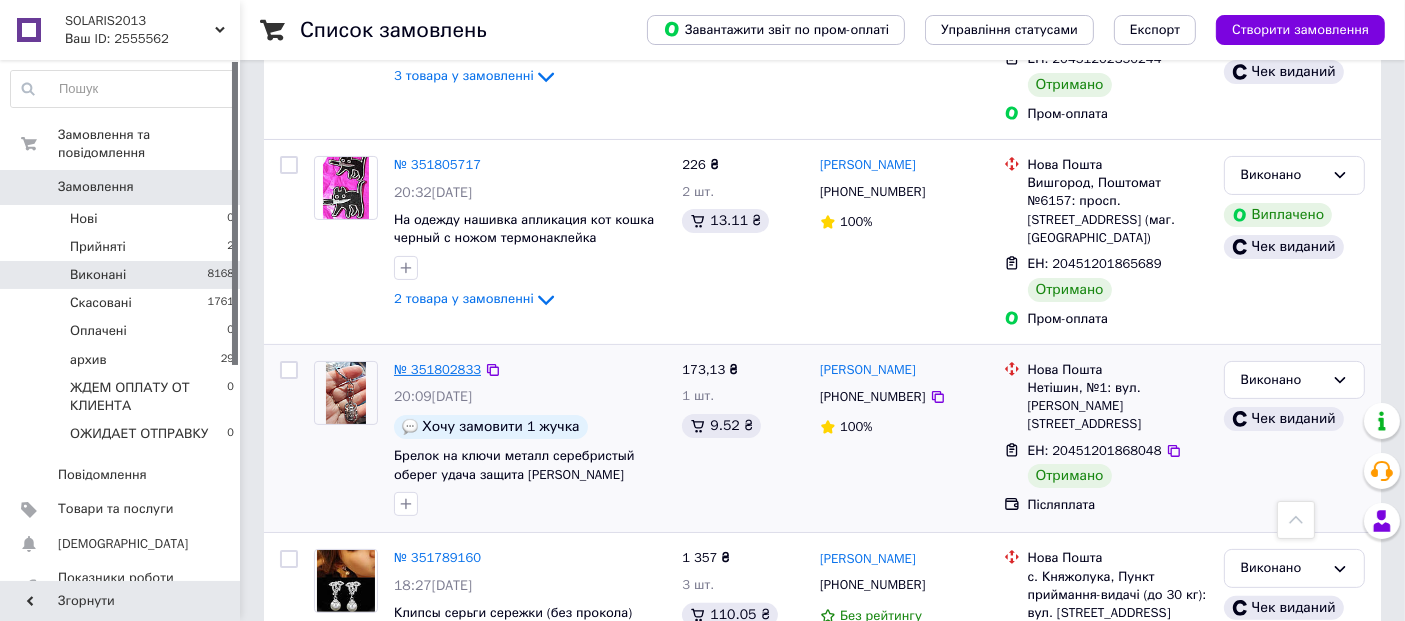 click on "№ 351802833" at bounding box center [437, 369] 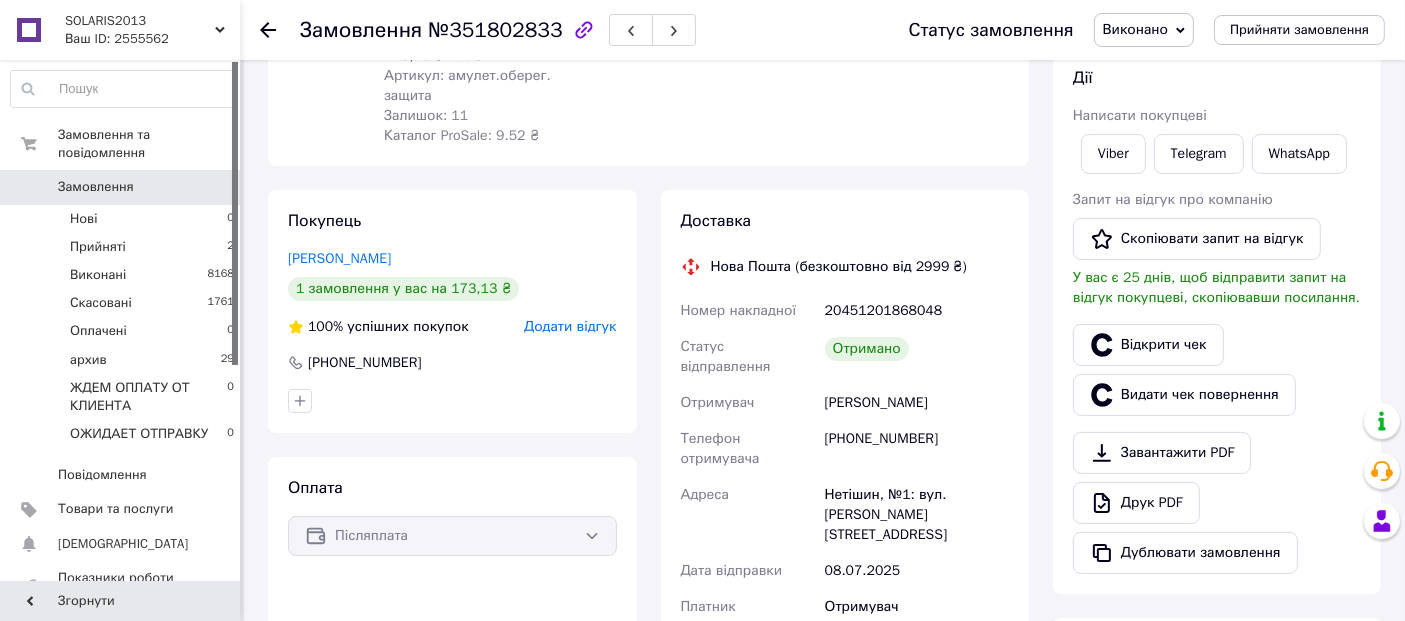 scroll, scrollTop: 370, scrollLeft: 0, axis: vertical 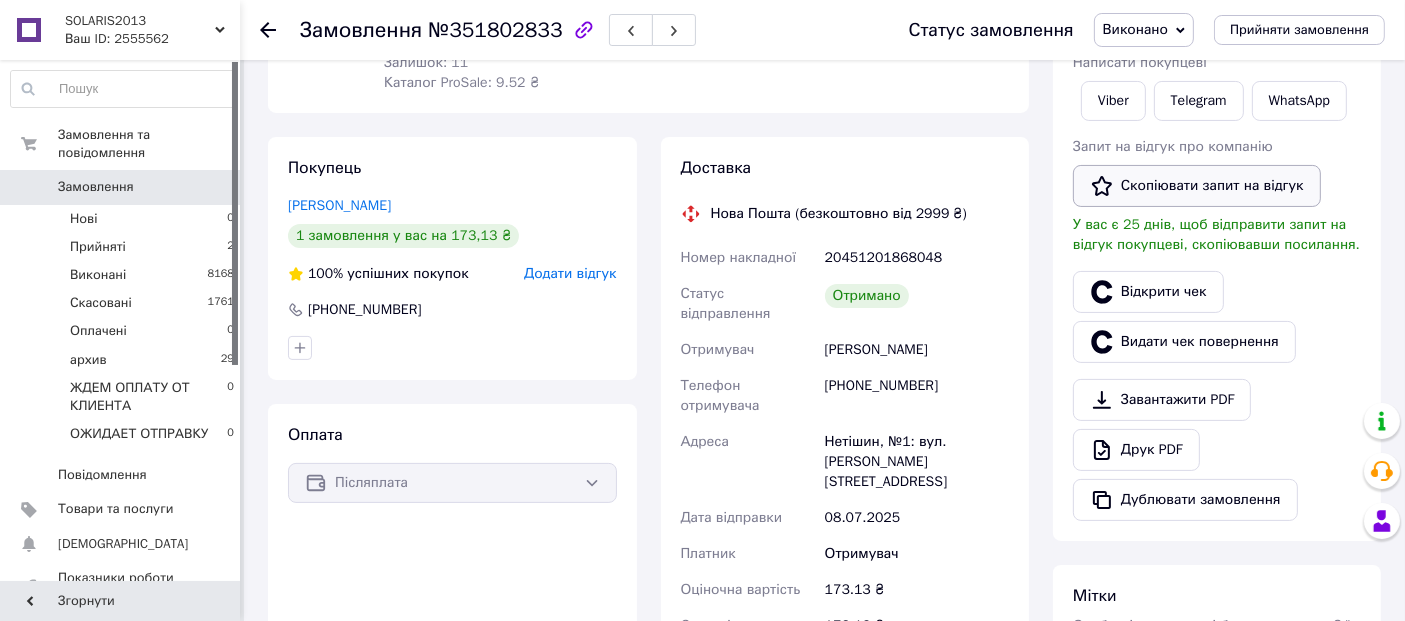 click on "Скопіювати запит на відгук" at bounding box center [1197, 186] 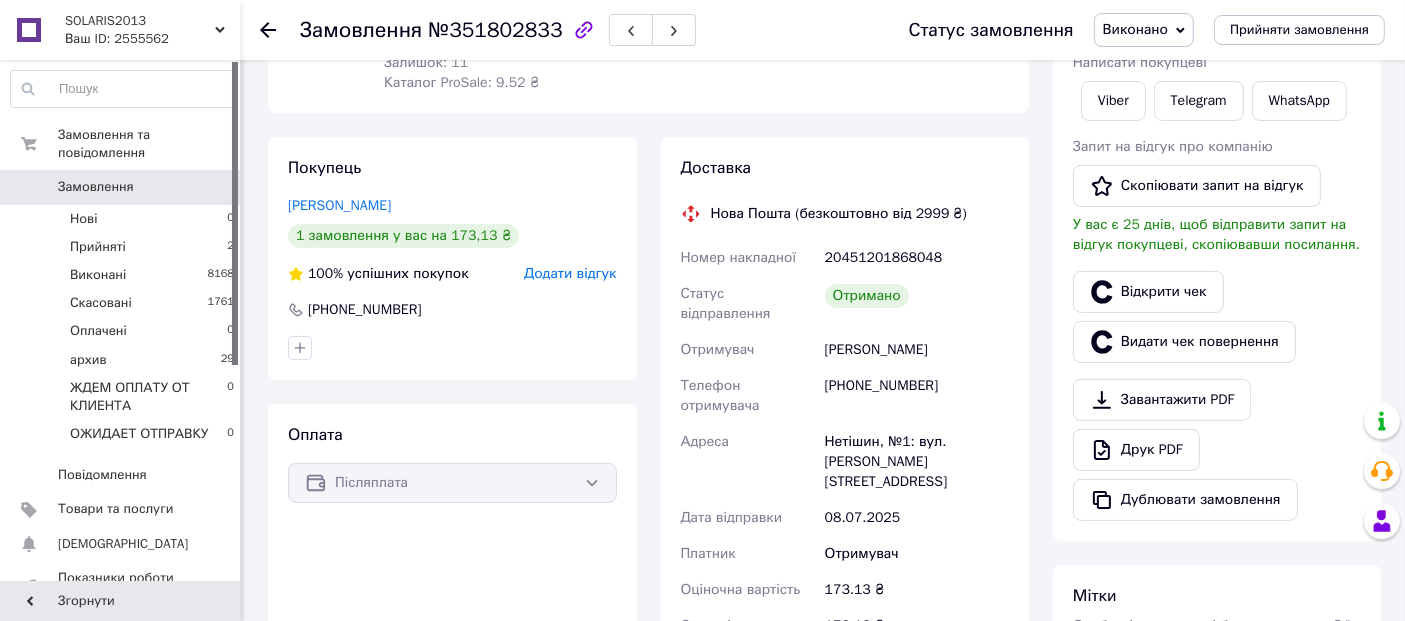 click 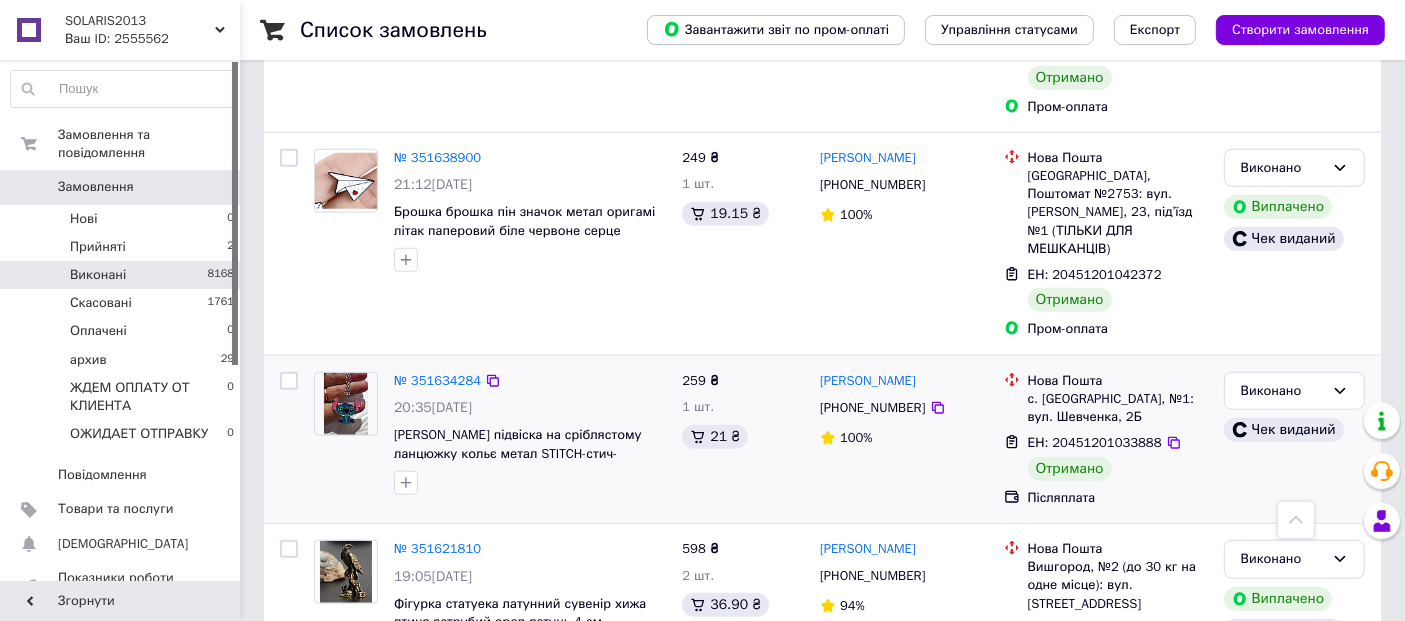 scroll, scrollTop: 2037, scrollLeft: 0, axis: vertical 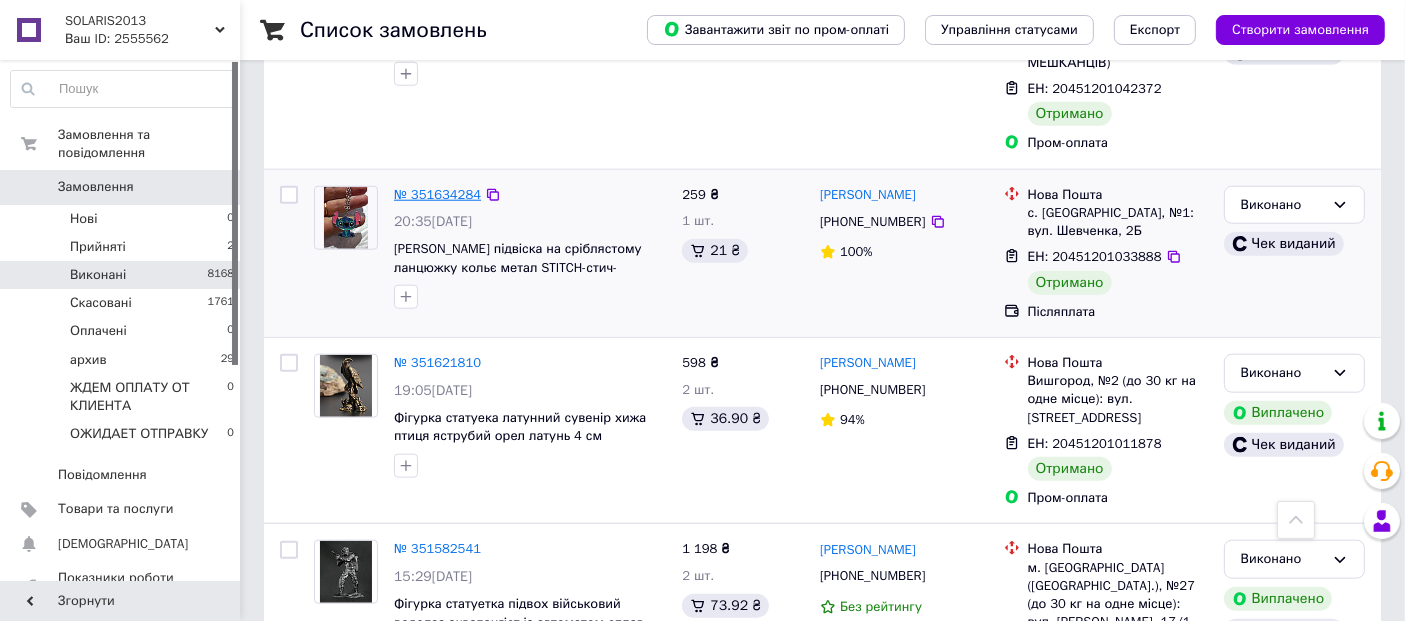 click on "№ 351634284" at bounding box center (437, 194) 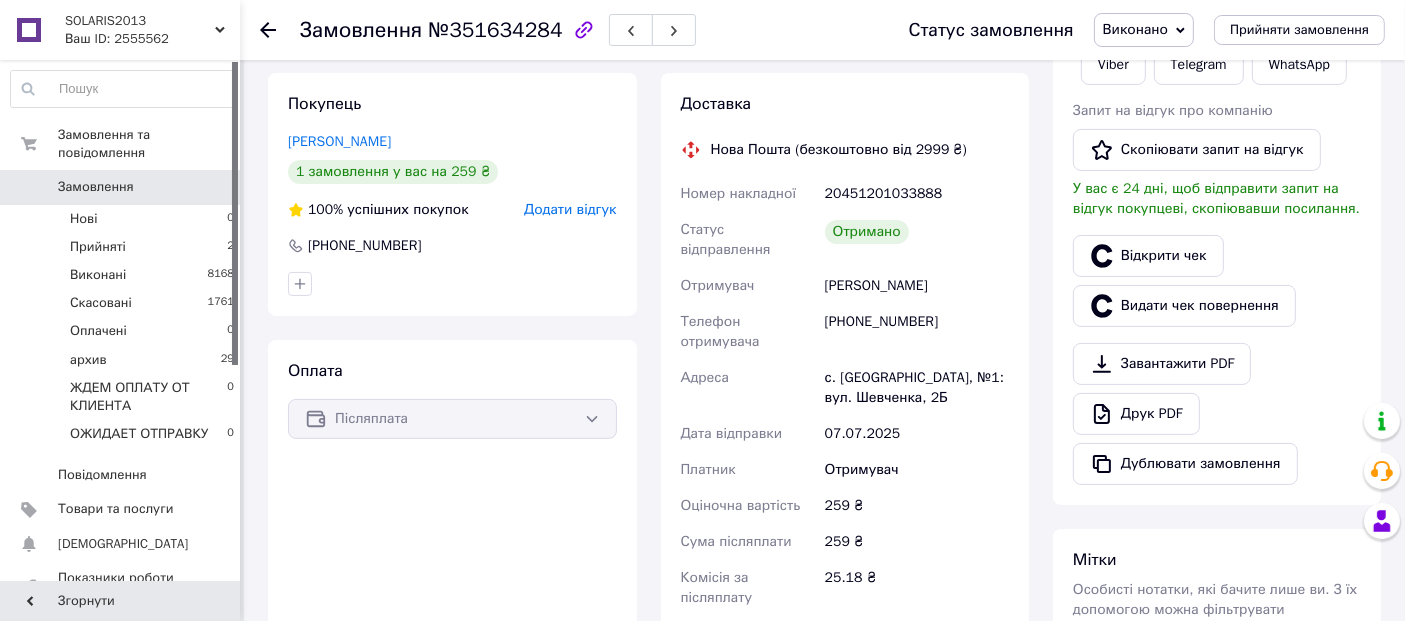 scroll, scrollTop: 323, scrollLeft: 0, axis: vertical 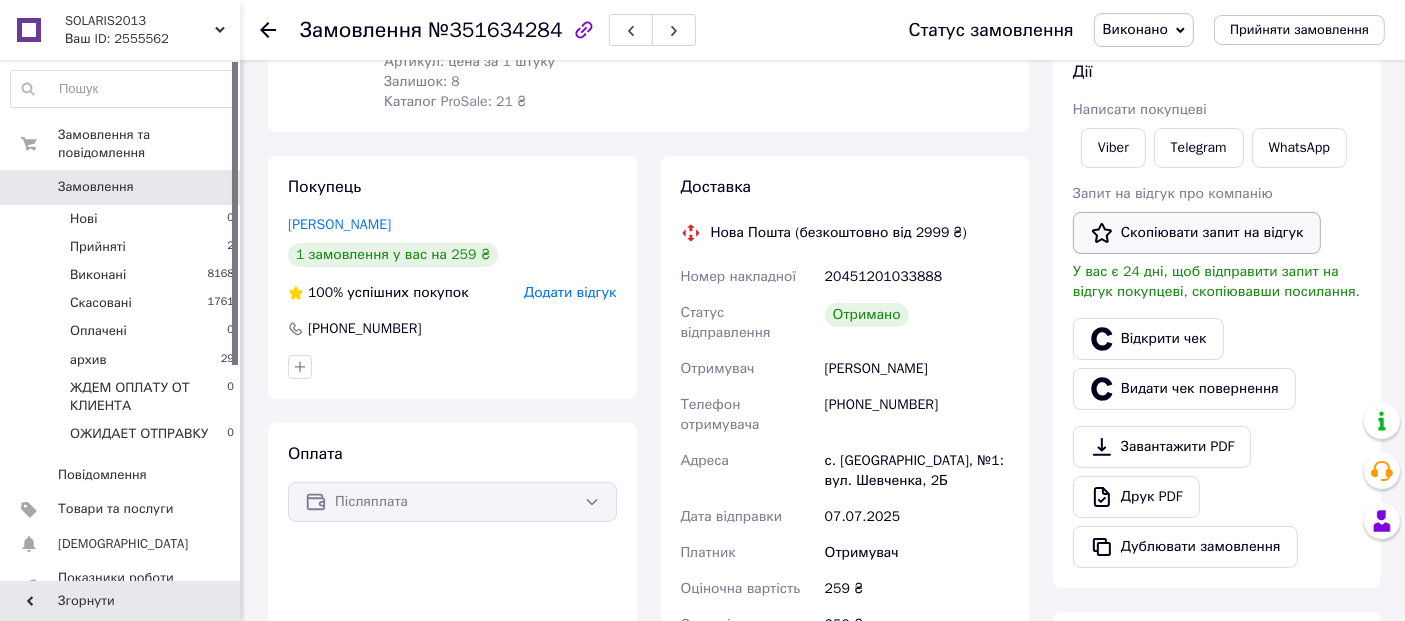 click on "Скопіювати запит на відгук" at bounding box center (1197, 233) 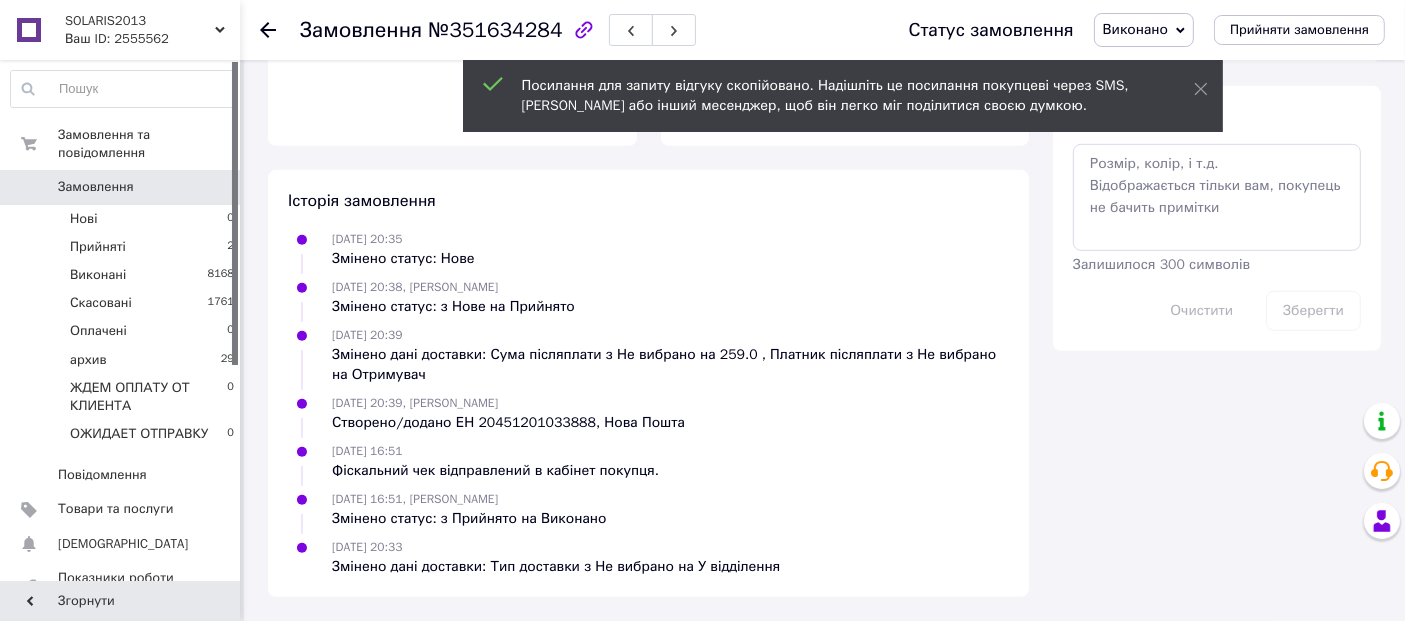 scroll, scrollTop: 1249, scrollLeft: 0, axis: vertical 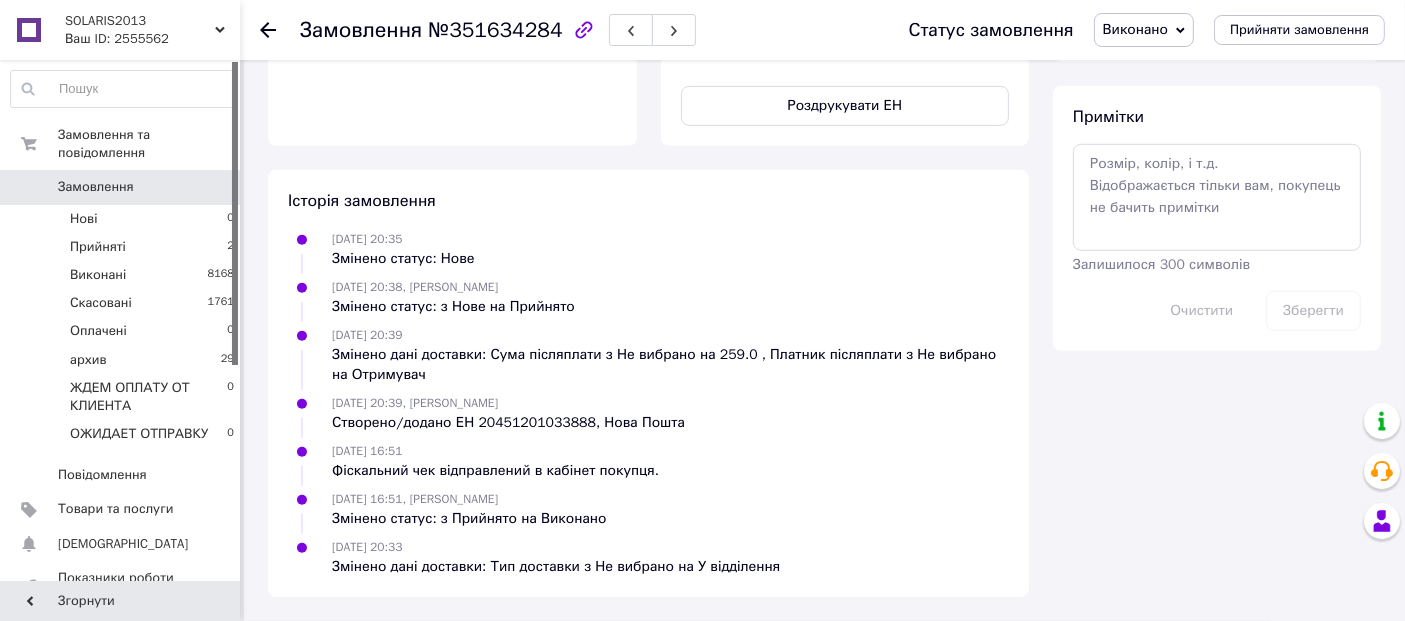 click 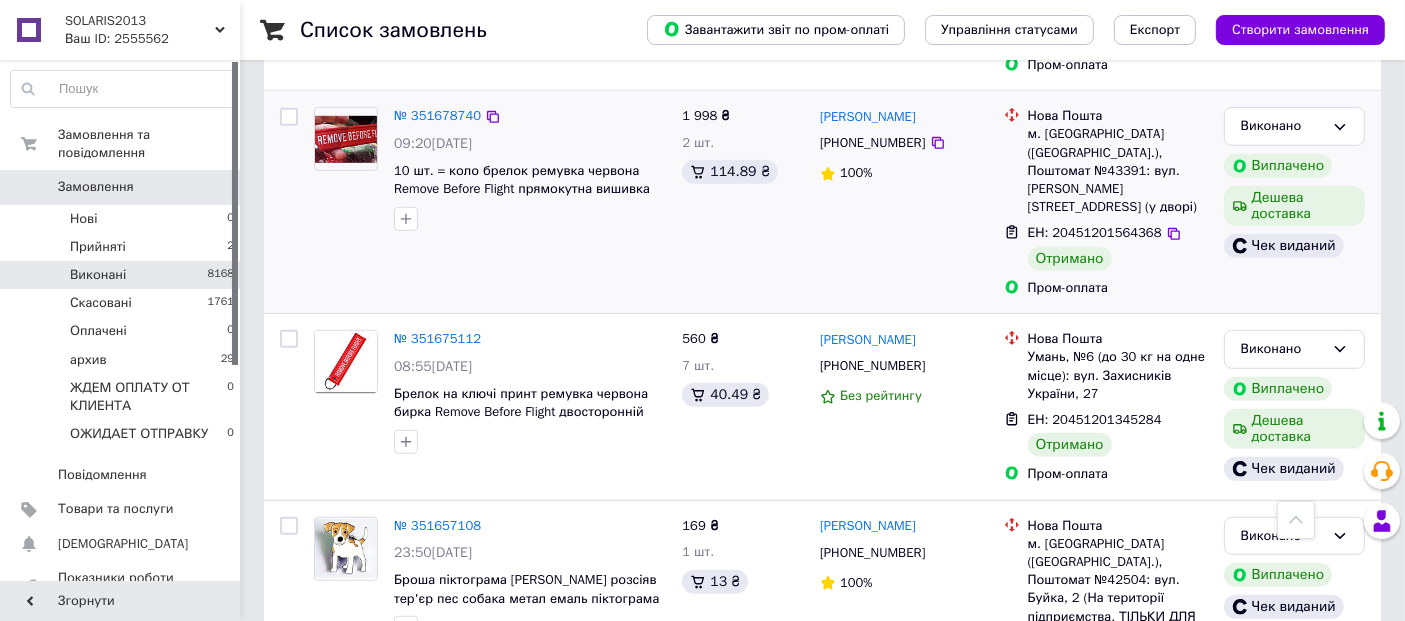 scroll, scrollTop: 1296, scrollLeft: 0, axis: vertical 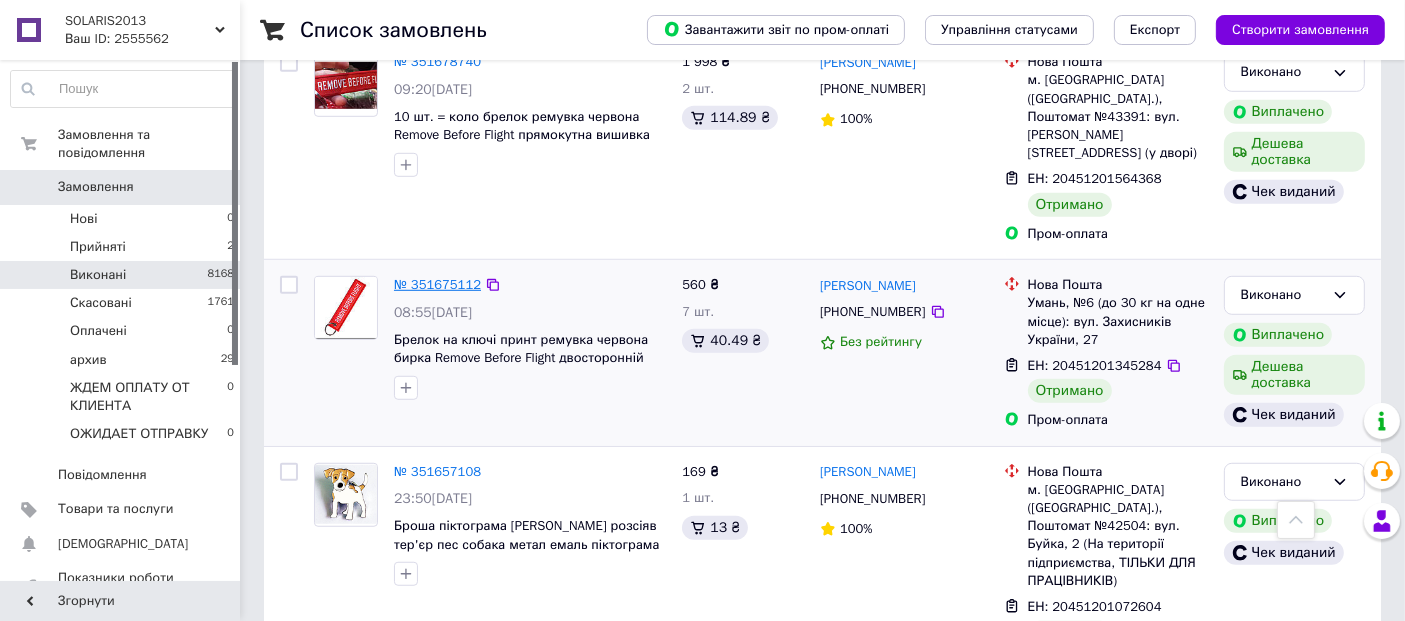 click on "№ 351675112" at bounding box center [437, 284] 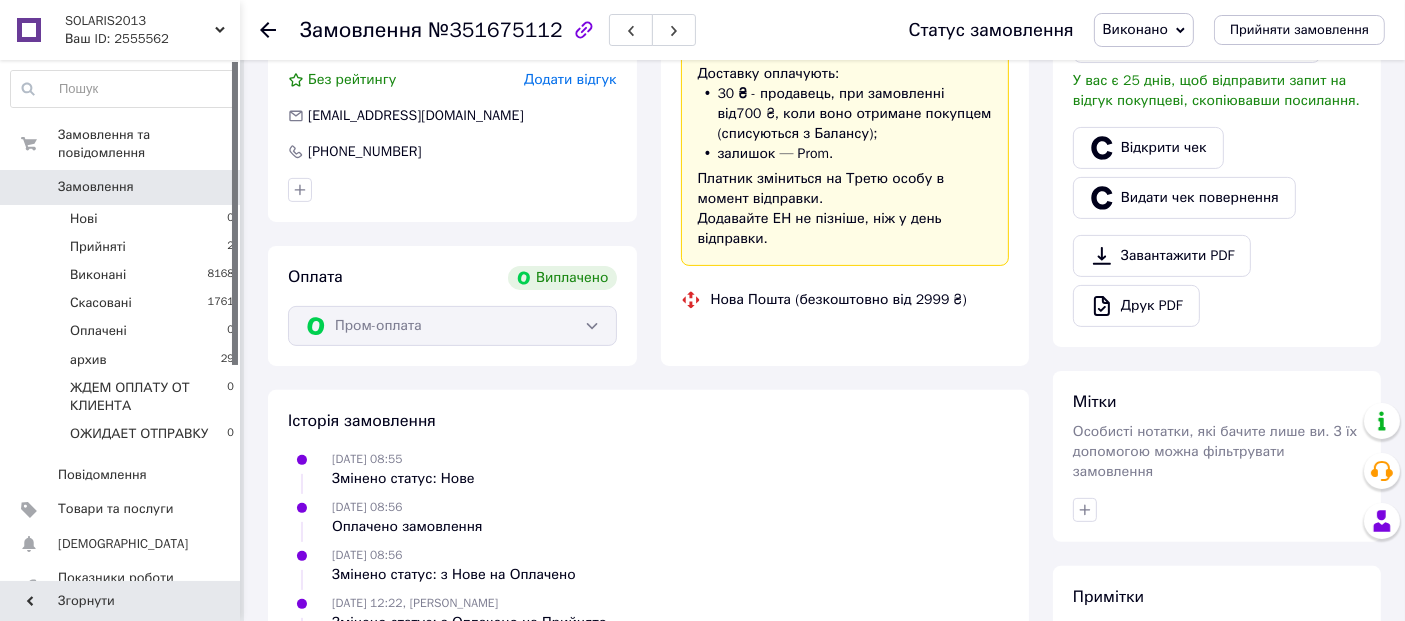 scroll, scrollTop: 1208, scrollLeft: 0, axis: vertical 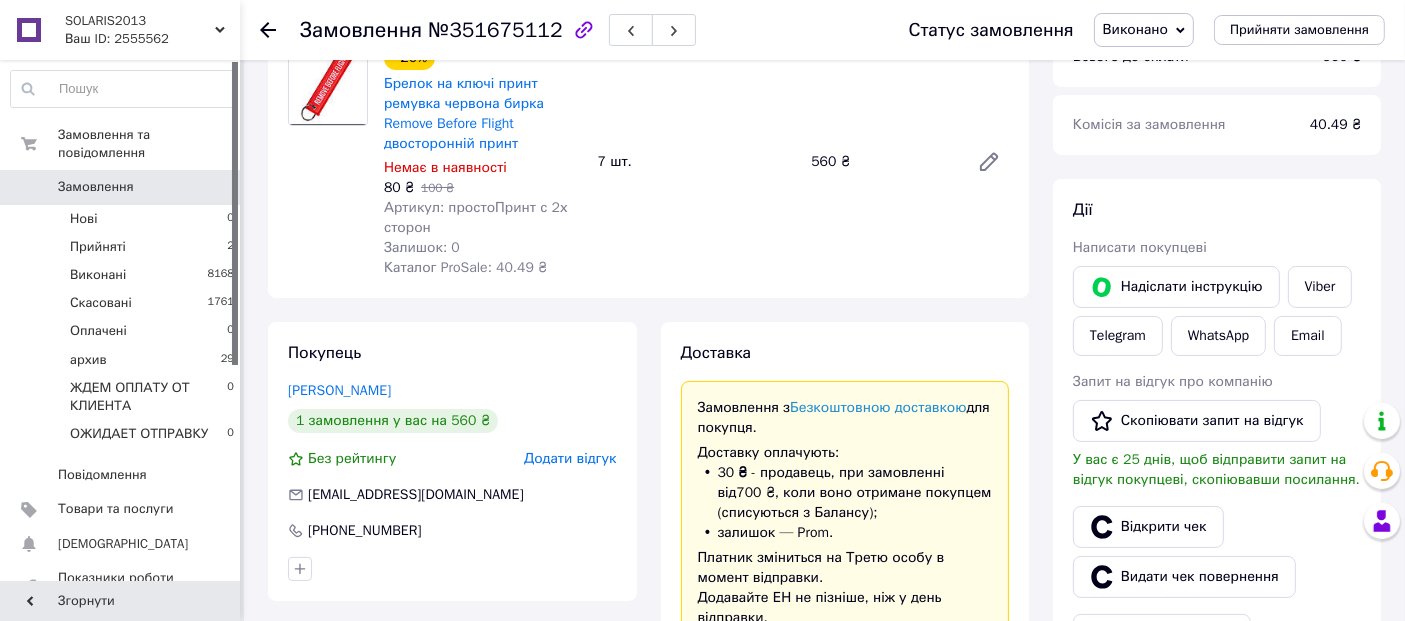click at bounding box center [280, 30] 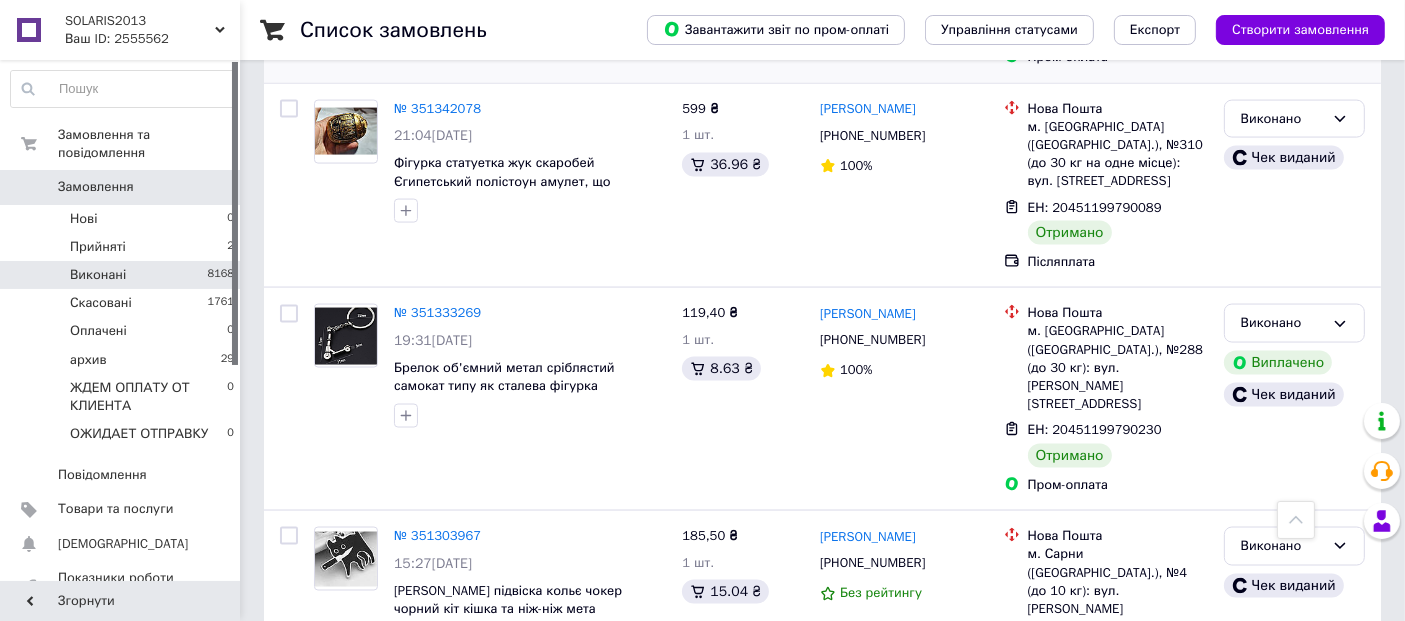 scroll, scrollTop: 3148, scrollLeft: 0, axis: vertical 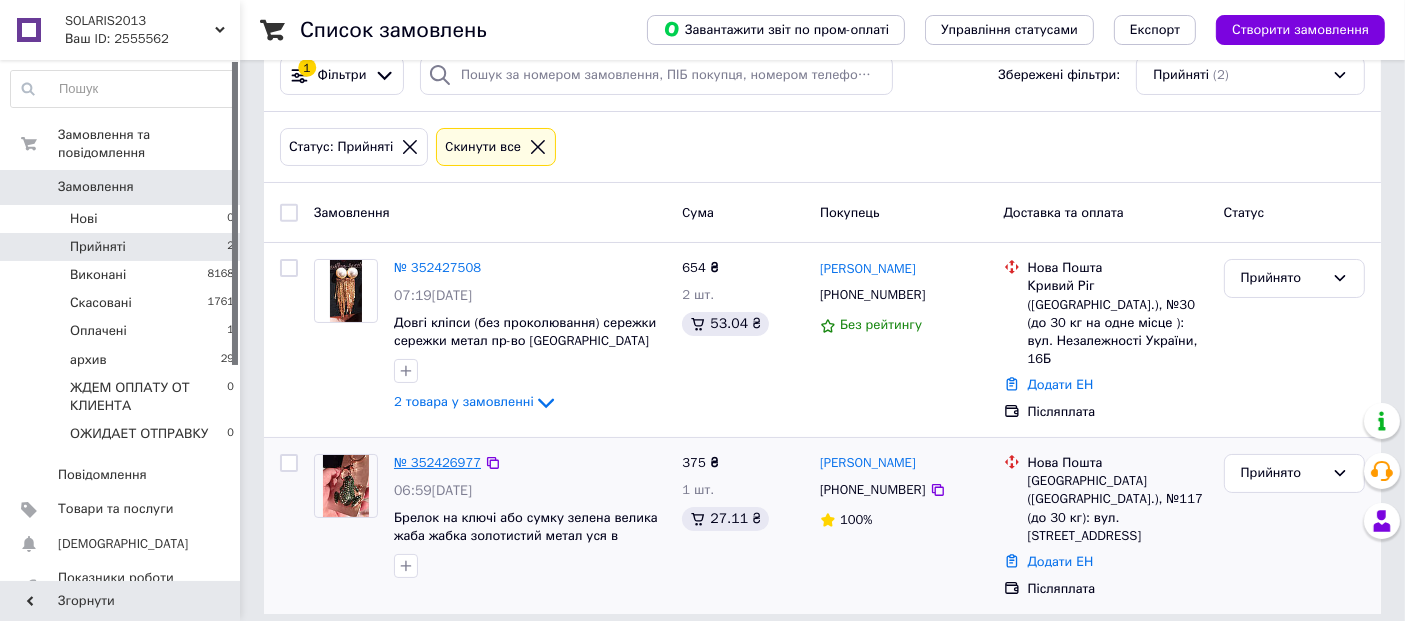 click on "№ 352426977" at bounding box center (437, 462) 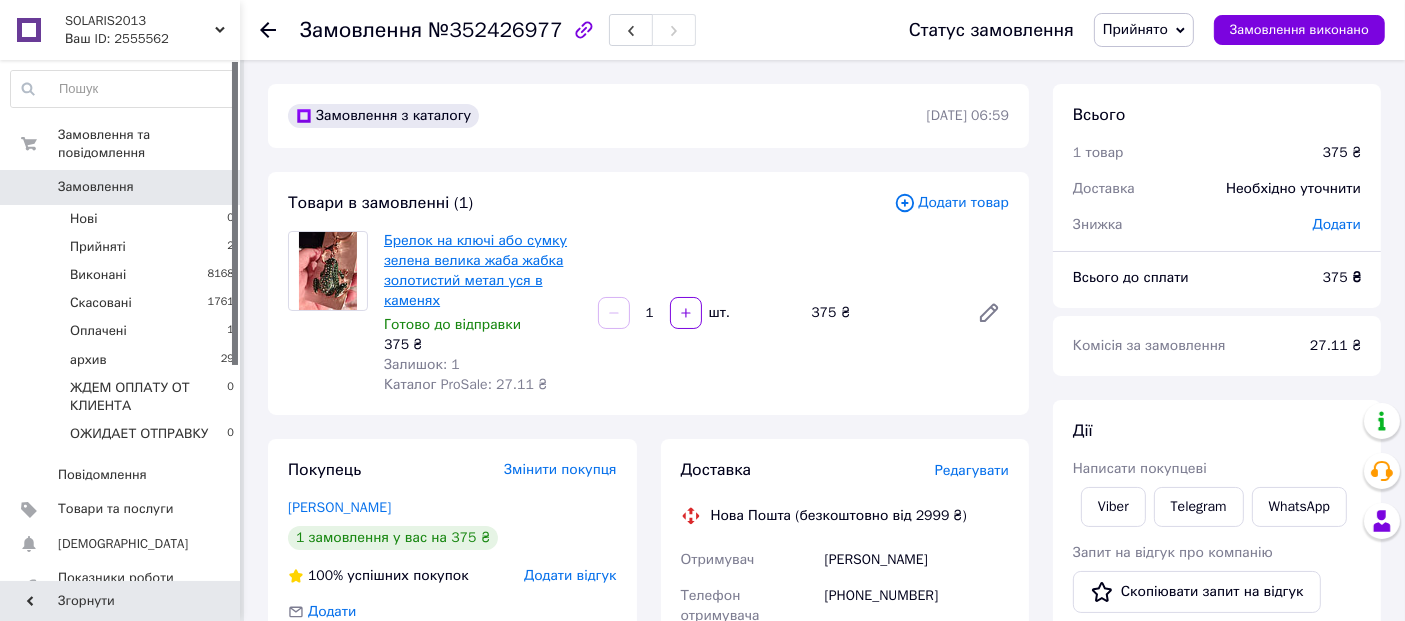 click on "Брелок на ключі або сумку зелена велика жаба жабка золотистий метал уся в каменях" at bounding box center (475, 270) 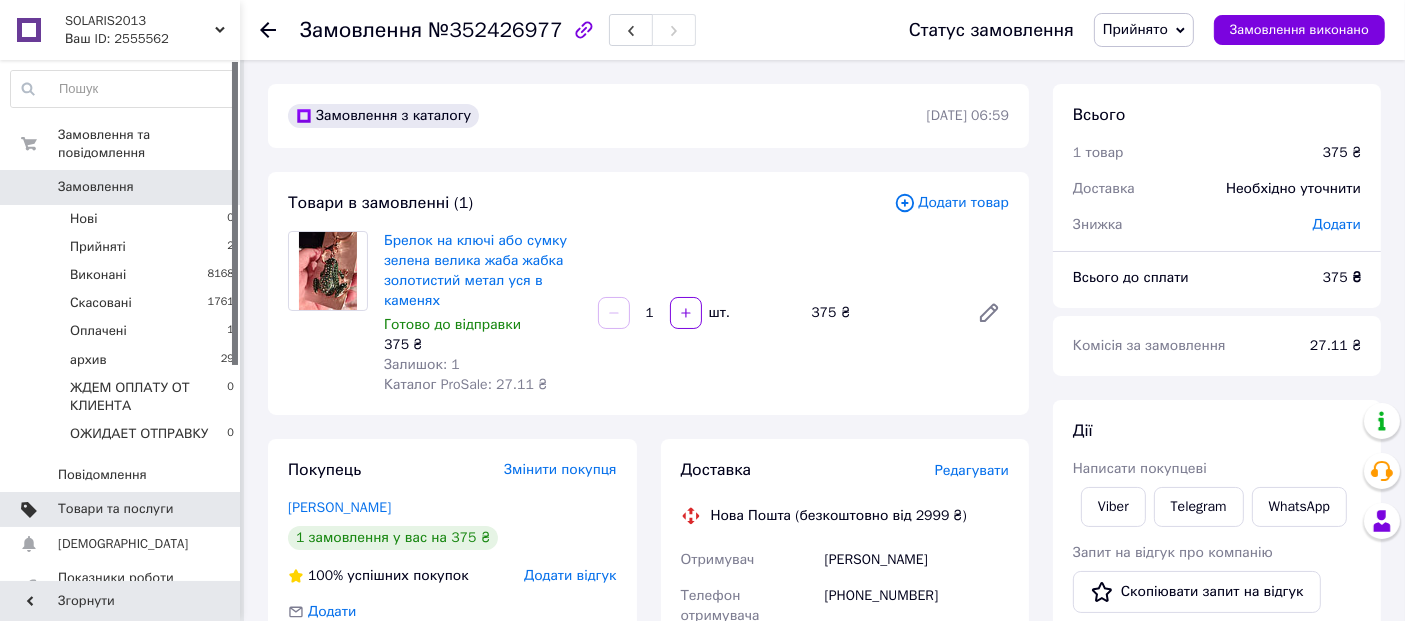 click on "Товари та послуги" at bounding box center (115, 509) 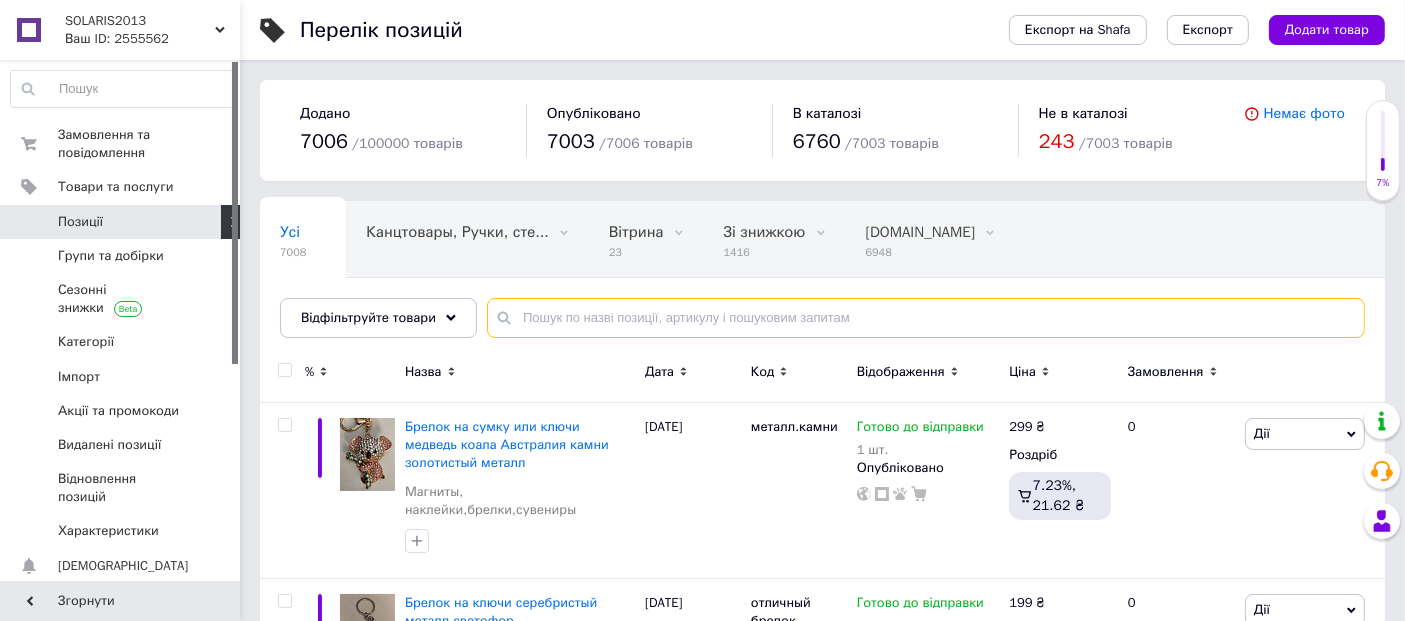 click at bounding box center (926, 318) 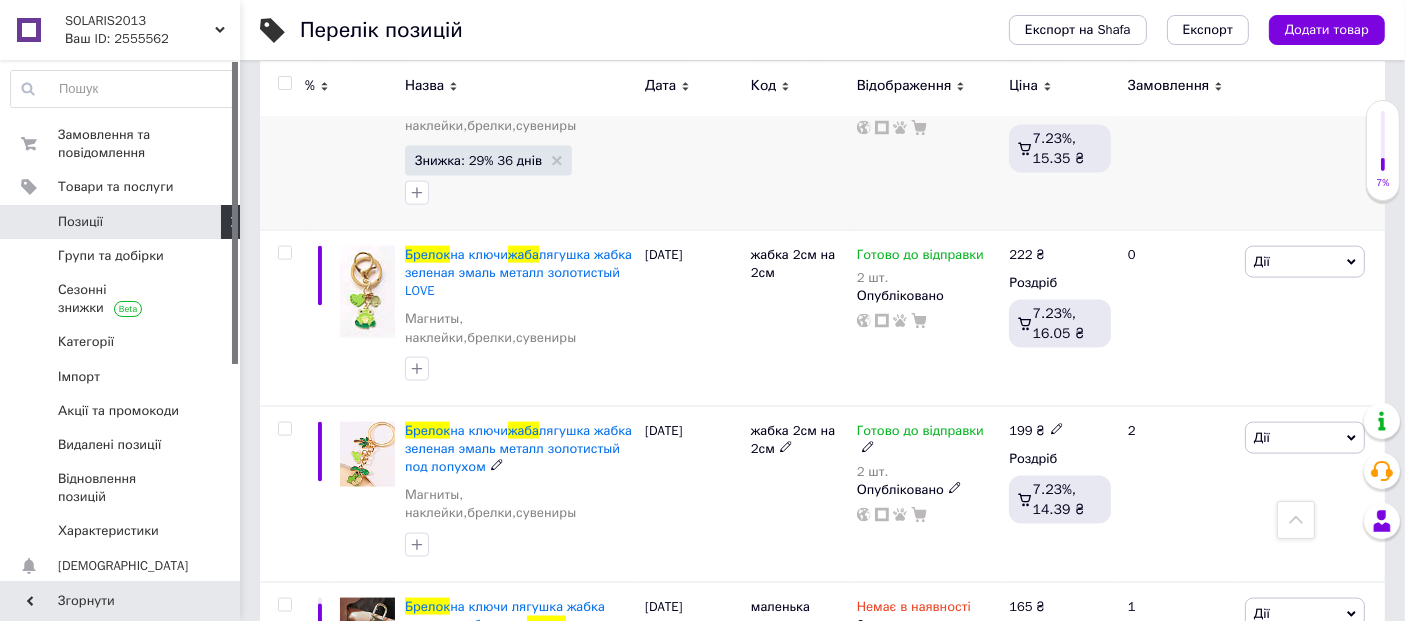 scroll, scrollTop: 2777, scrollLeft: 0, axis: vertical 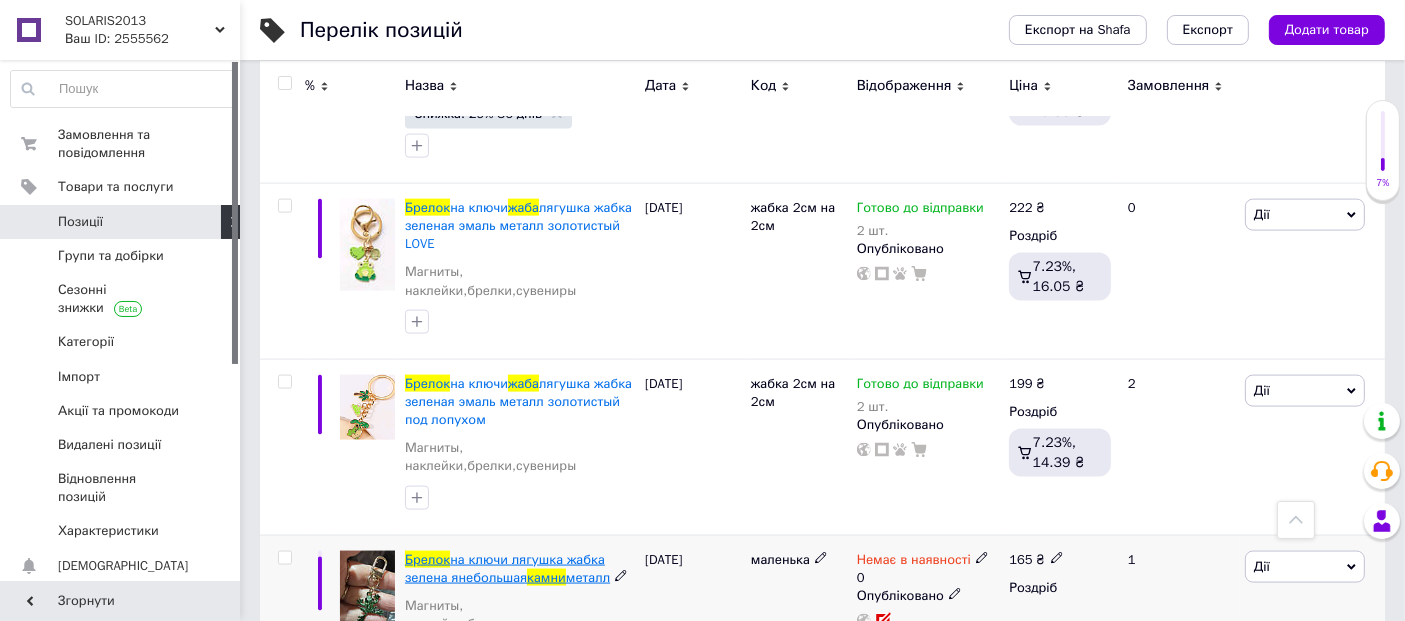 type on "брелок жаба камни" 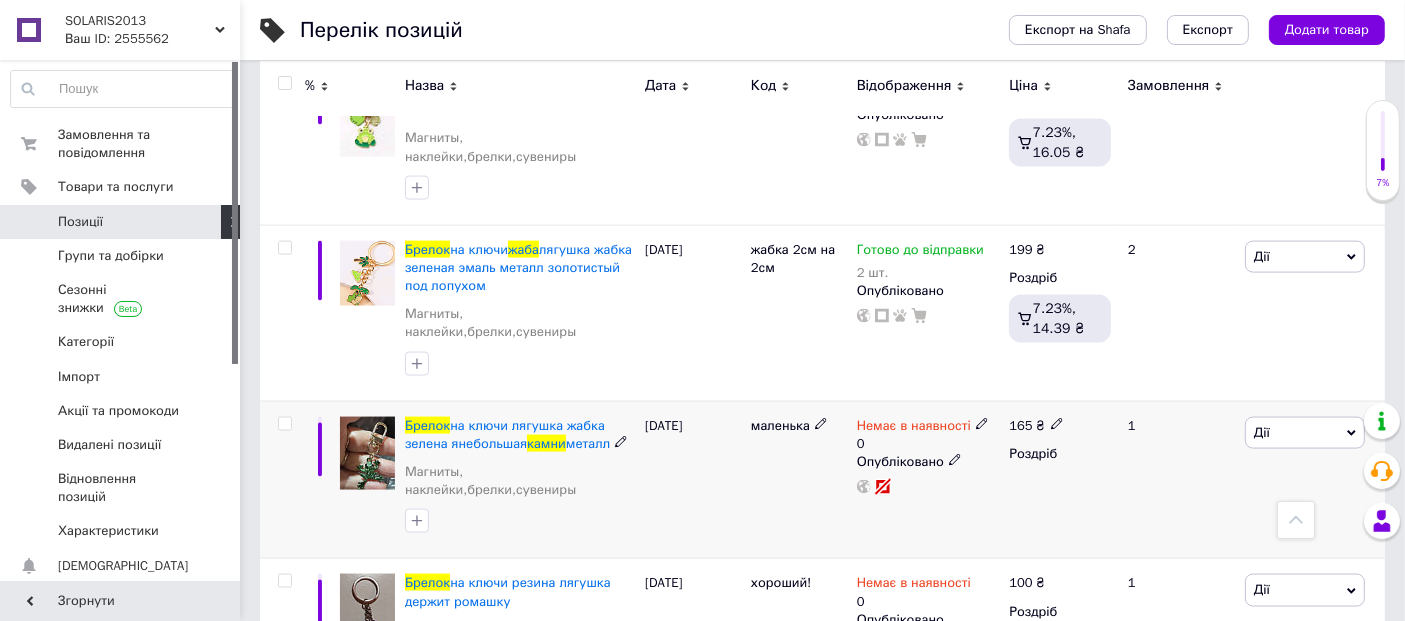 scroll, scrollTop: 2962, scrollLeft: 0, axis: vertical 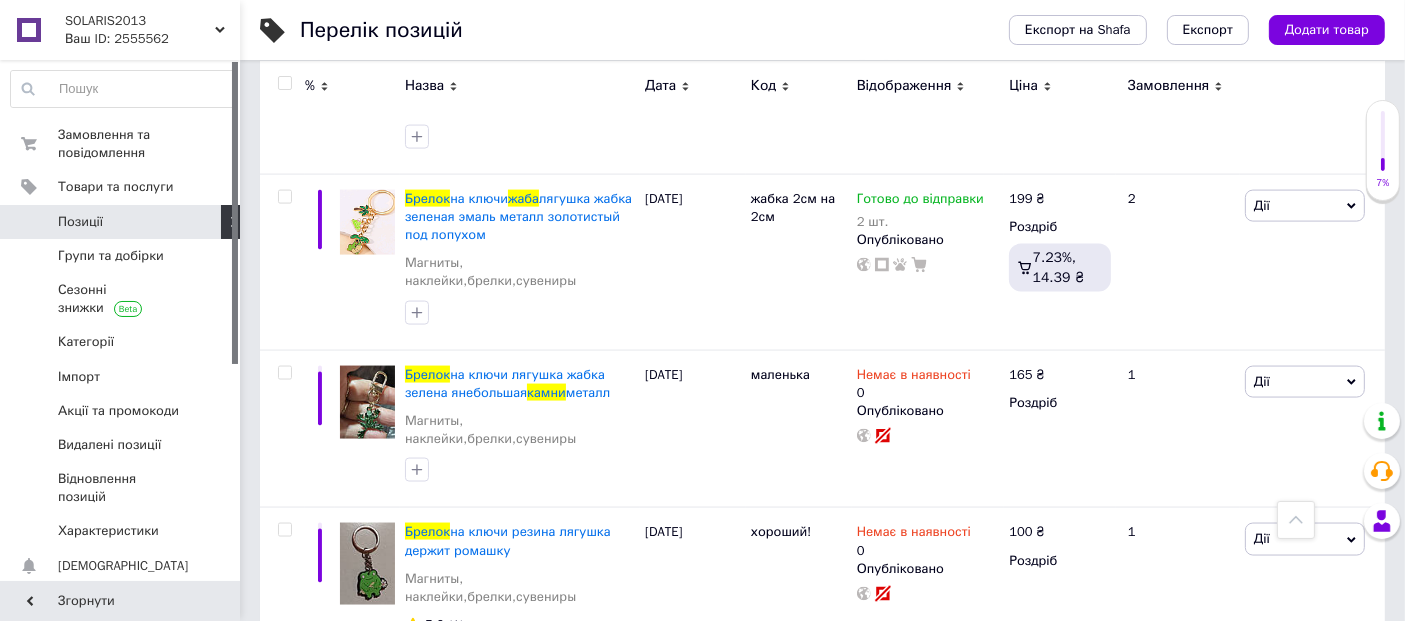 click on "на ключи или сумку зелёная крупная лягушка жабка золотистый металл вся в камнях" at bounding box center (517, 780) 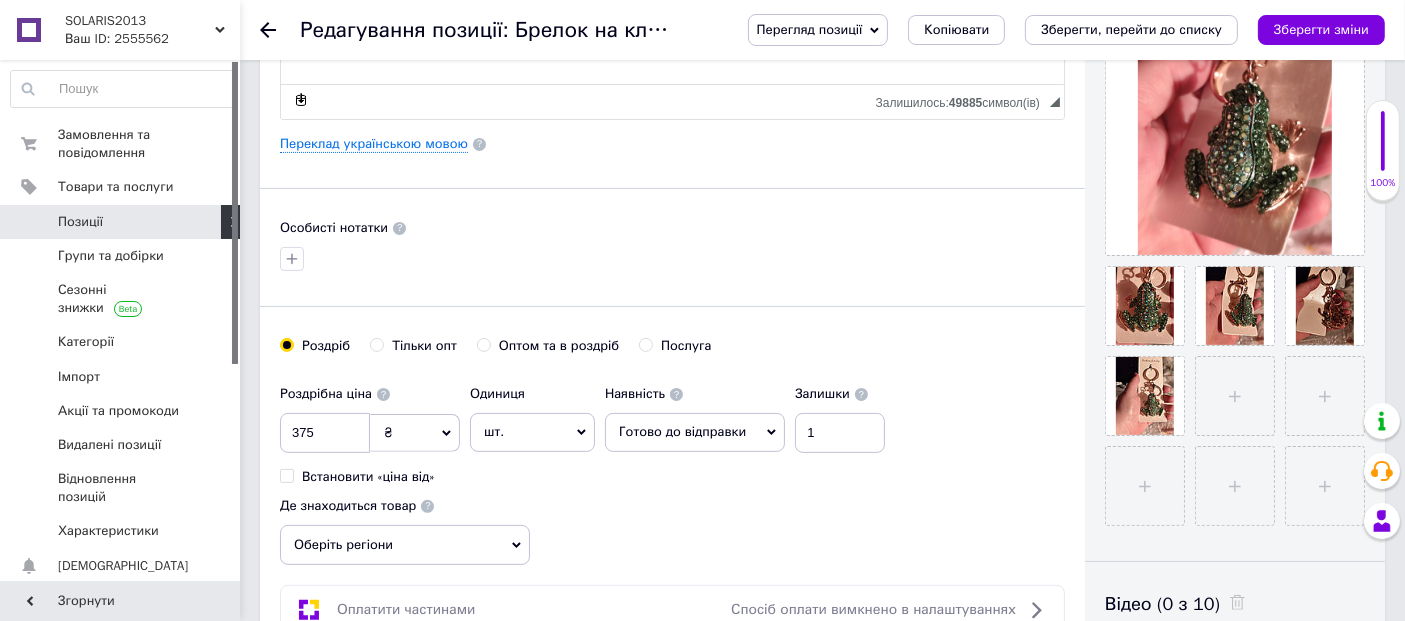scroll, scrollTop: 555, scrollLeft: 0, axis: vertical 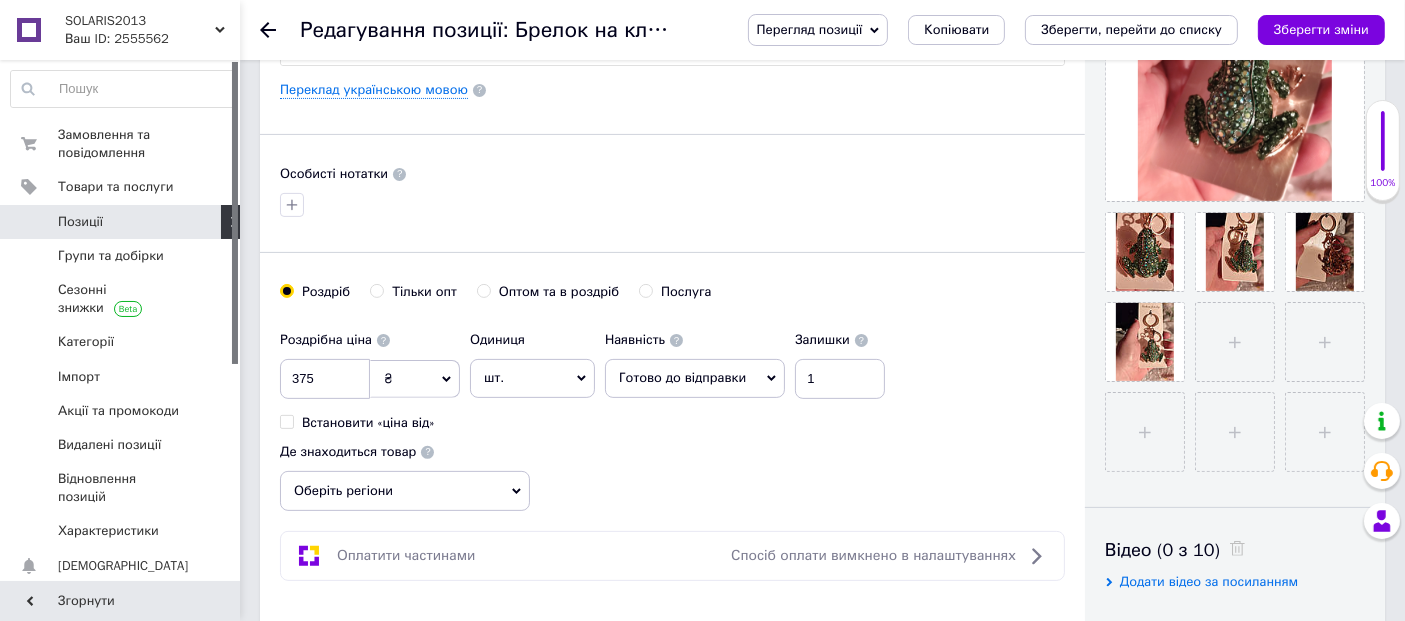 click 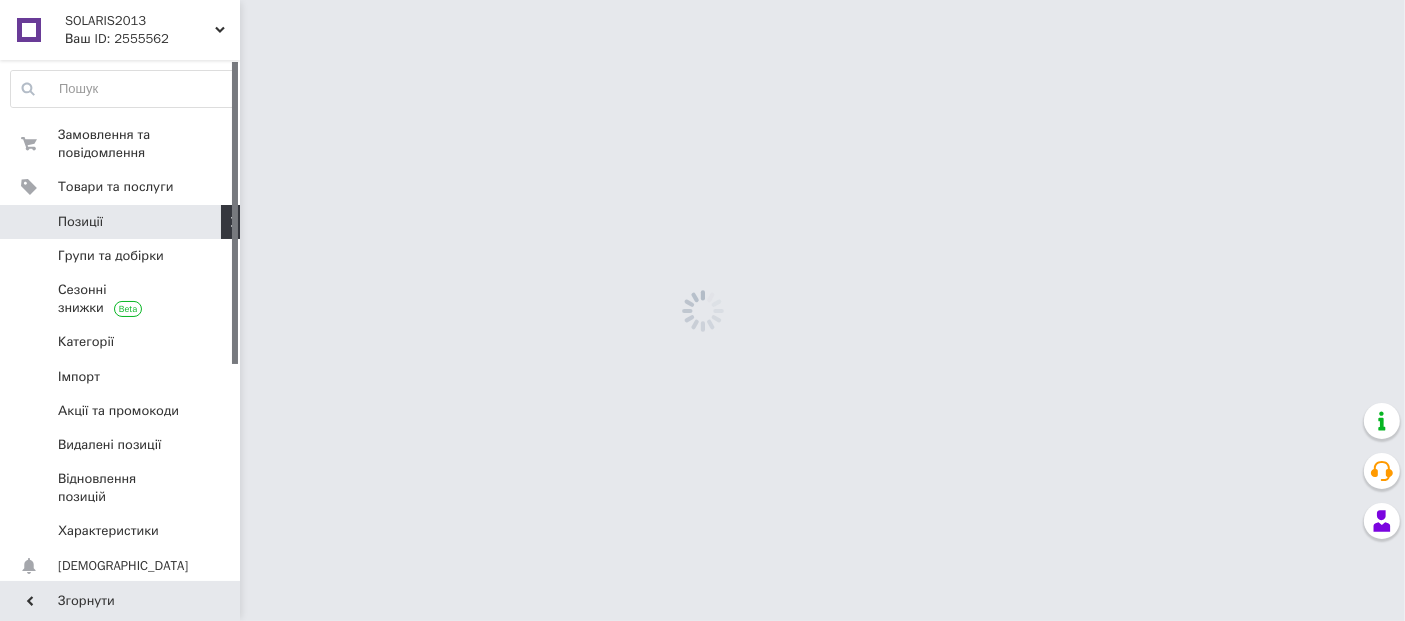scroll, scrollTop: 0, scrollLeft: 0, axis: both 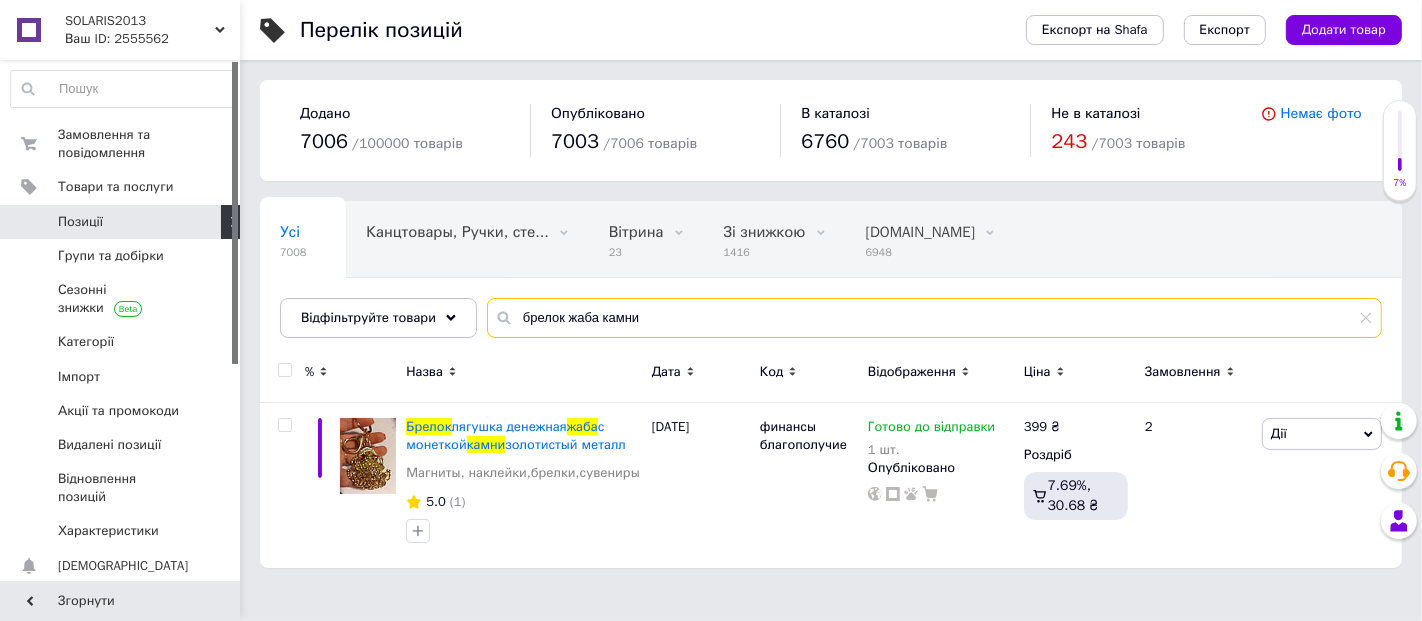 click on "брелок жаба камни" at bounding box center [934, 318] 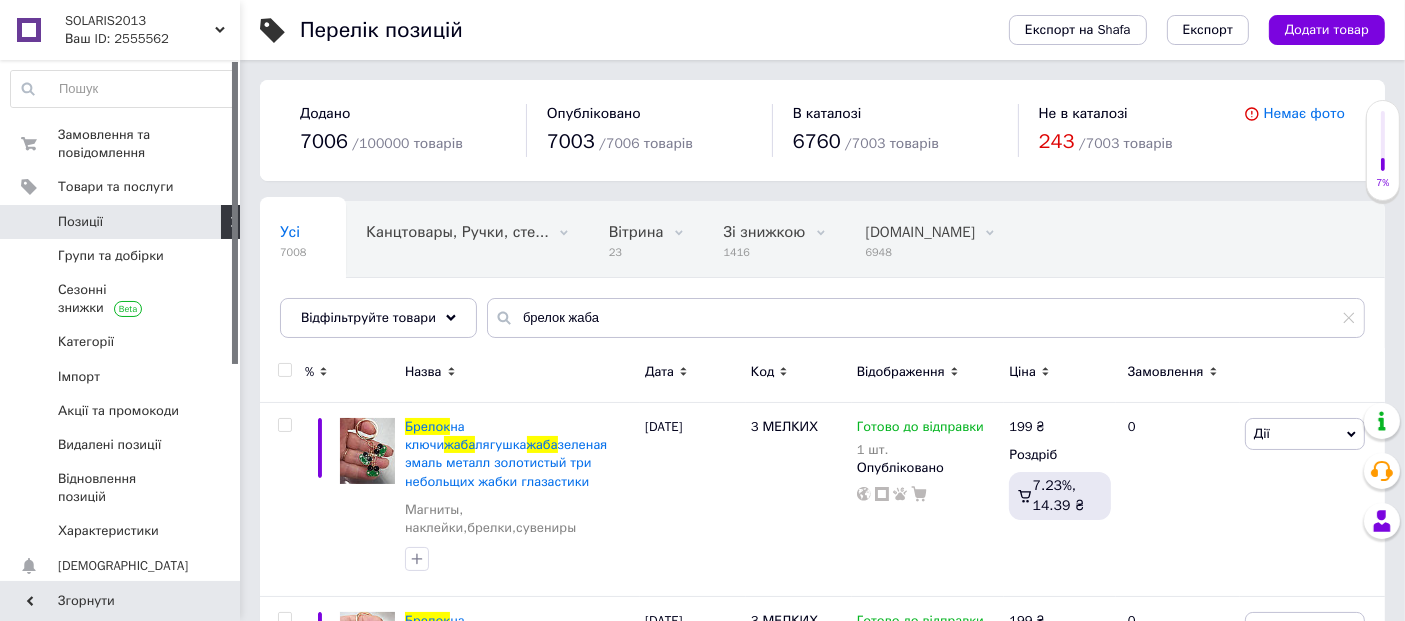 click on "Ціна" at bounding box center (1022, 372) 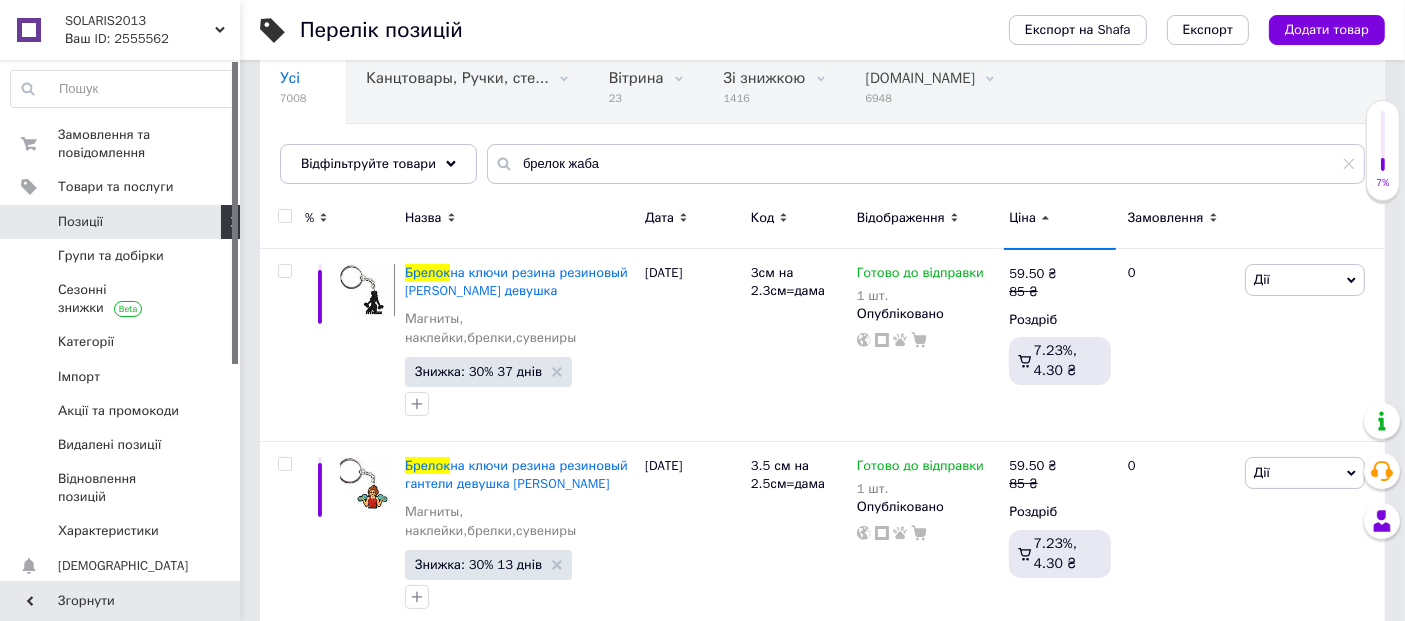 scroll, scrollTop: 185, scrollLeft: 0, axis: vertical 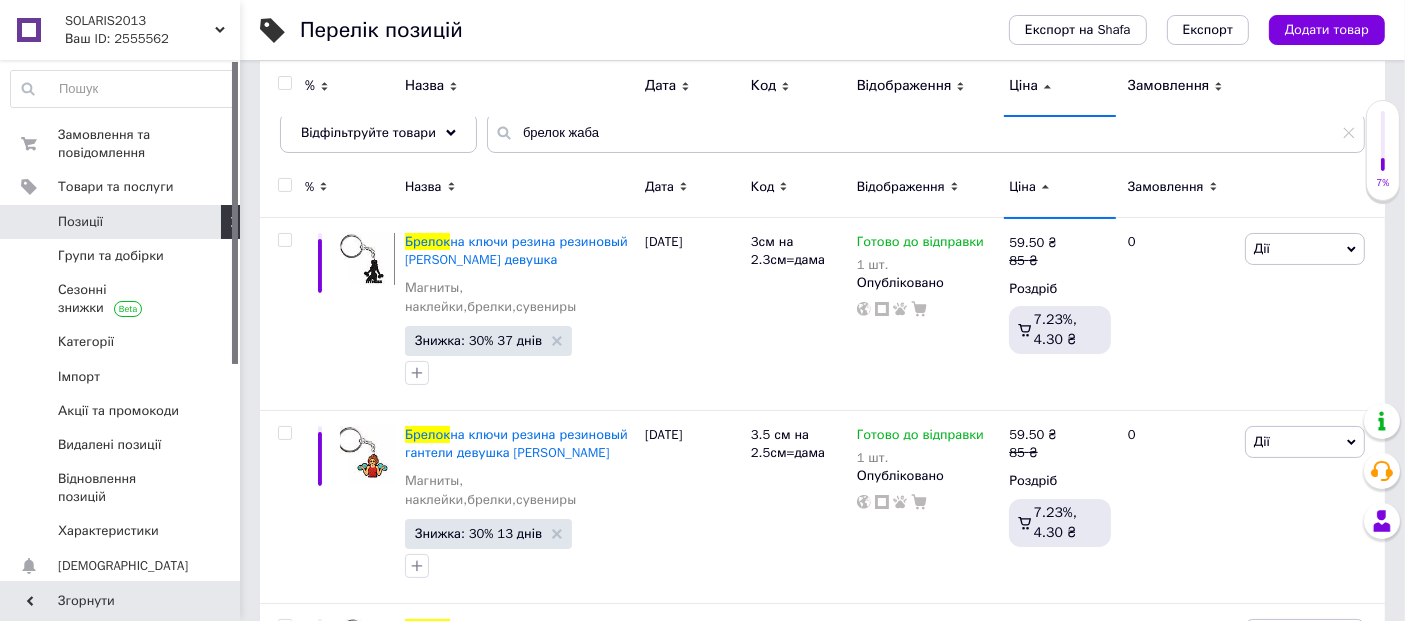 click on "Ціна" at bounding box center [1022, 187] 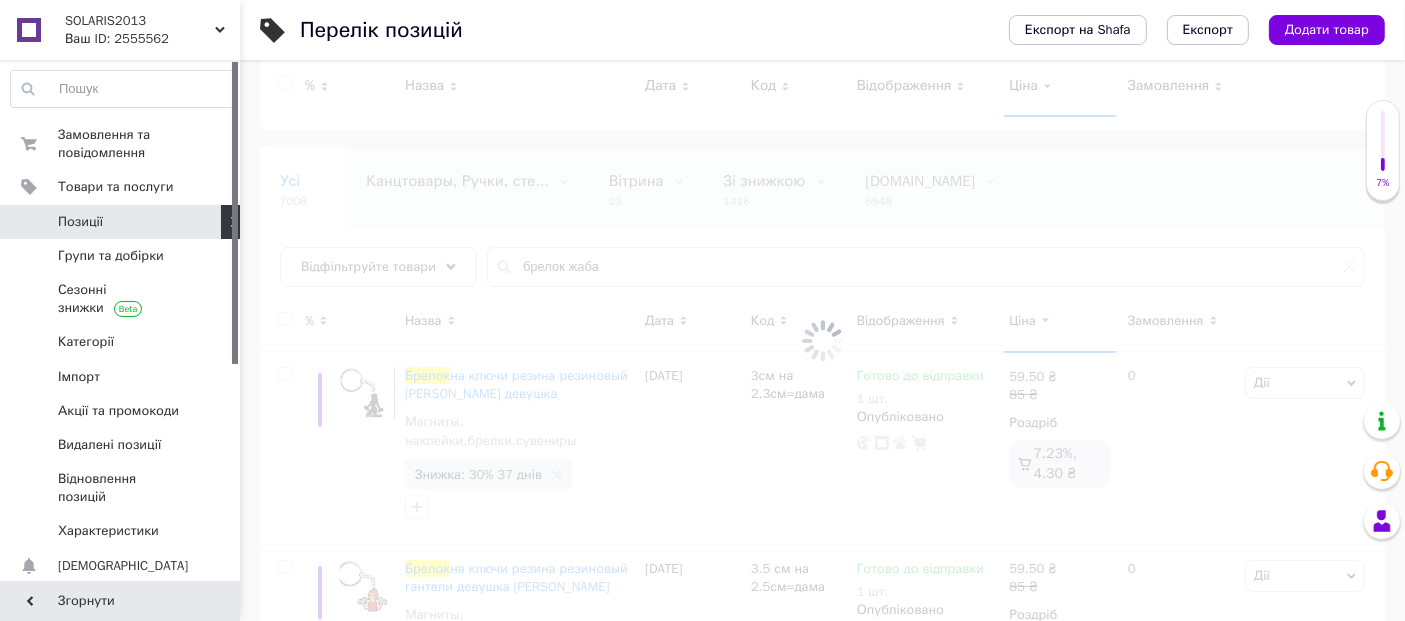 scroll, scrollTop: 0, scrollLeft: 0, axis: both 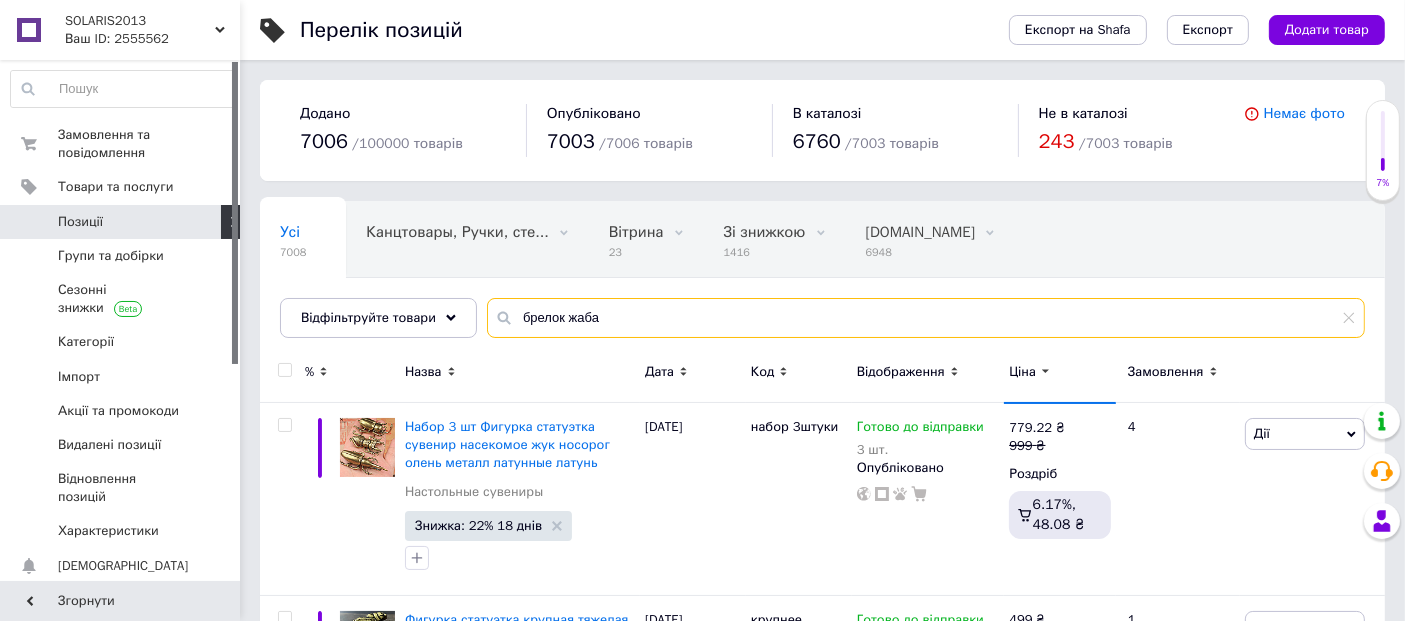 click on "брелок жаба" at bounding box center [926, 318] 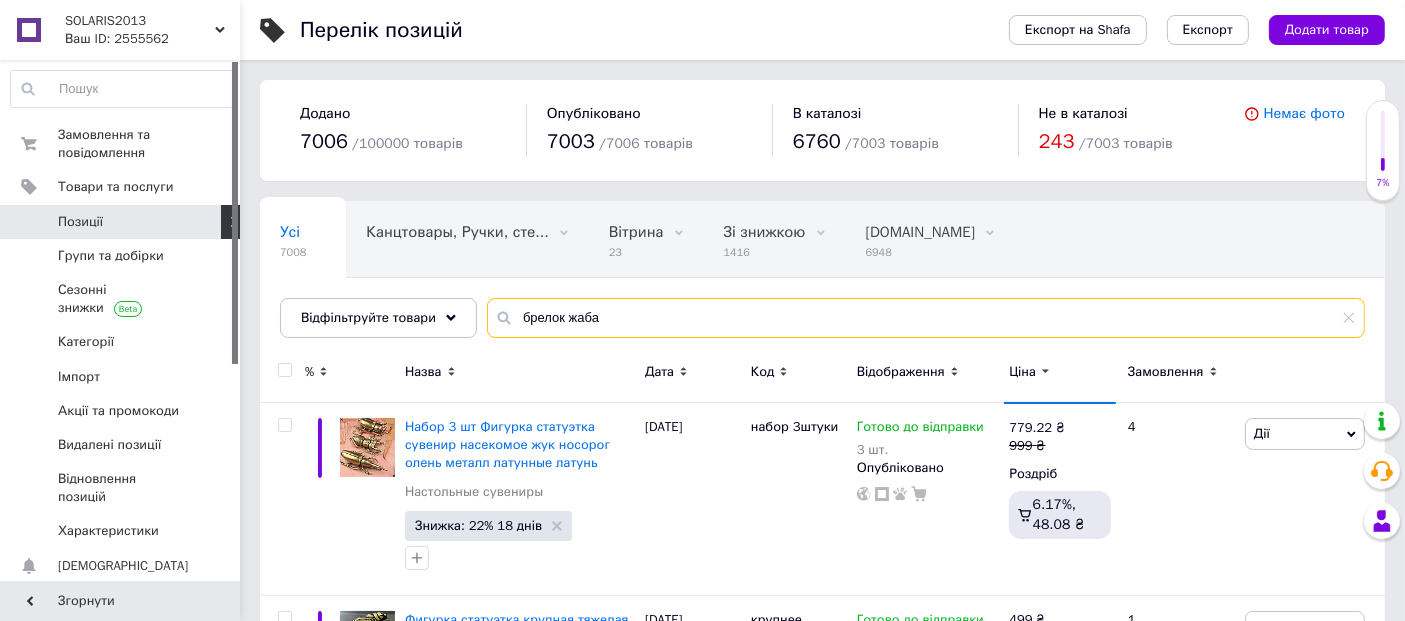 click on "брелок жаба" at bounding box center (926, 318) 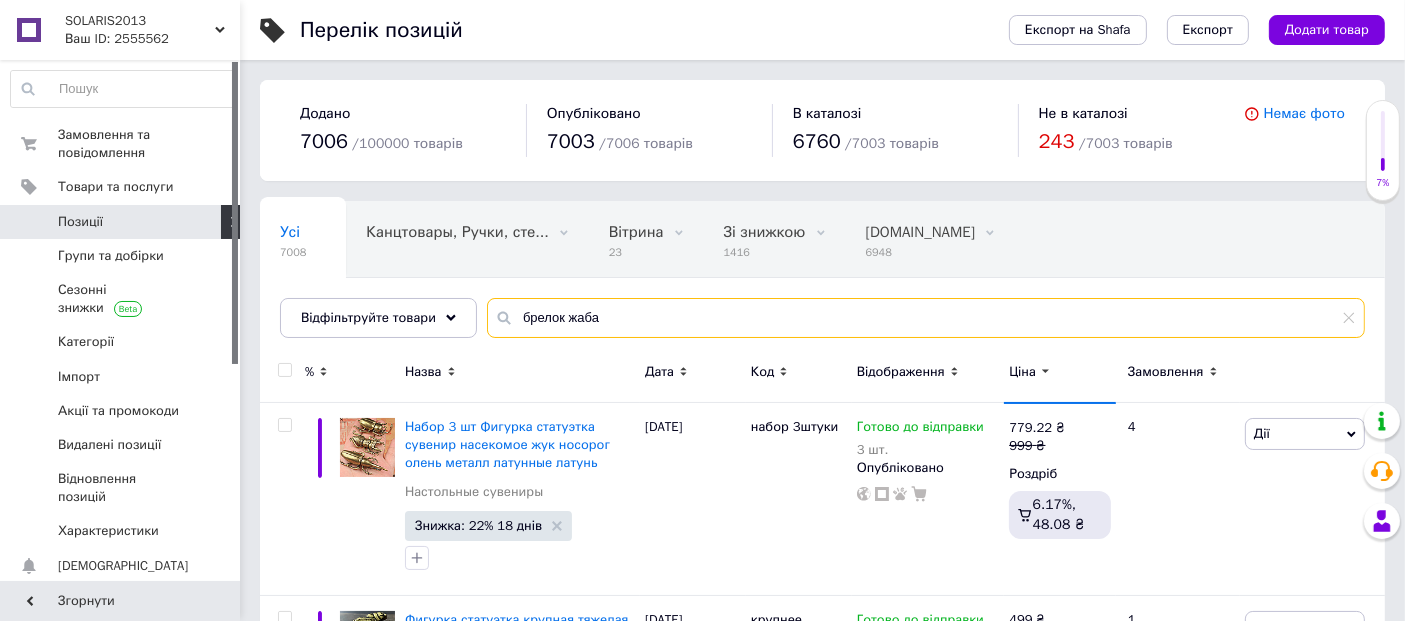 click on "брелок жаба" at bounding box center [926, 318] 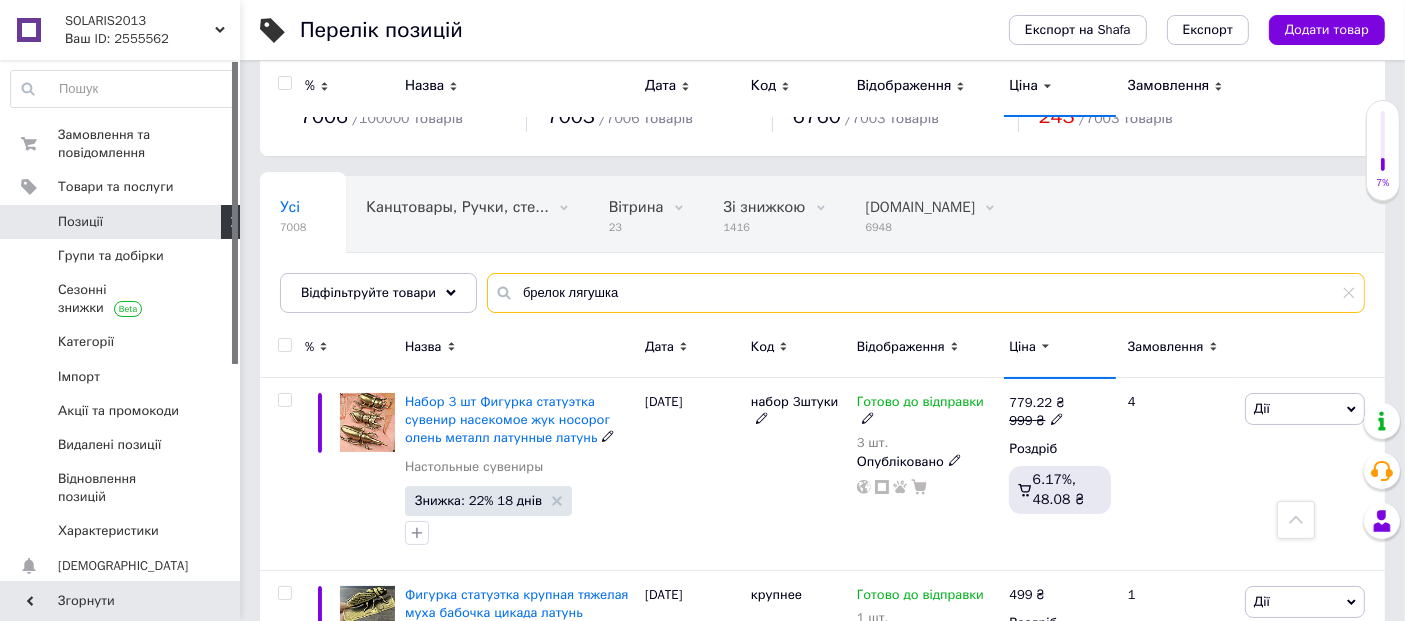 scroll, scrollTop: 0, scrollLeft: 0, axis: both 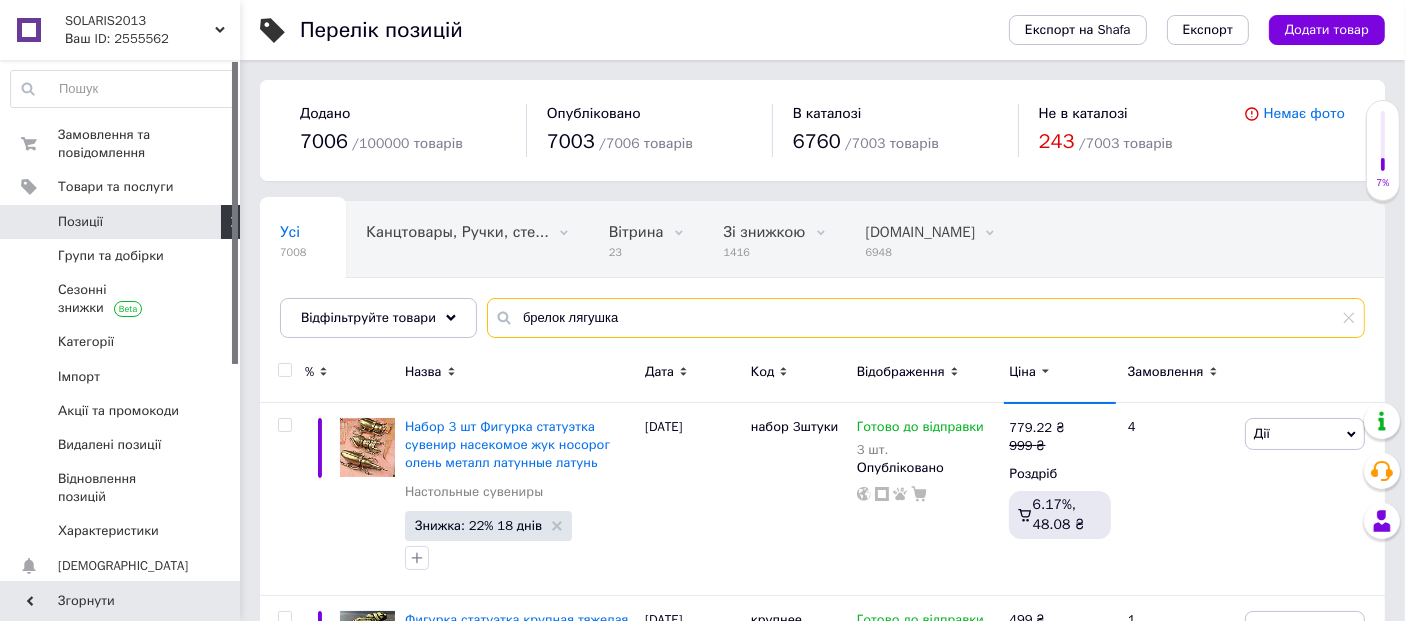 type on "брелок лягушка" 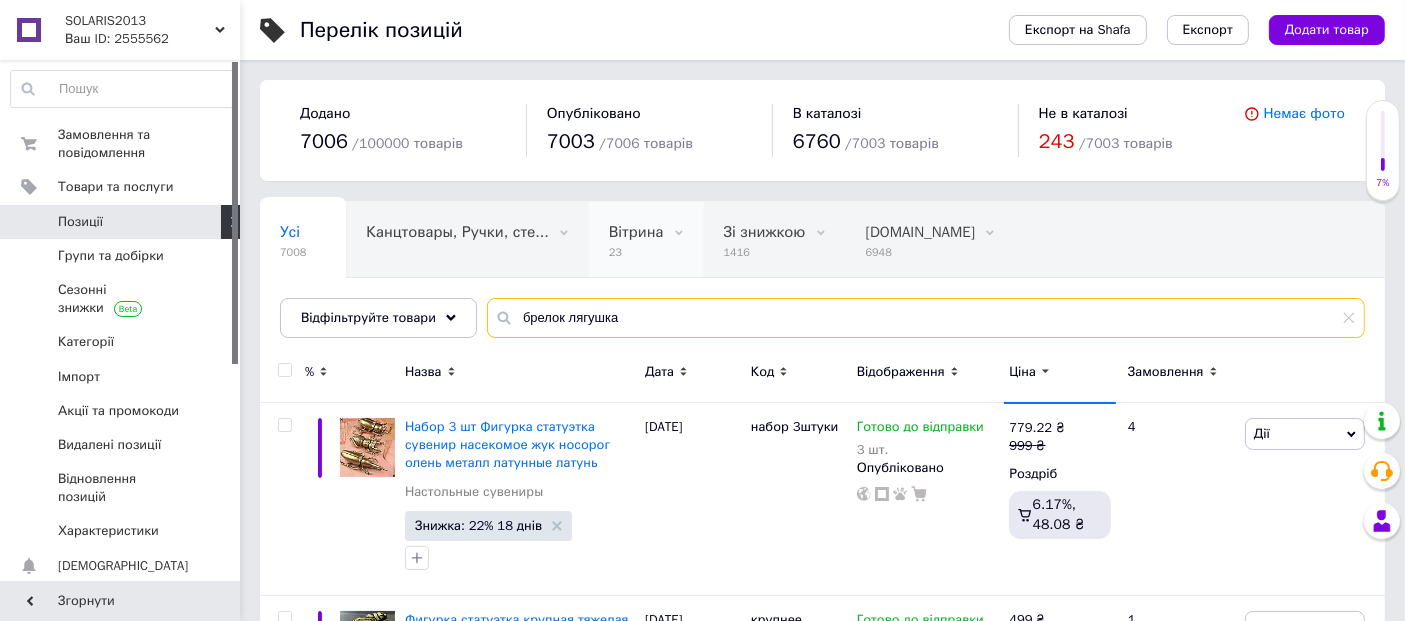 scroll, scrollTop: 370, scrollLeft: 0, axis: vertical 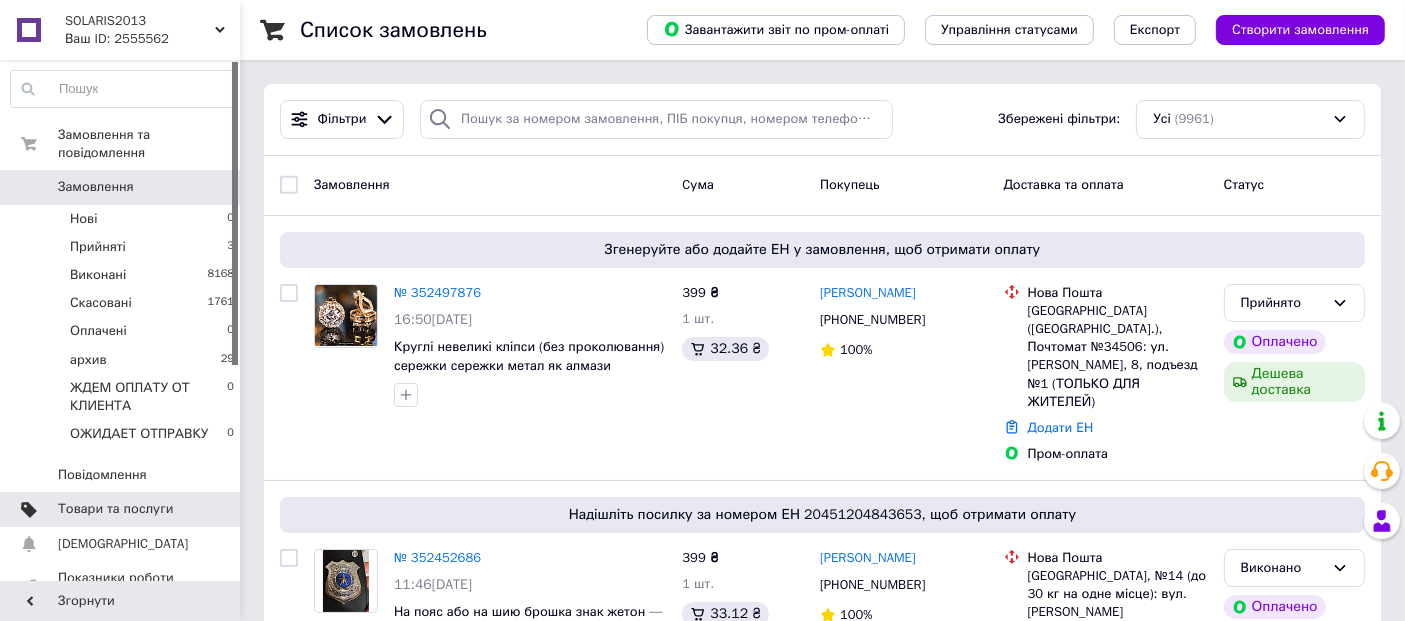 click on "Товари та послуги" at bounding box center [115, 509] 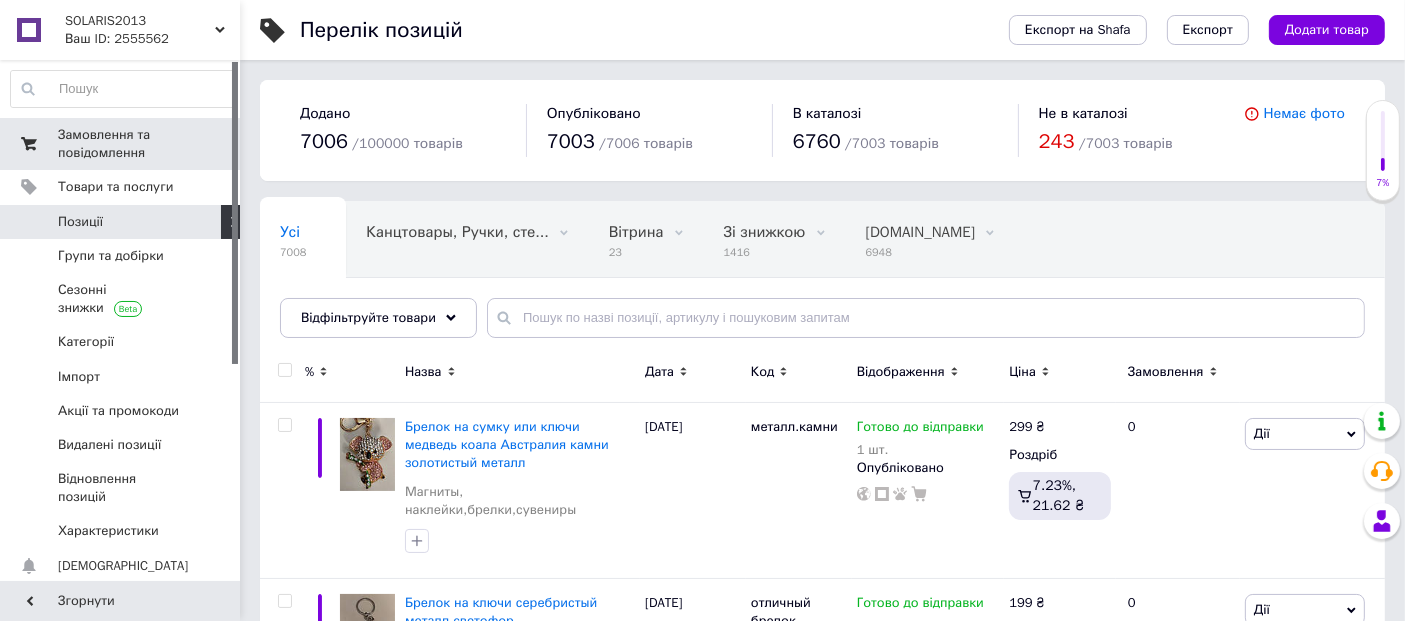 click on "Замовлення та повідомлення 0 0" at bounding box center (123, 144) 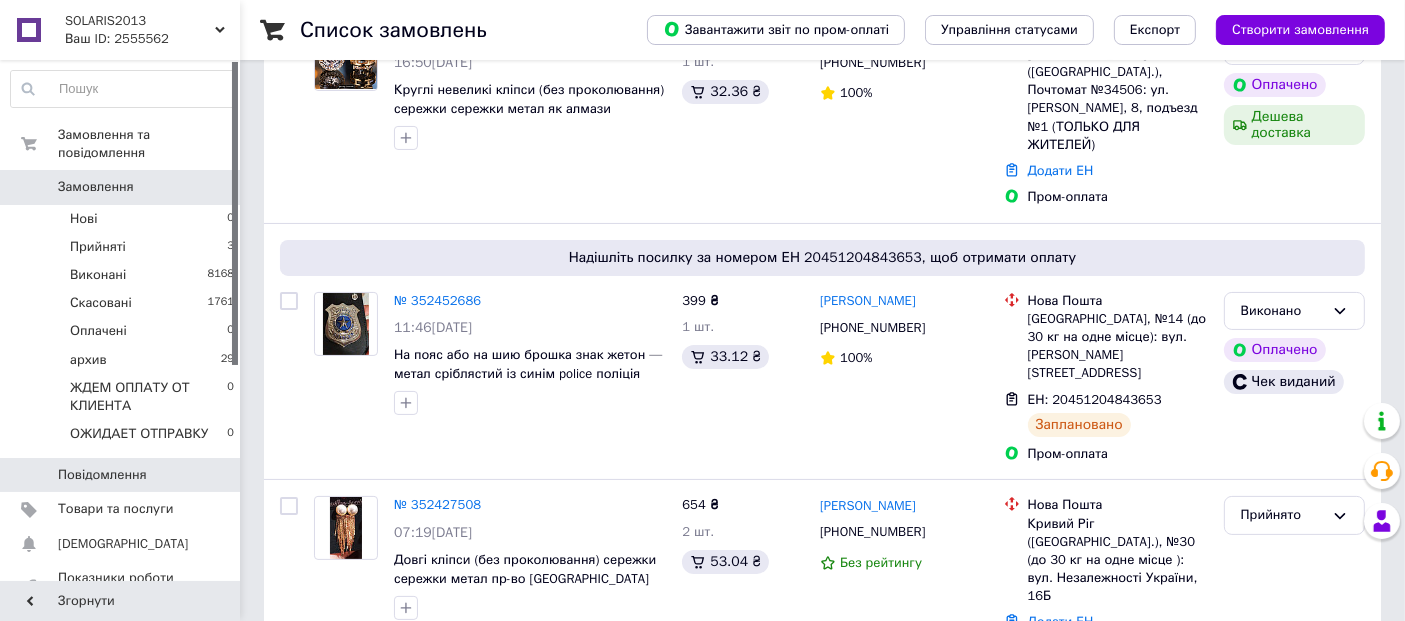 scroll, scrollTop: 370, scrollLeft: 0, axis: vertical 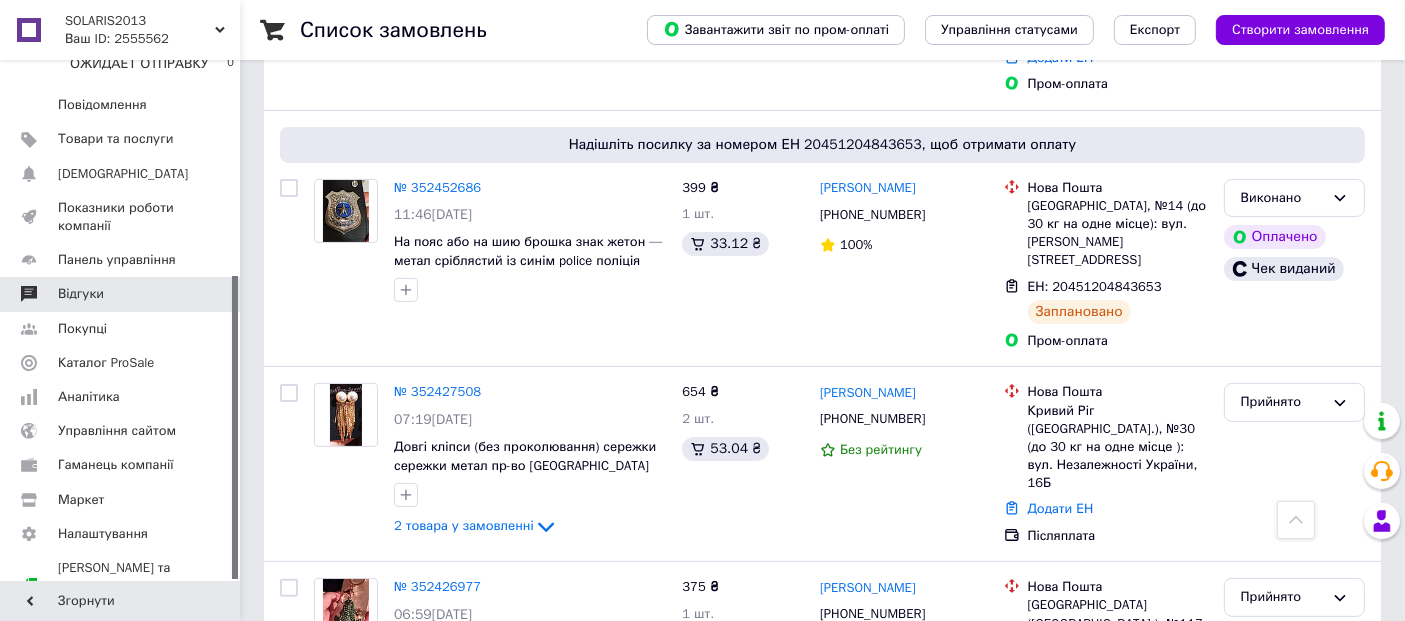 click on "Відгуки" at bounding box center (81, 294) 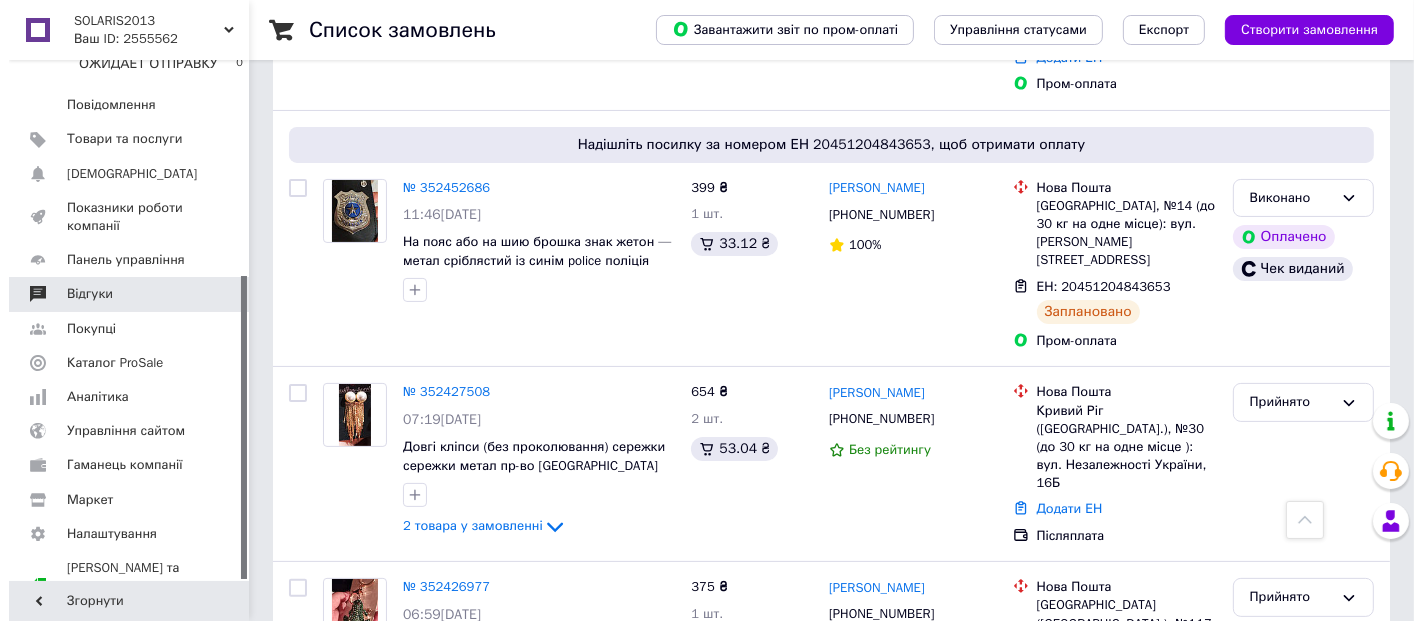 scroll, scrollTop: 0, scrollLeft: 0, axis: both 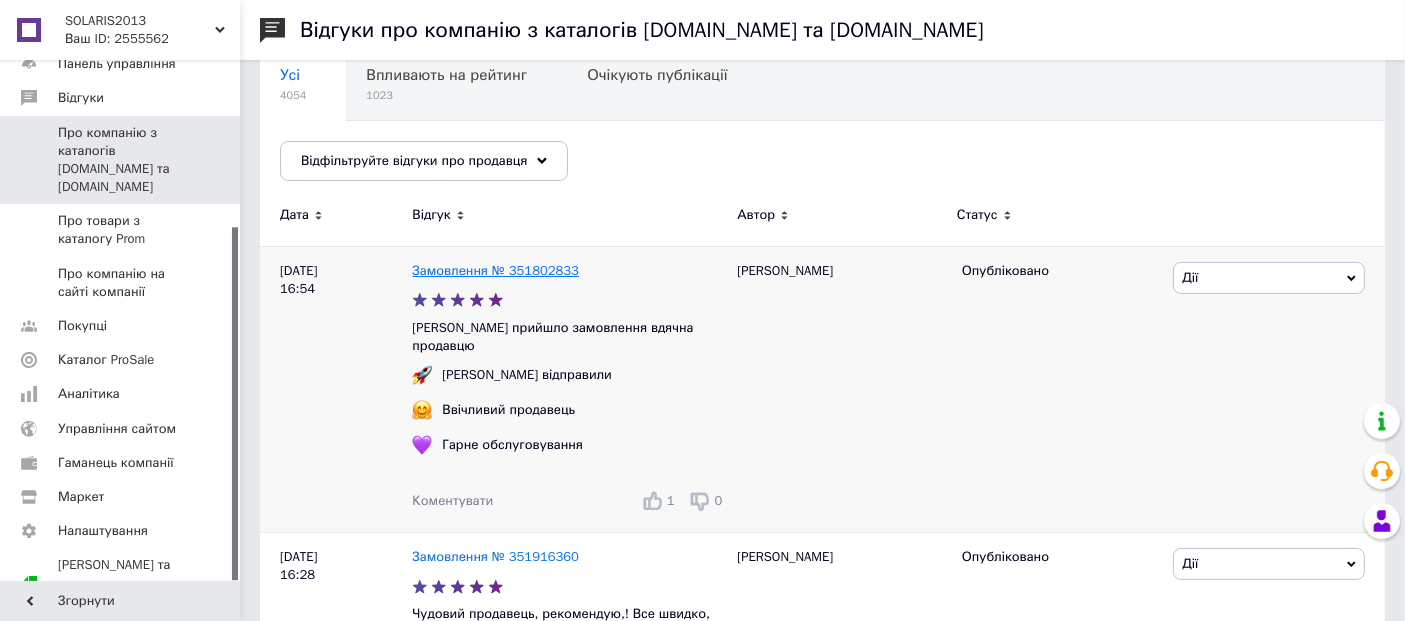 click on "Замовлення № 351802833" at bounding box center (495, 270) 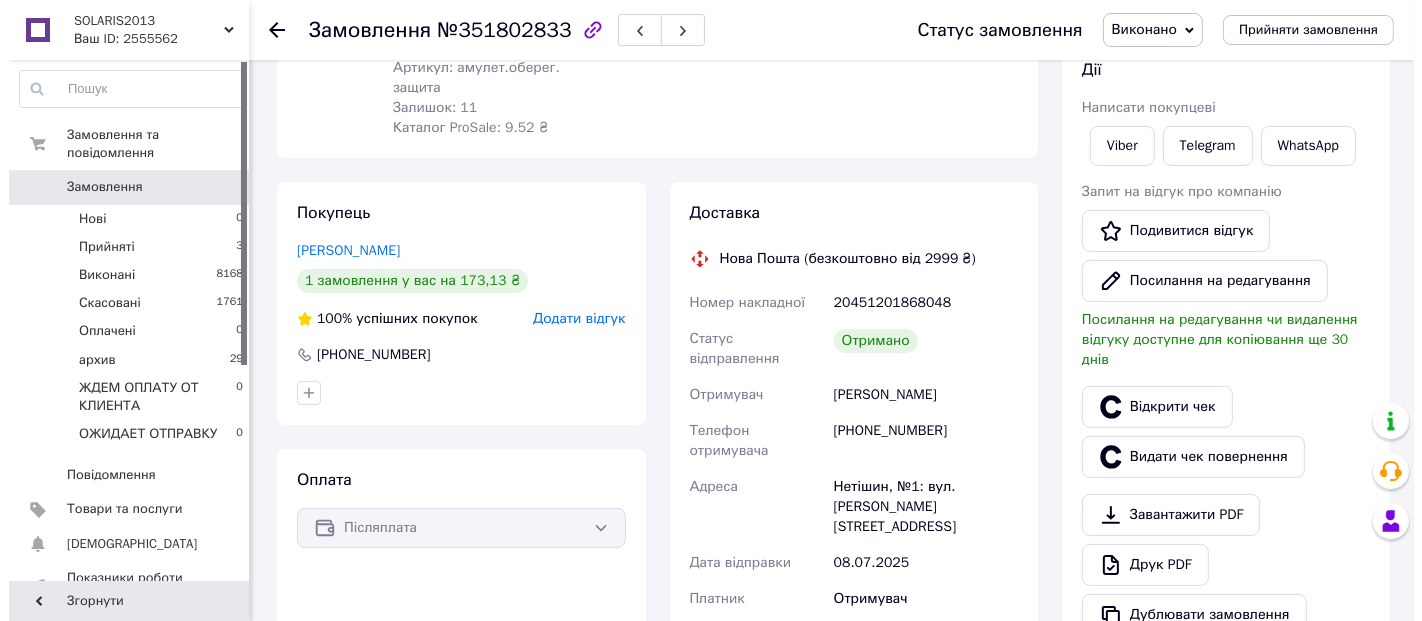 scroll, scrollTop: 370, scrollLeft: 0, axis: vertical 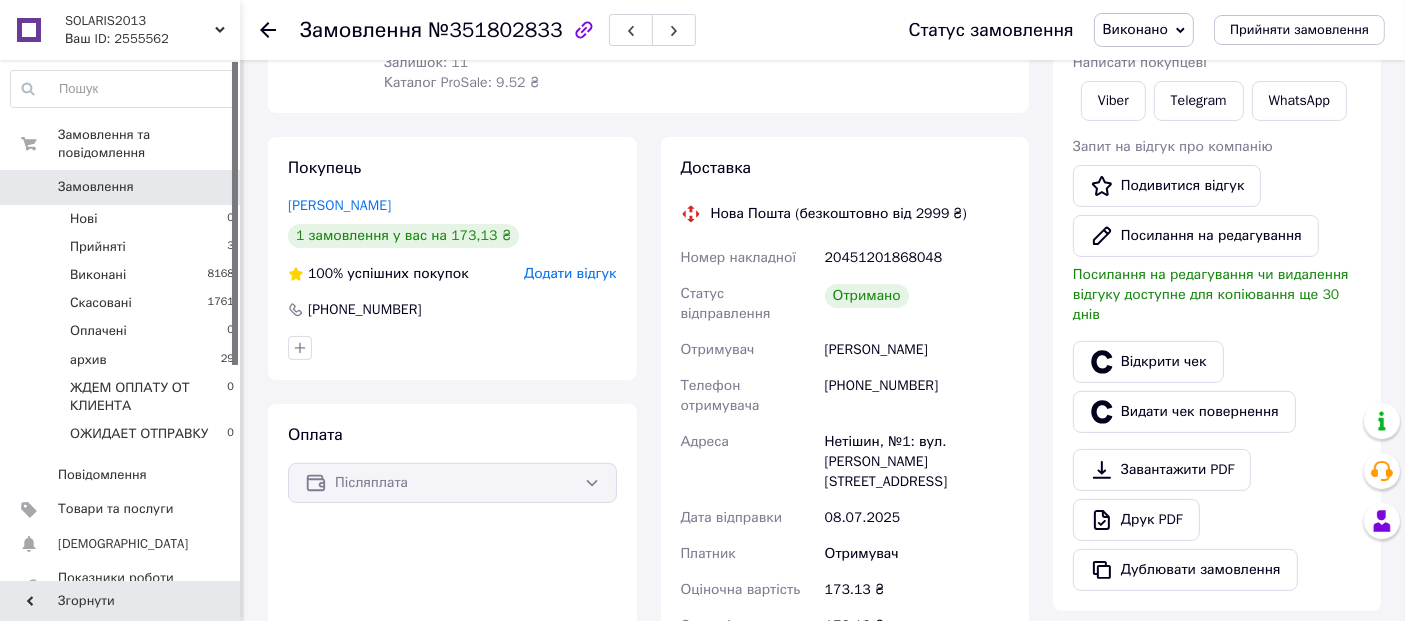click on "Додати відгук" at bounding box center (570, 273) 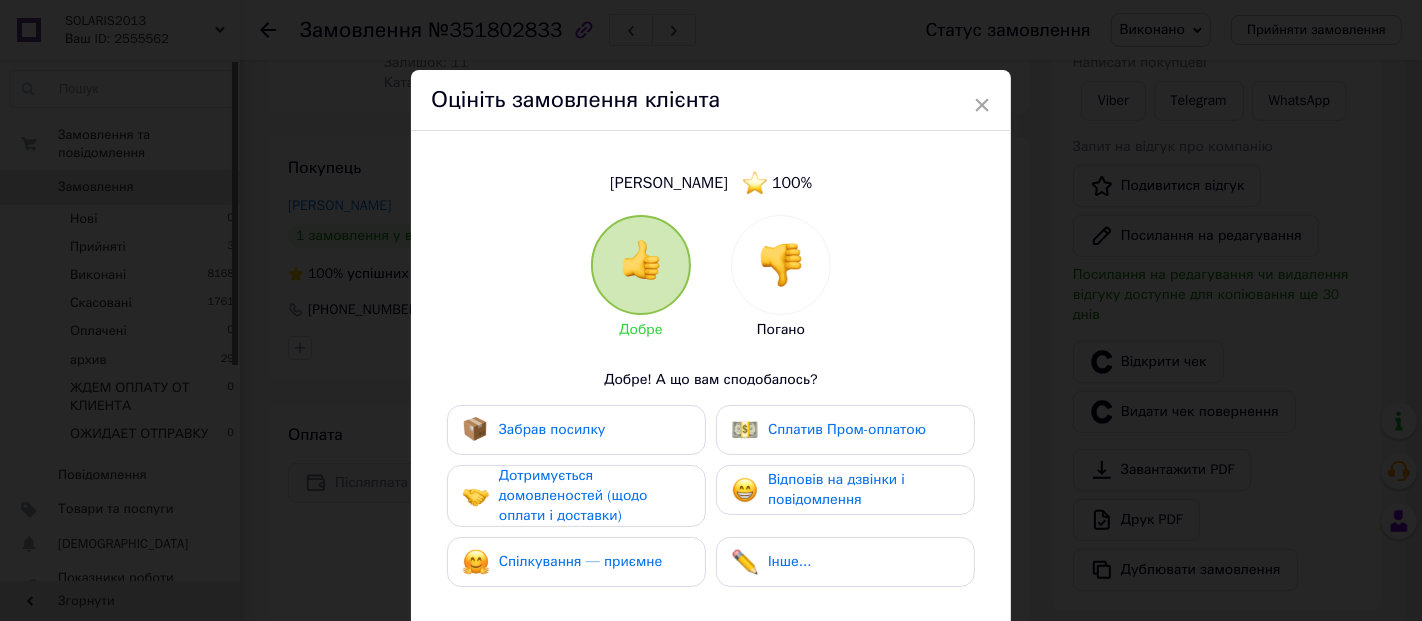 scroll, scrollTop: 370, scrollLeft: 0, axis: vertical 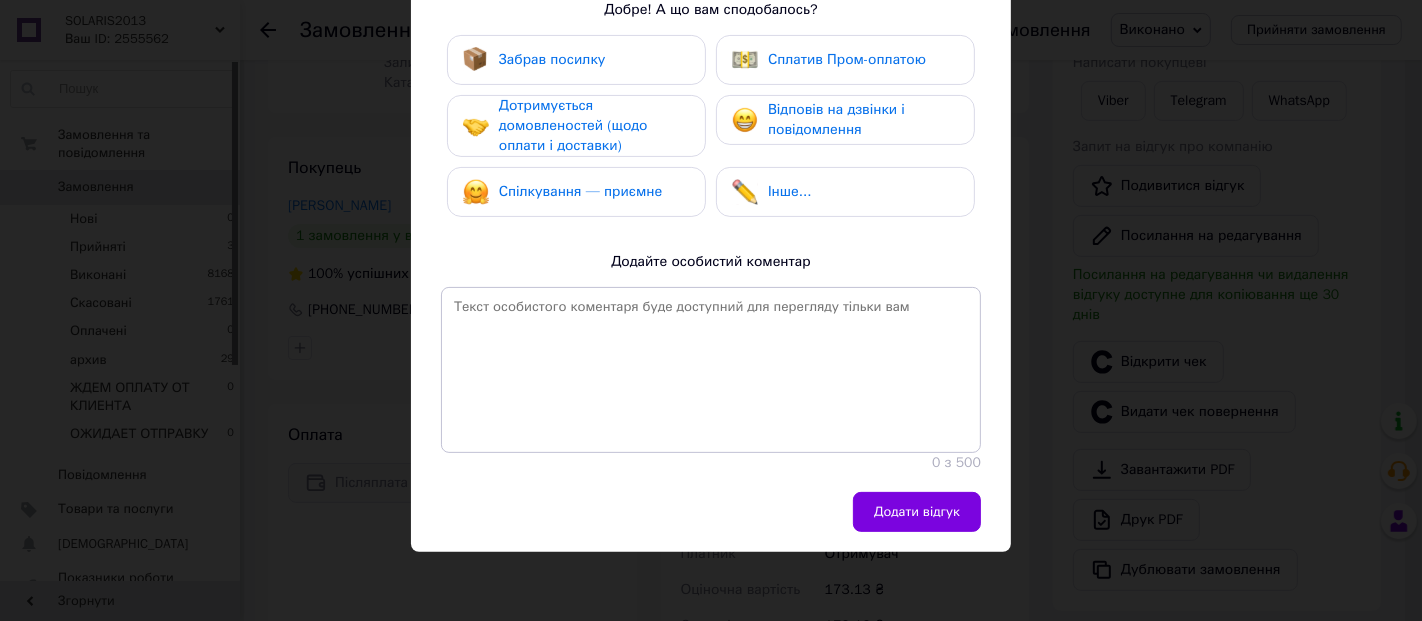 click on "Забрав посилку" at bounding box center (552, 59) 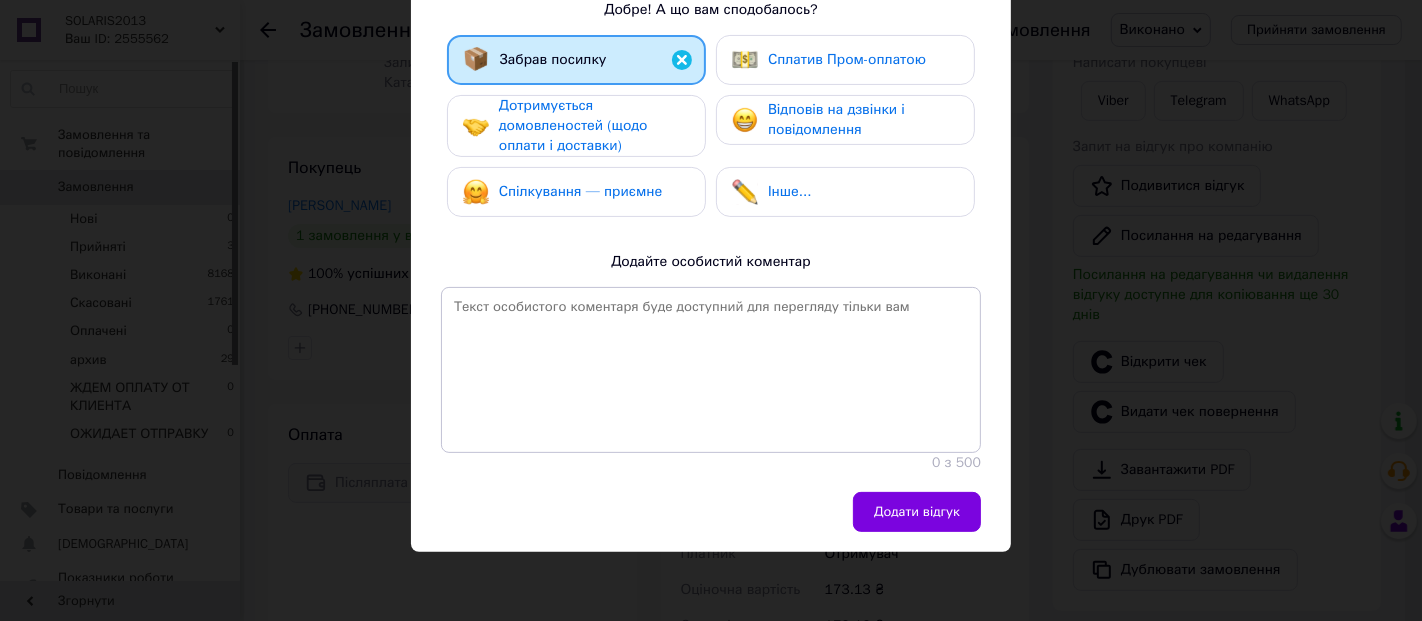click on "Дотримується домовленостей (щодо оплати і доставки)" at bounding box center (594, 126) 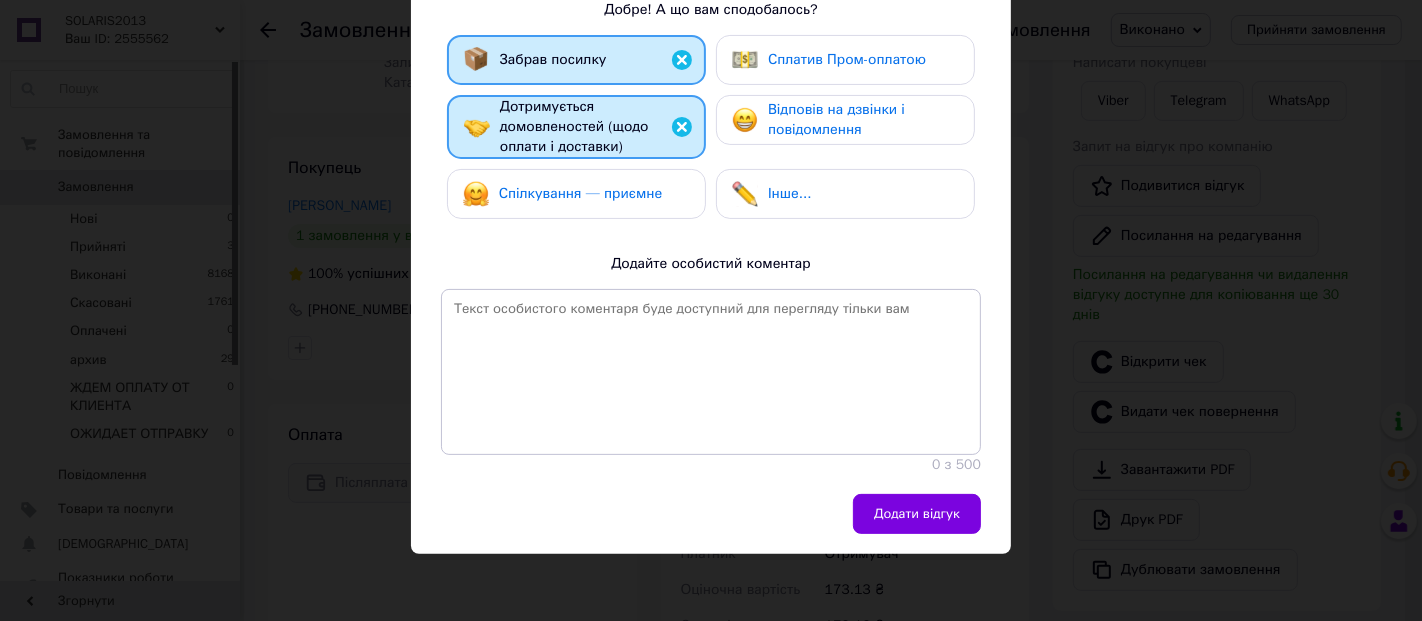 click on "Спілкування — приємне" at bounding box center [581, 193] 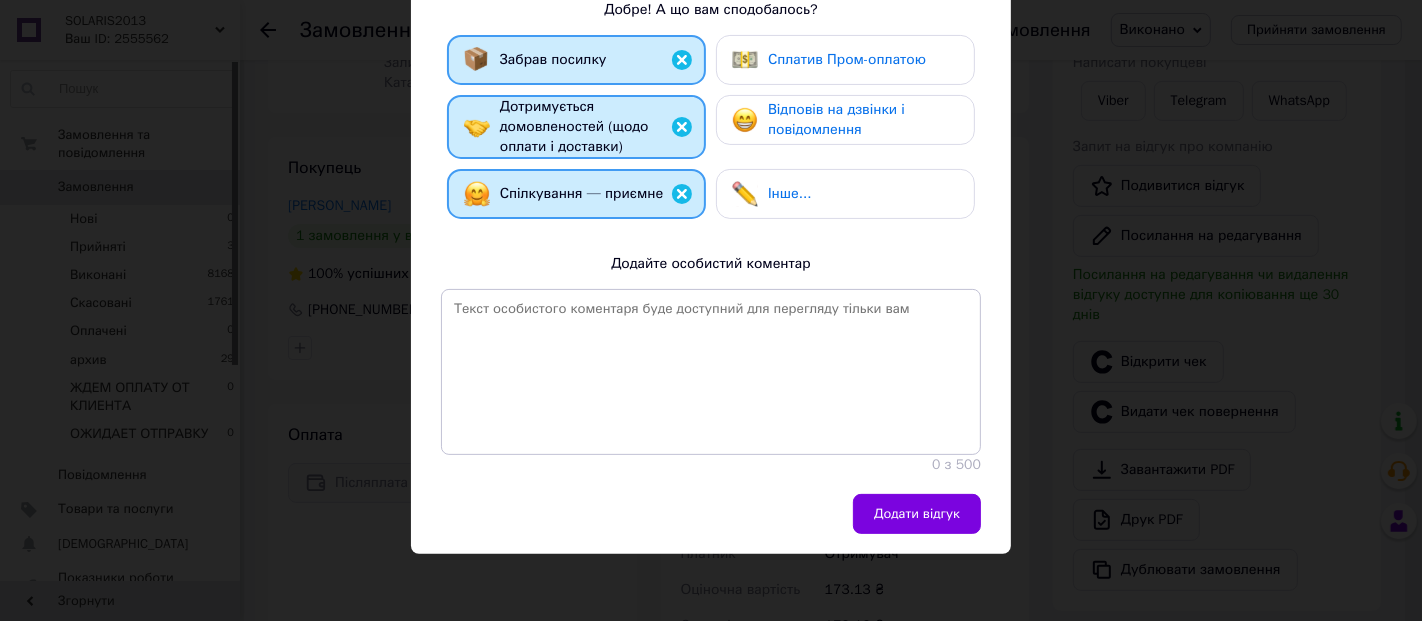 click on "Сплатив Пром-оплатою" at bounding box center [847, 59] 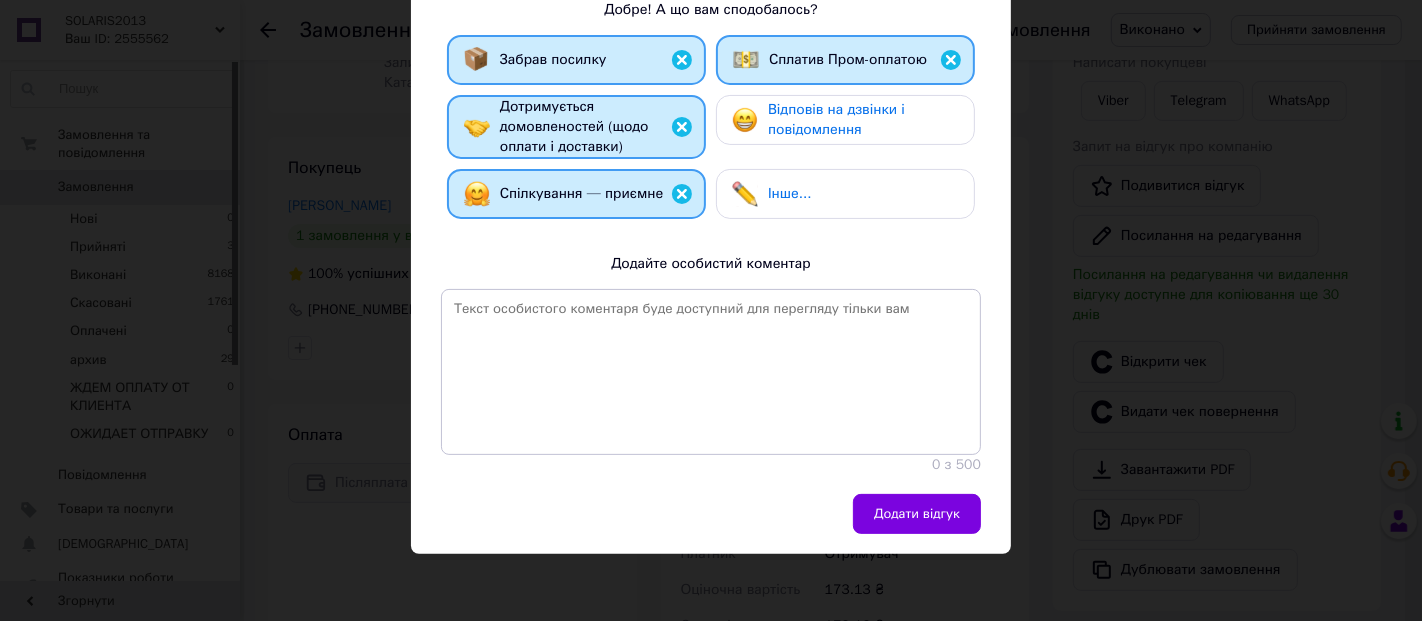 click on "Відповів на дзвінки і повідомлення" at bounding box center (836, 119) 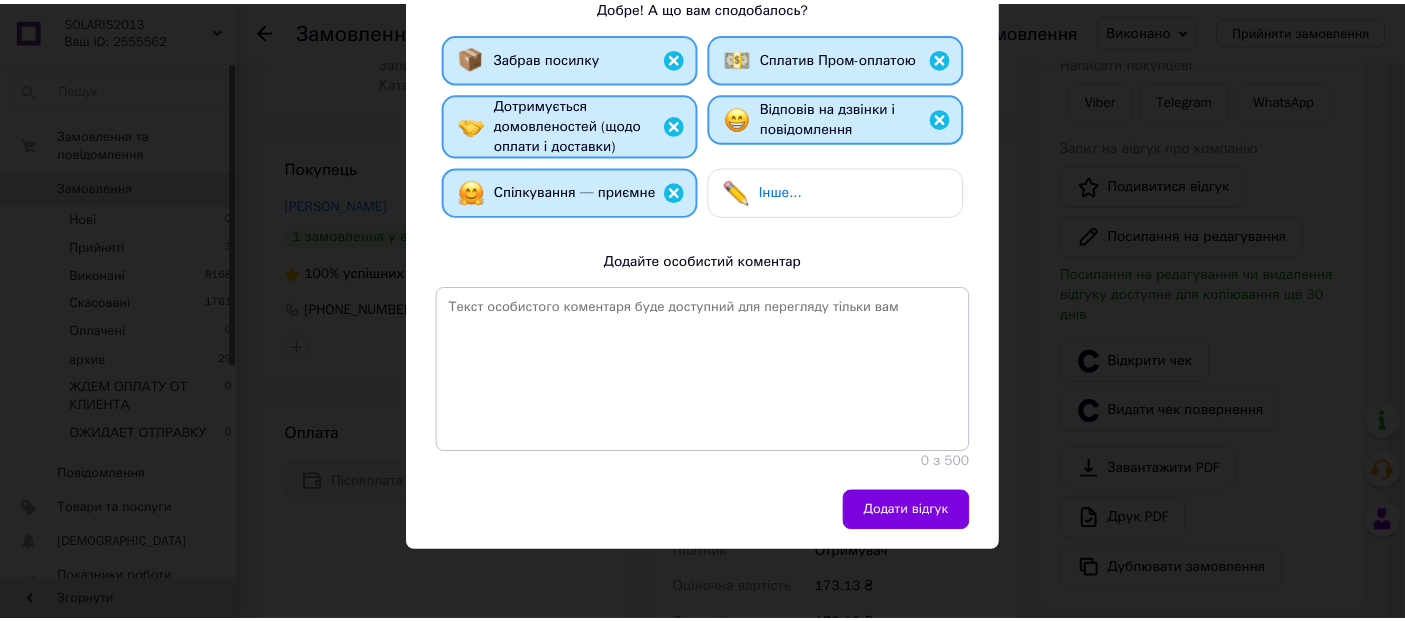 scroll, scrollTop: 456, scrollLeft: 0, axis: vertical 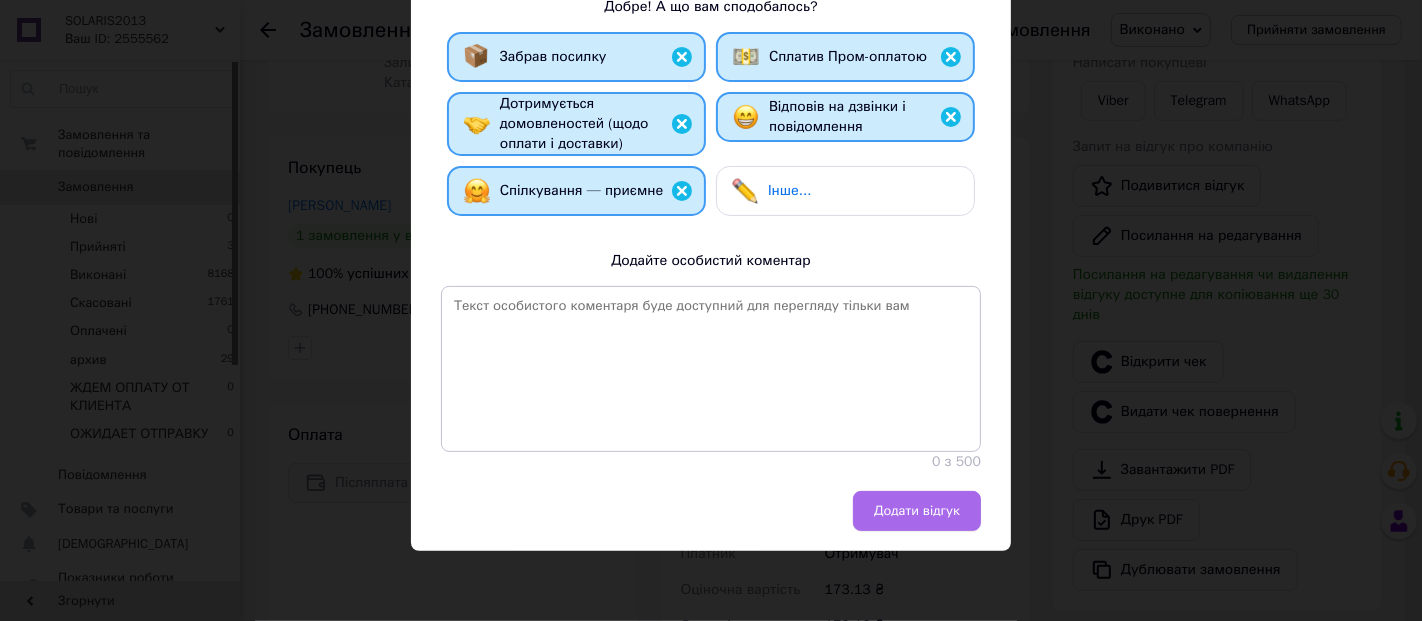 click on "Додати відгук" at bounding box center [917, 511] 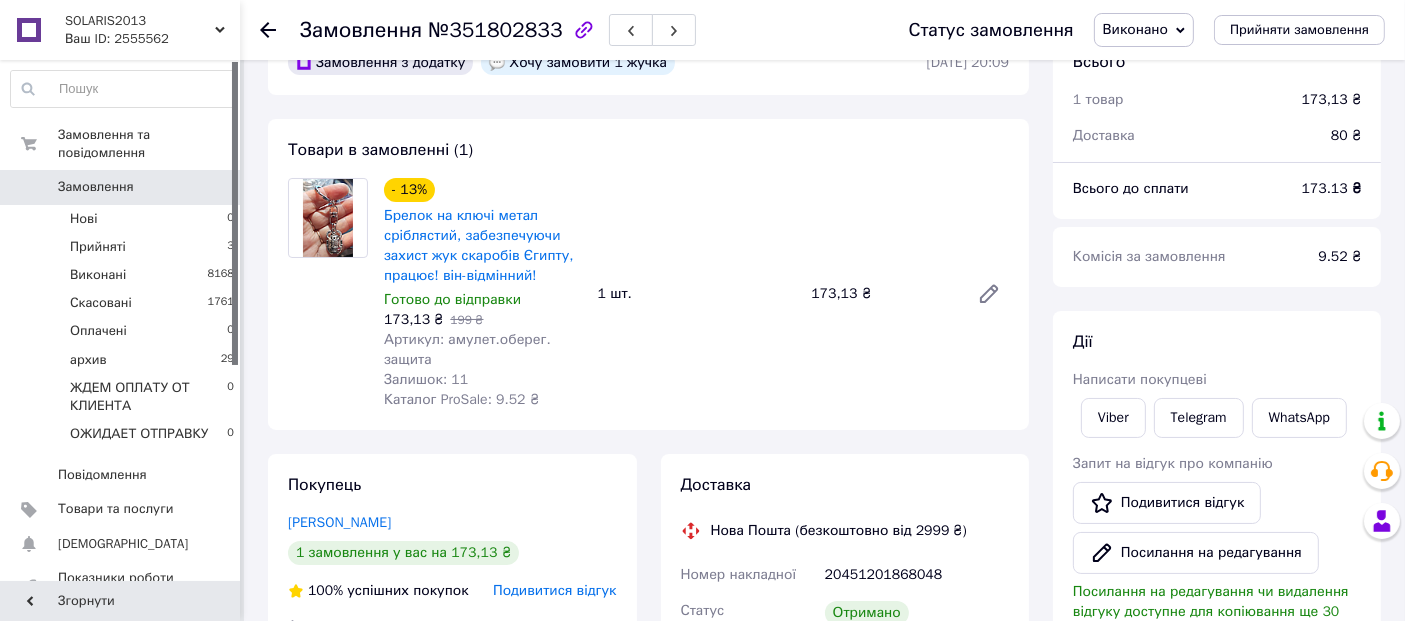 scroll, scrollTop: 0, scrollLeft: 0, axis: both 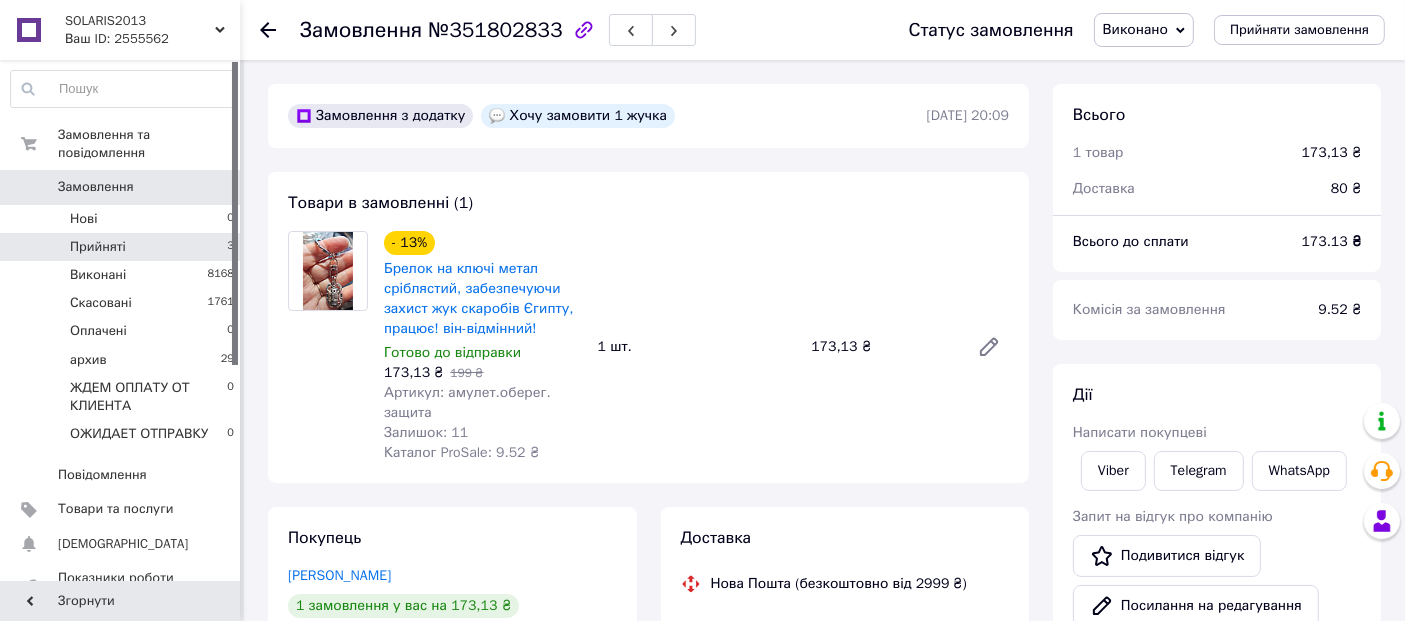 click on "Прийняті" at bounding box center (98, 247) 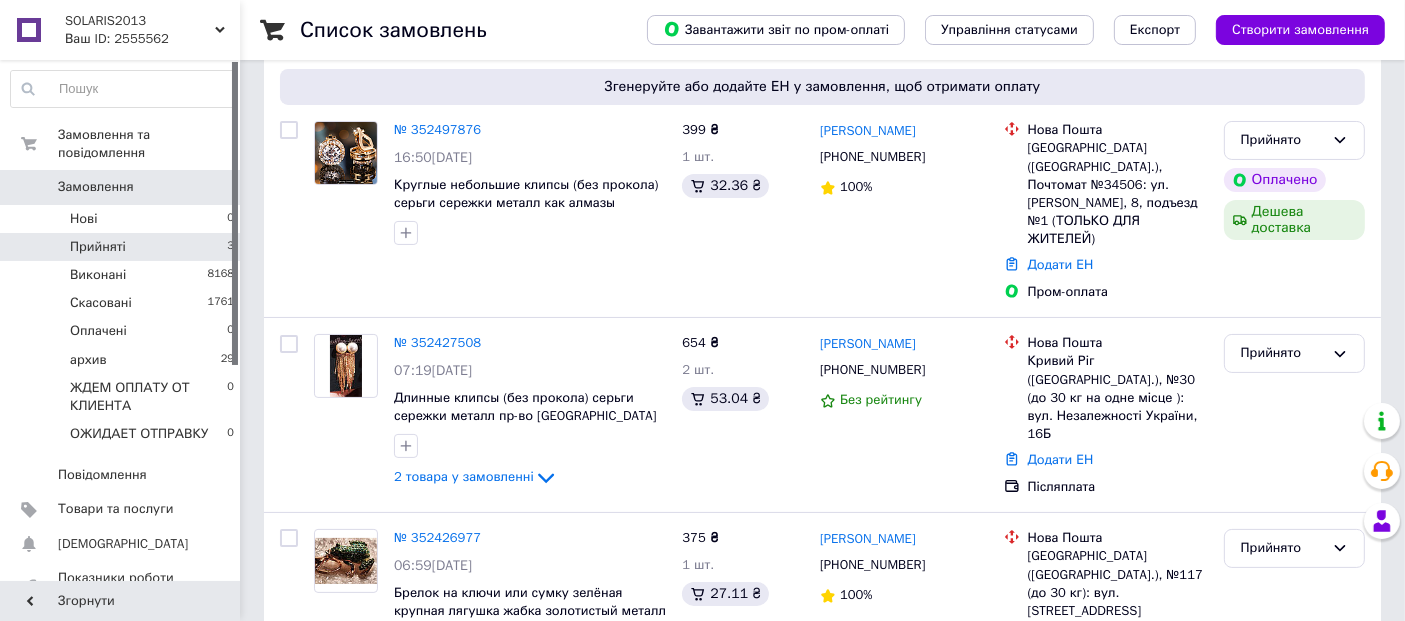 scroll, scrollTop: 277, scrollLeft: 0, axis: vertical 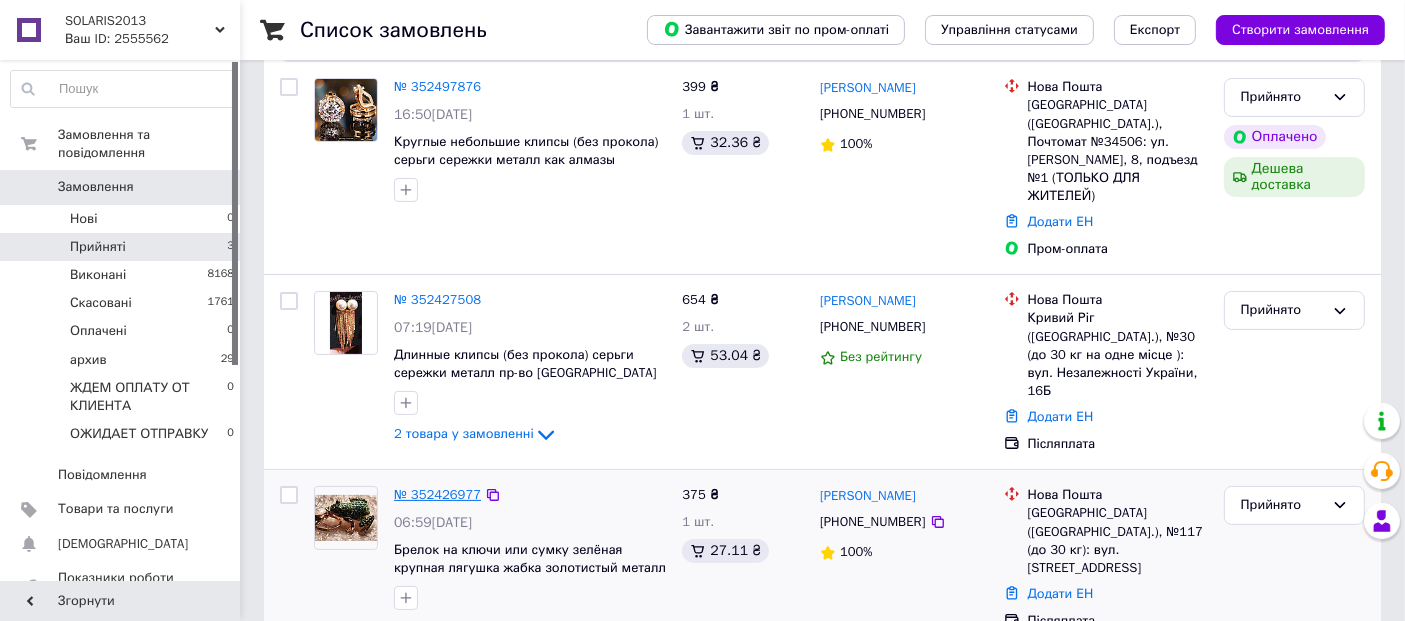 click on "№ 352426977" at bounding box center (437, 494) 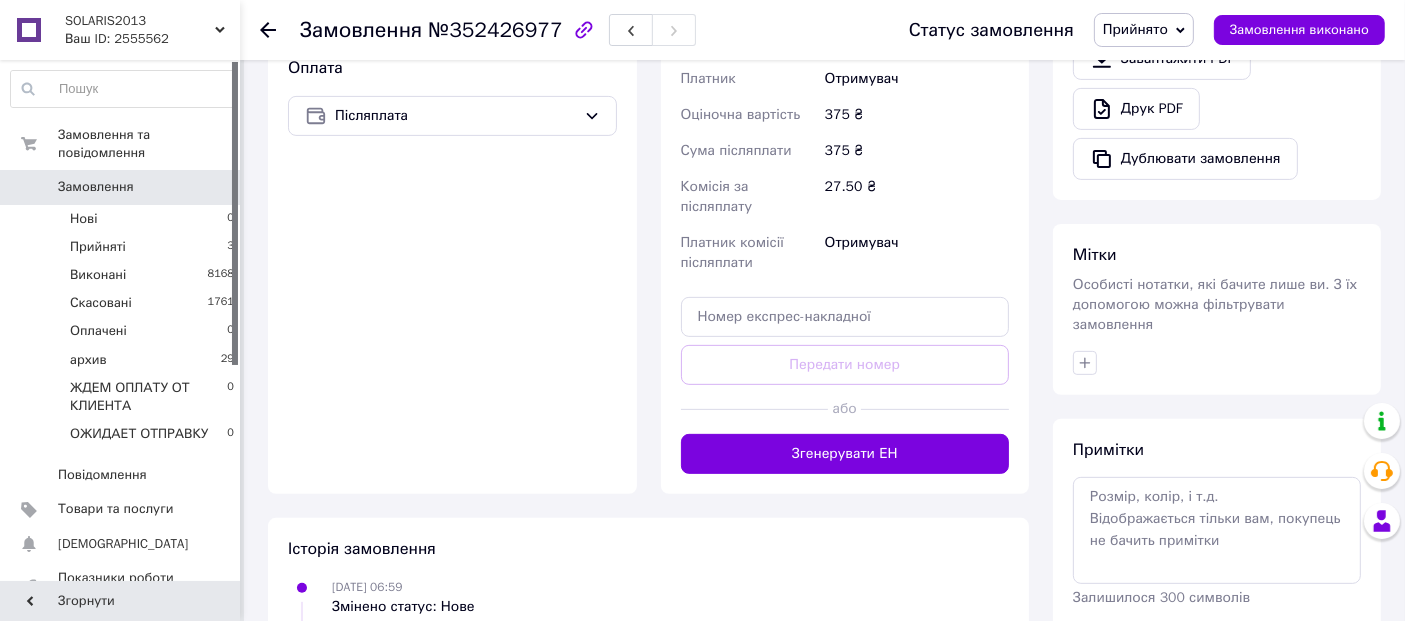 scroll, scrollTop: 833, scrollLeft: 0, axis: vertical 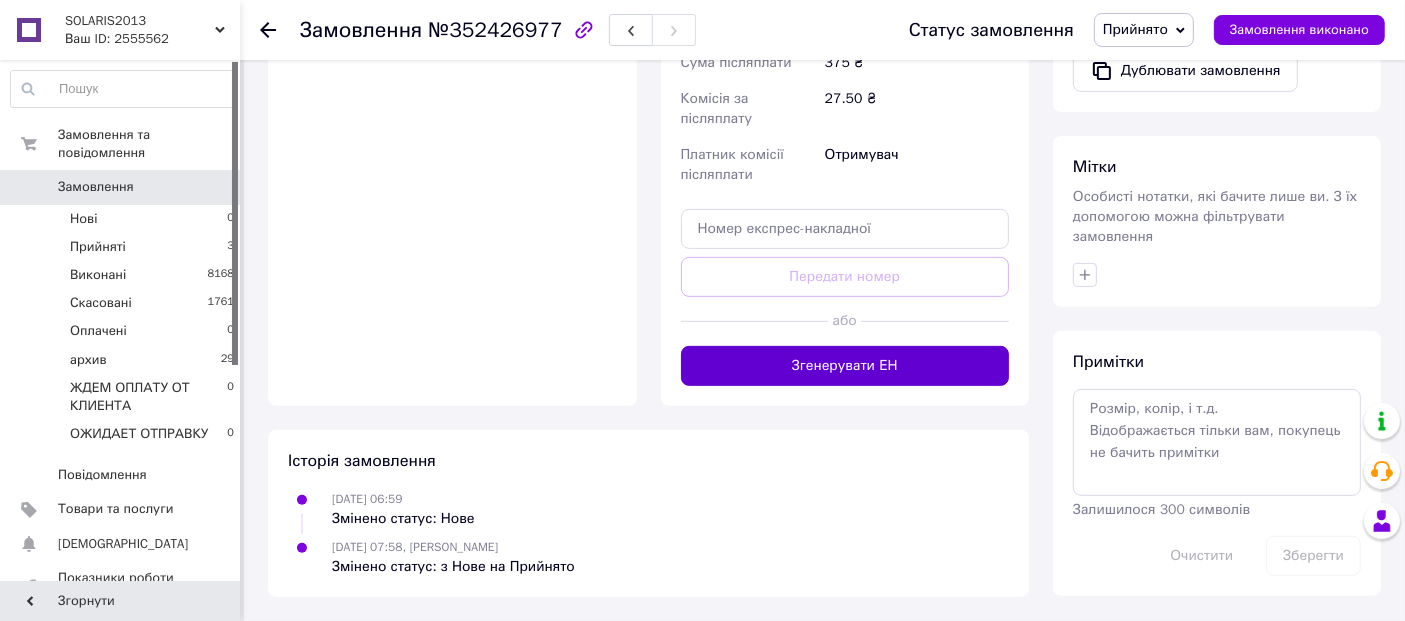 click on "Згенерувати ЕН" at bounding box center (845, 366) 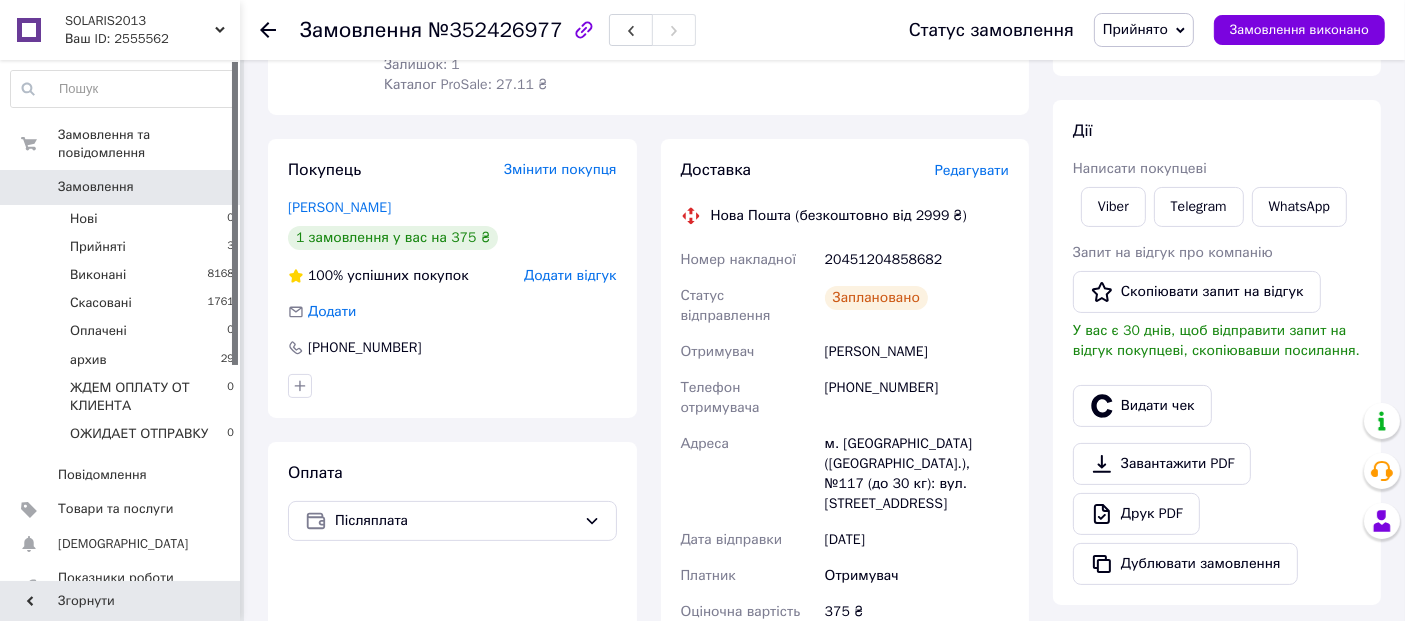 scroll, scrollTop: 370, scrollLeft: 0, axis: vertical 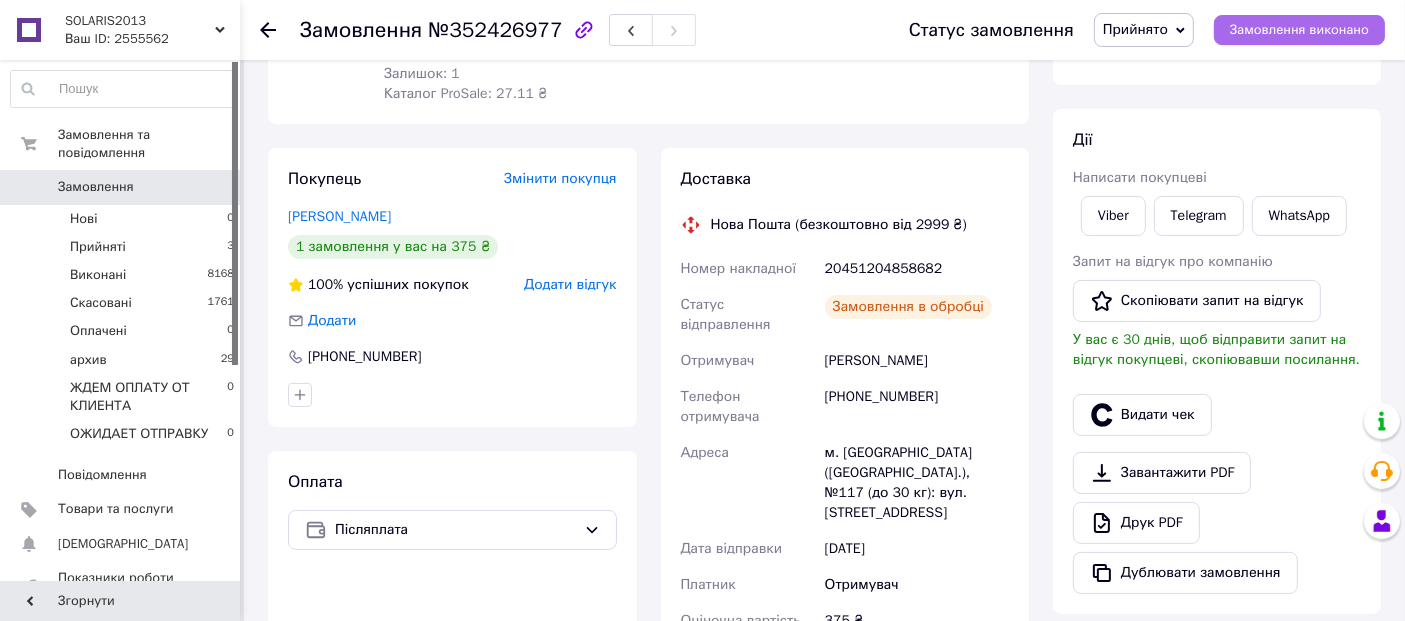 click on "Замовлення виконано" at bounding box center (1299, 30) 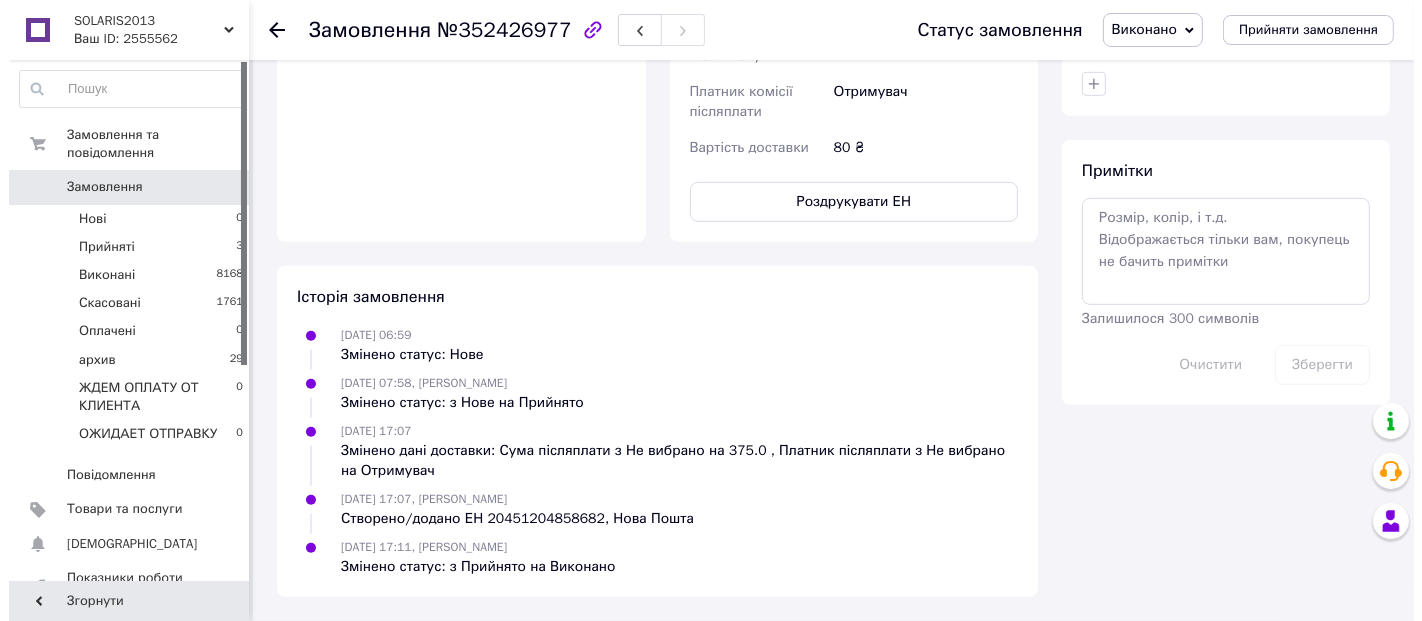 scroll, scrollTop: 662, scrollLeft: 0, axis: vertical 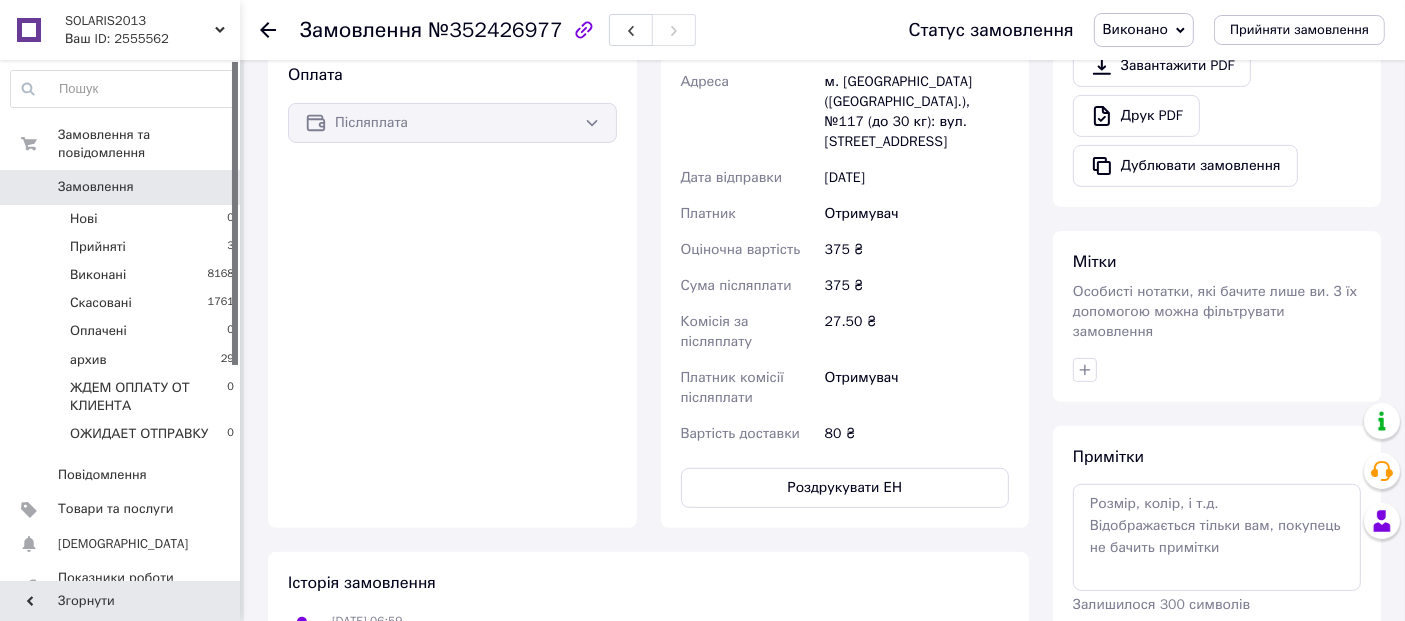 click on "Видати чек" at bounding box center (1142, 8) 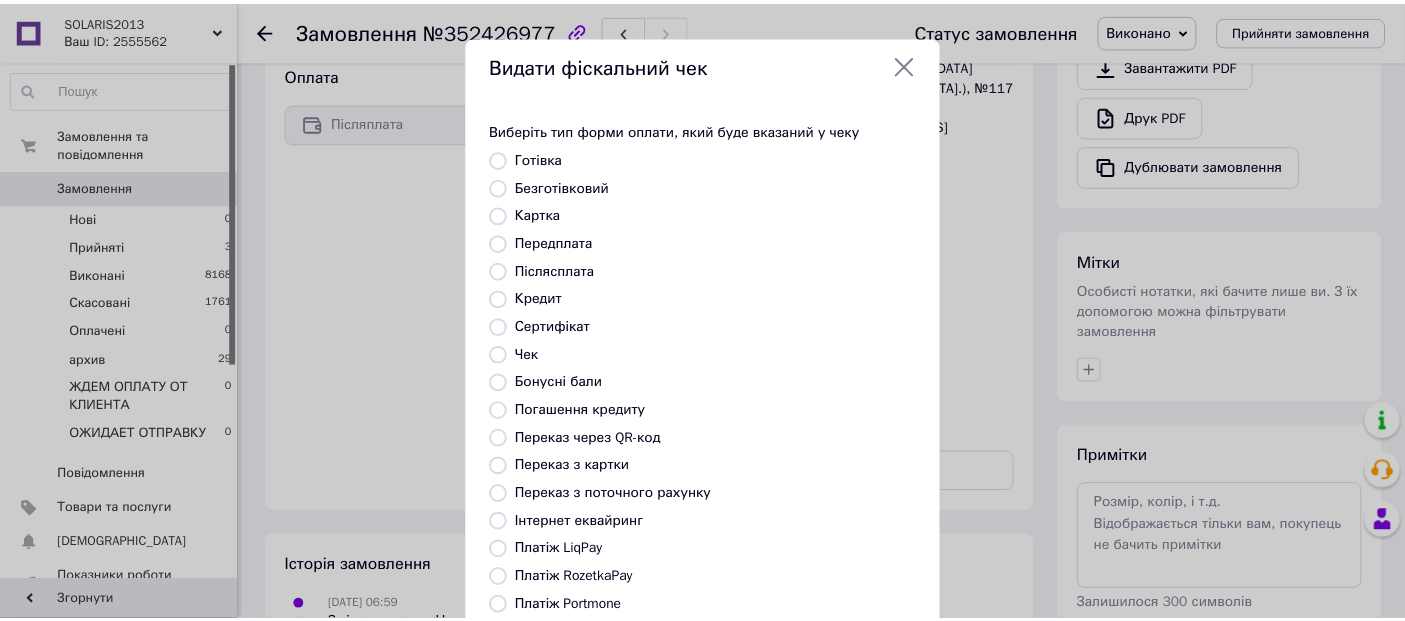 scroll, scrollTop: 380, scrollLeft: 0, axis: vertical 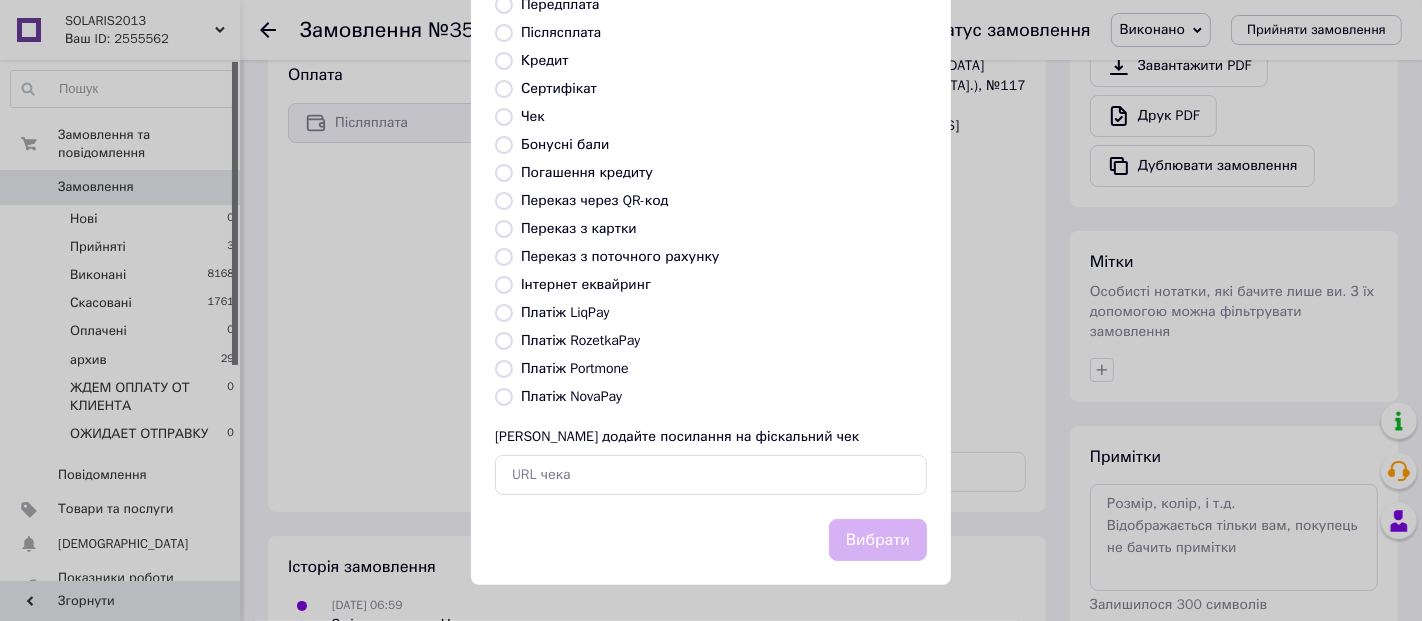 click on "Платіж NovaPay" at bounding box center (504, 397) 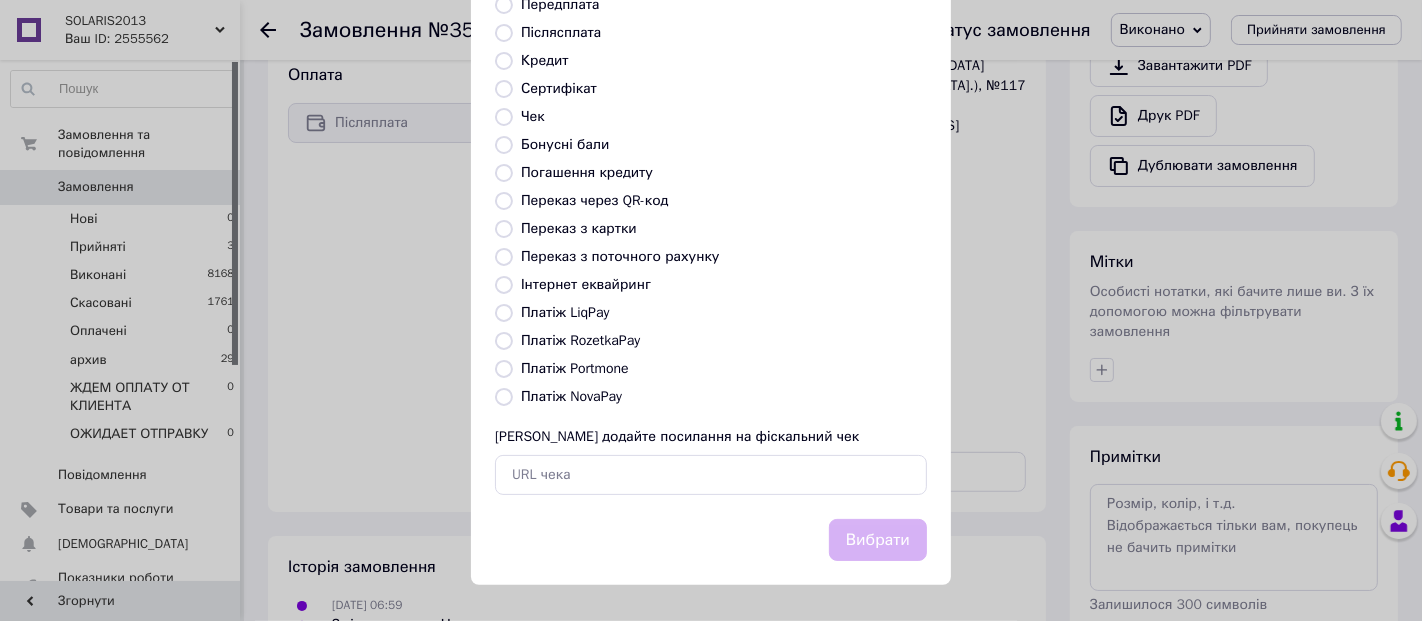 radio on "true" 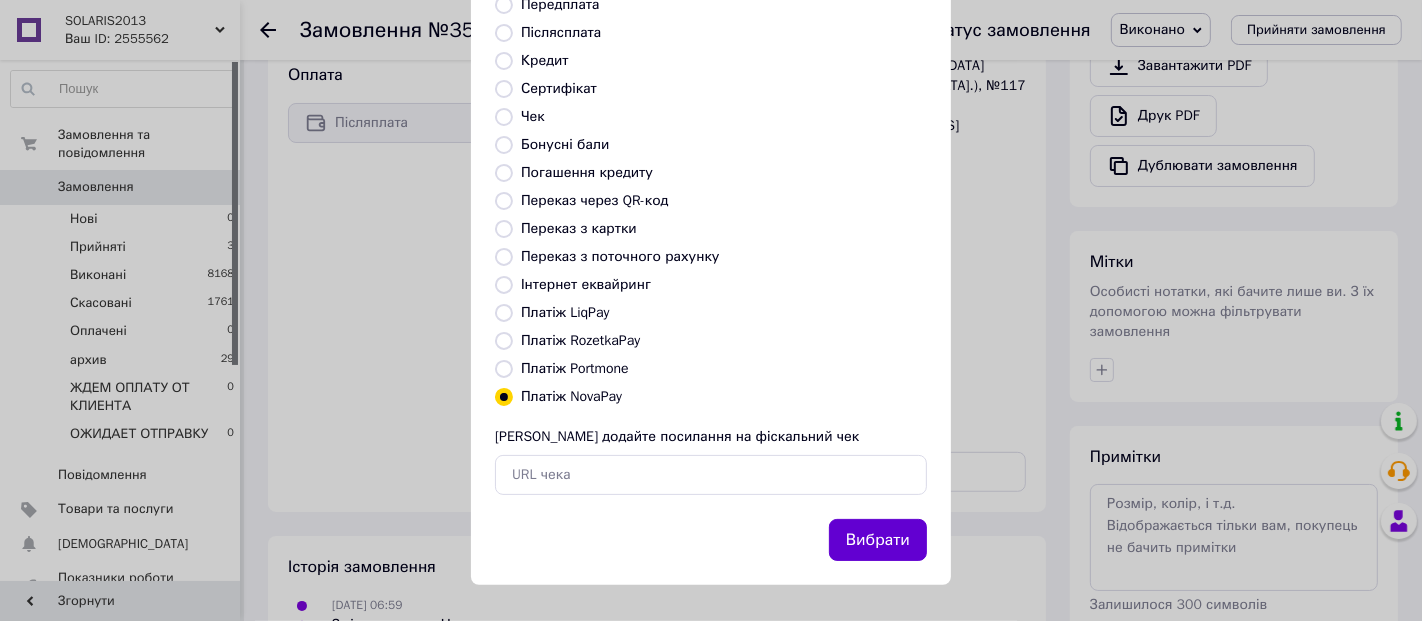 click on "Вибрати" at bounding box center [878, 540] 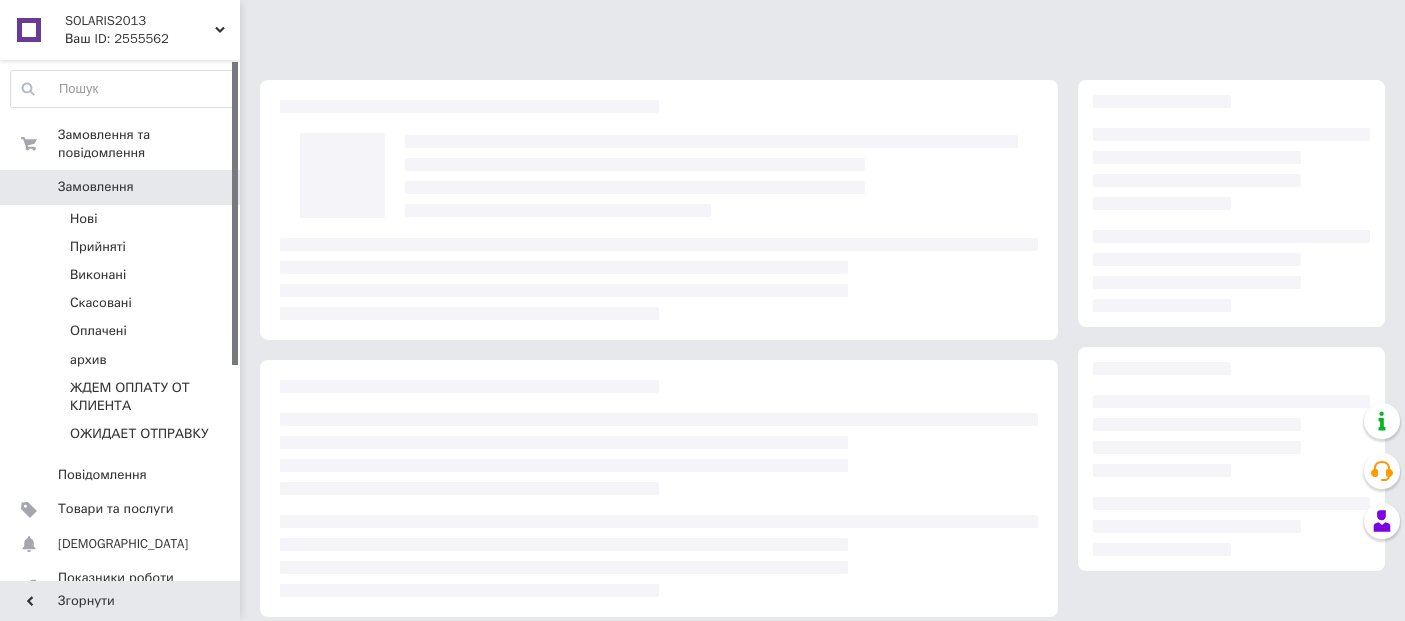 scroll, scrollTop: 291, scrollLeft: 0, axis: vertical 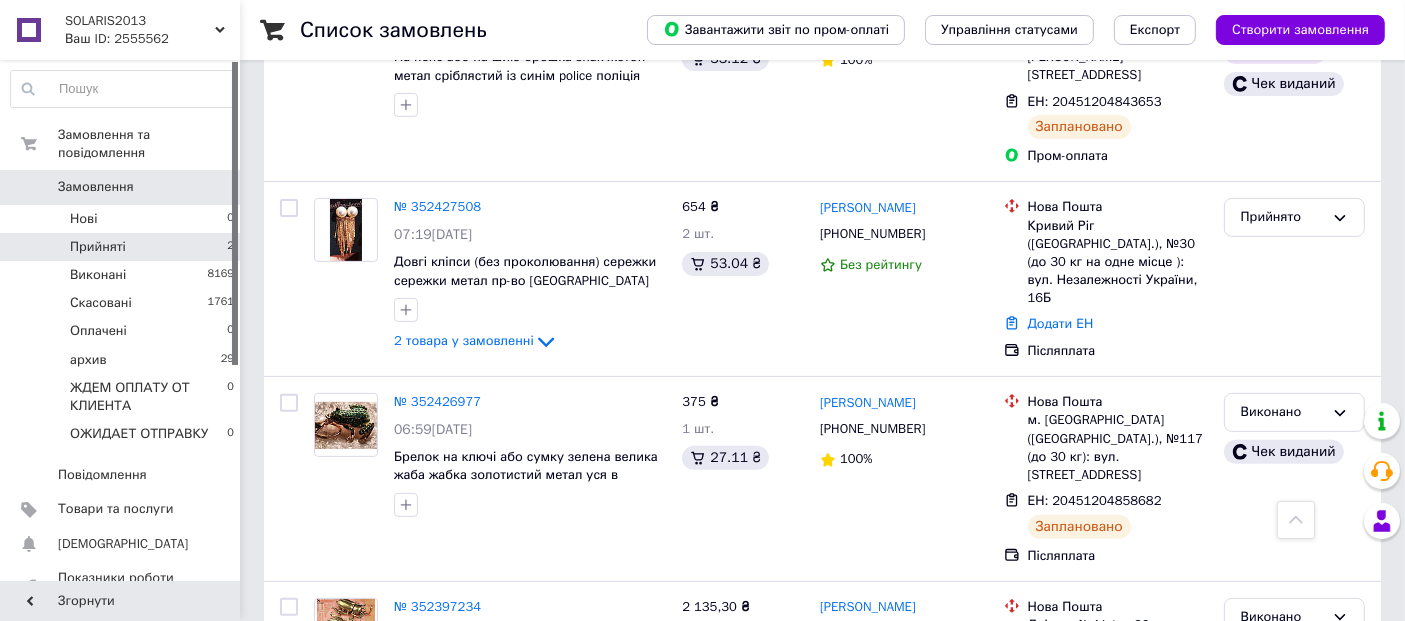 click on "Прийняті" at bounding box center (98, 247) 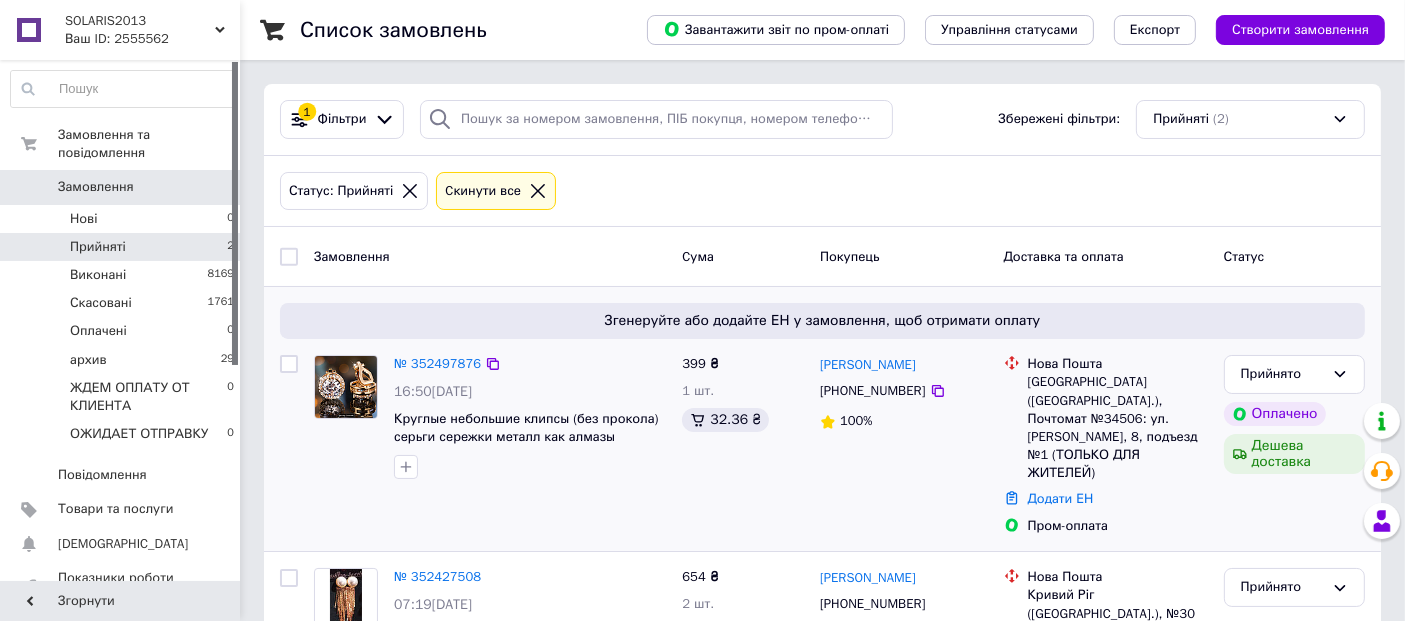 scroll, scrollTop: 116, scrollLeft: 0, axis: vertical 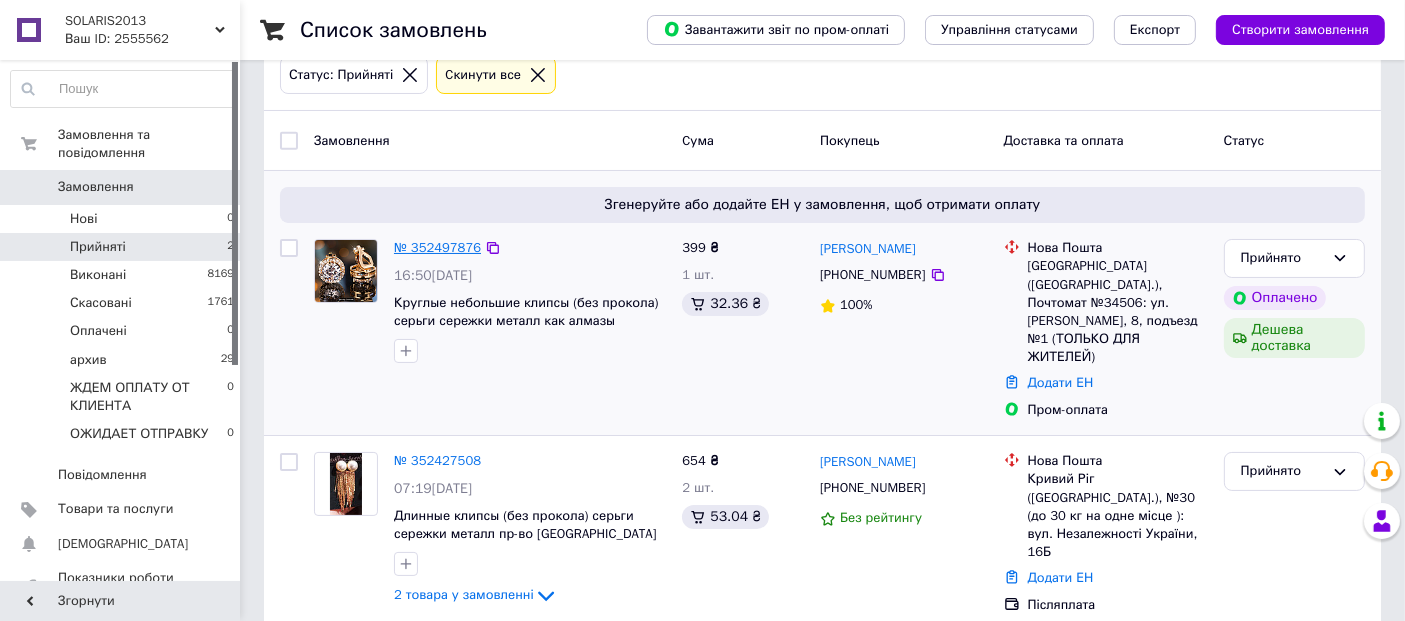 click on "№ 352497876" at bounding box center (437, 247) 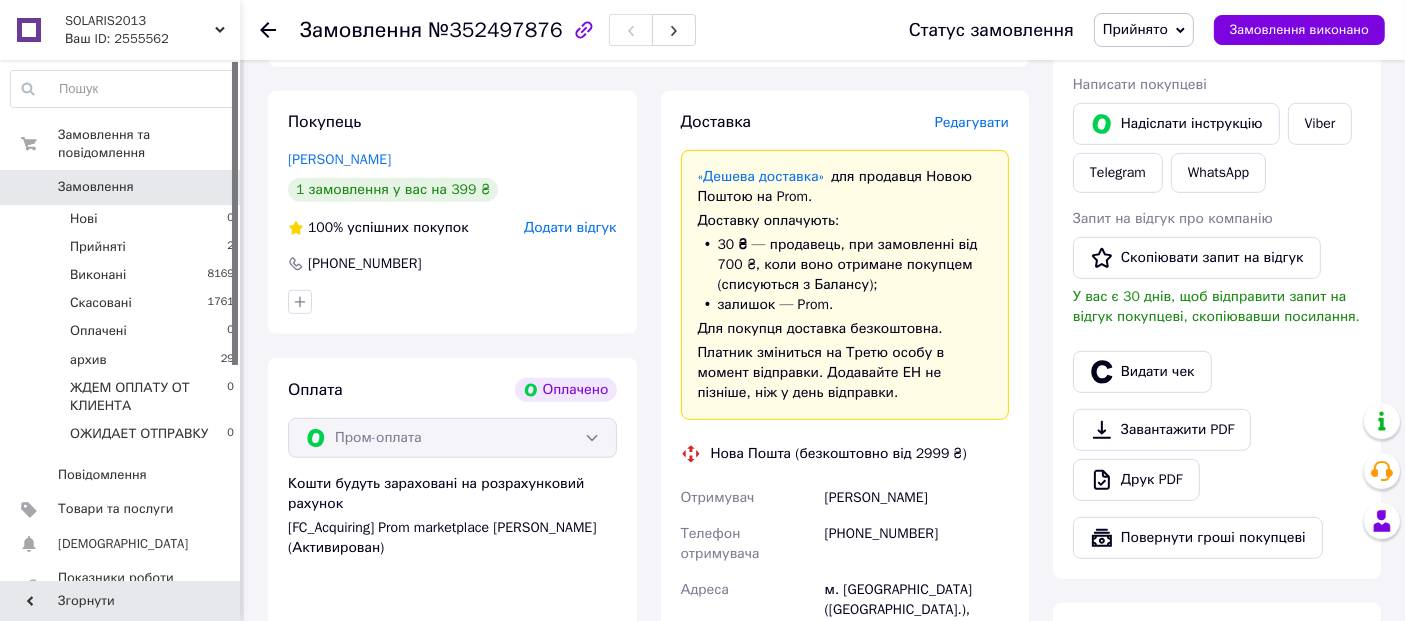 scroll, scrollTop: 555, scrollLeft: 0, axis: vertical 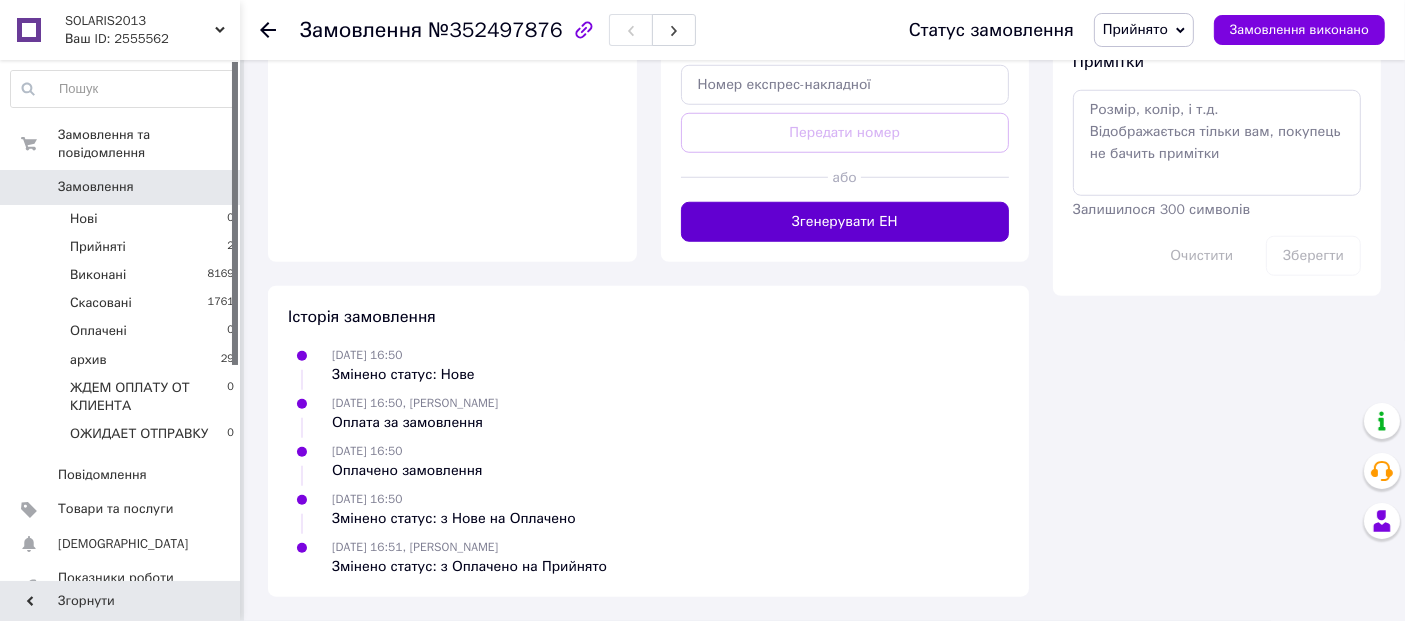 click on "Згенерувати ЕН" at bounding box center [845, 222] 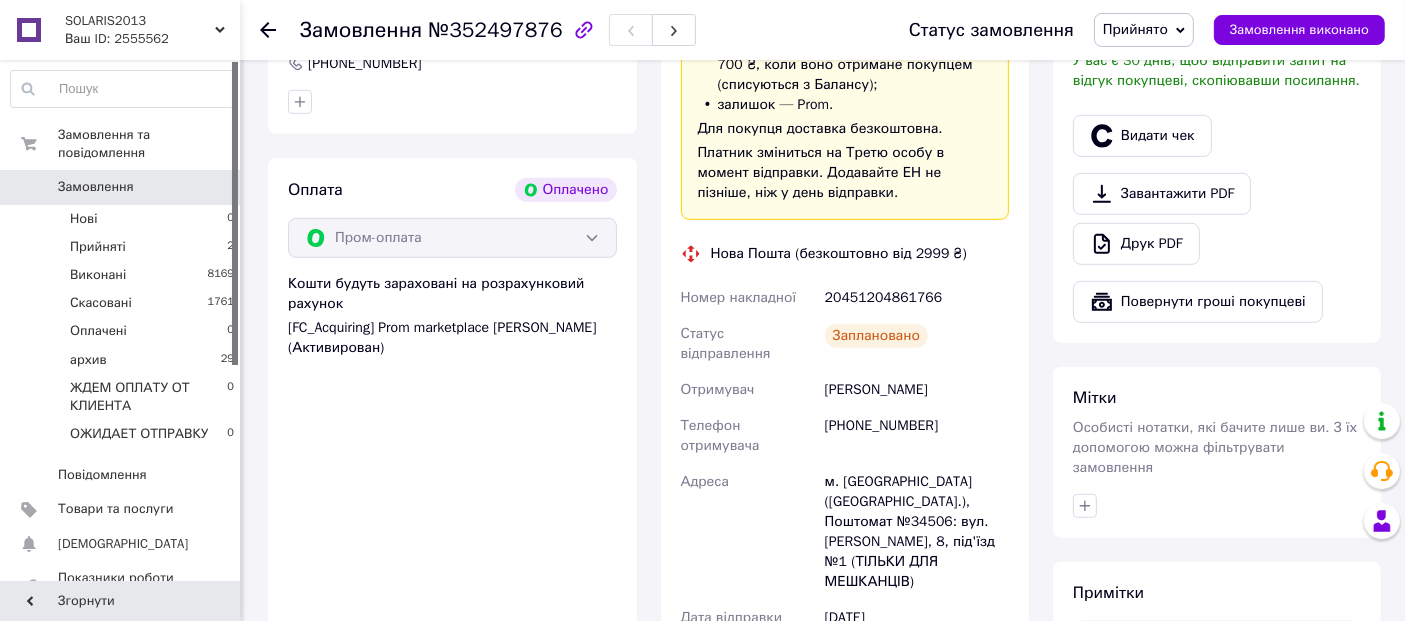 scroll, scrollTop: 1111, scrollLeft: 0, axis: vertical 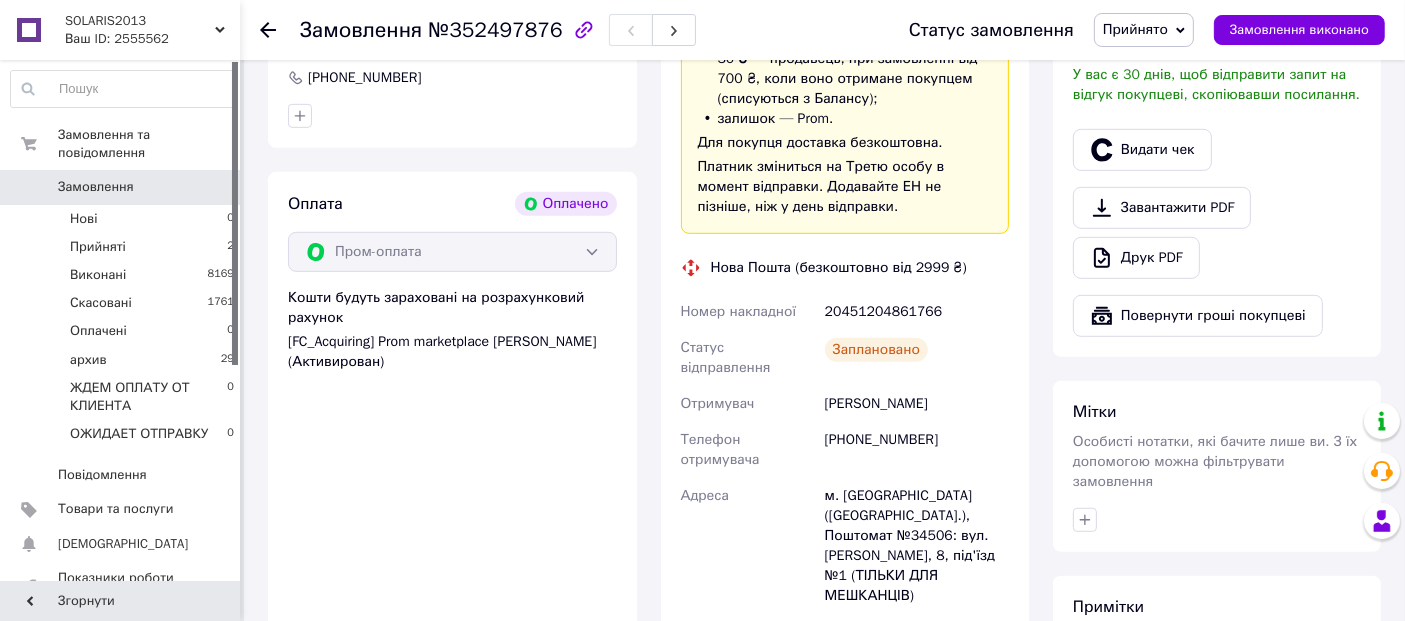 click 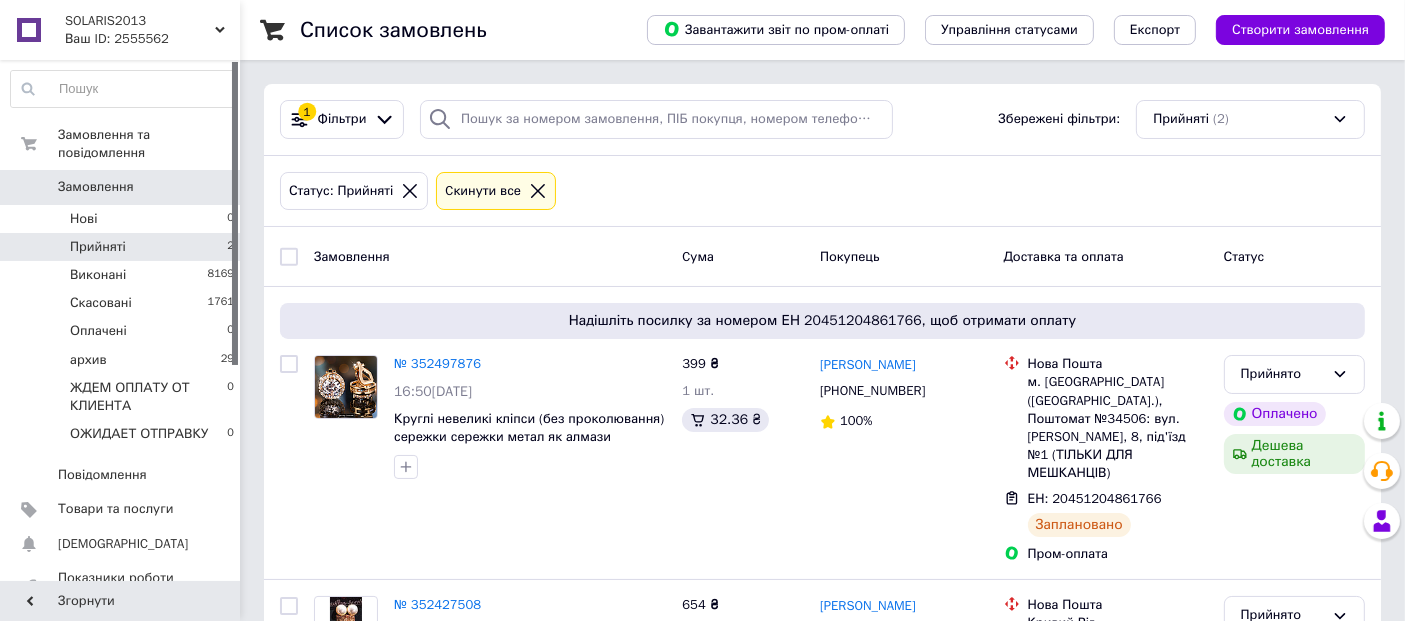 scroll, scrollTop: 147, scrollLeft: 0, axis: vertical 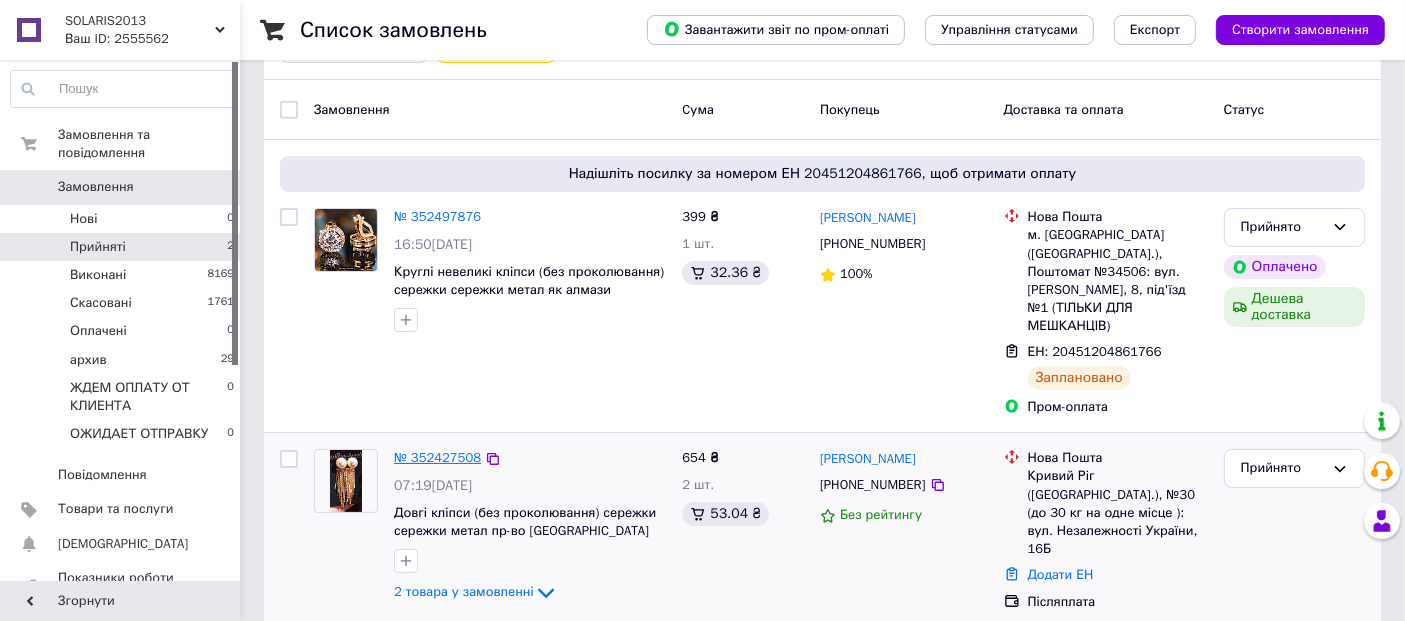 click on "№ 352427508" at bounding box center (437, 457) 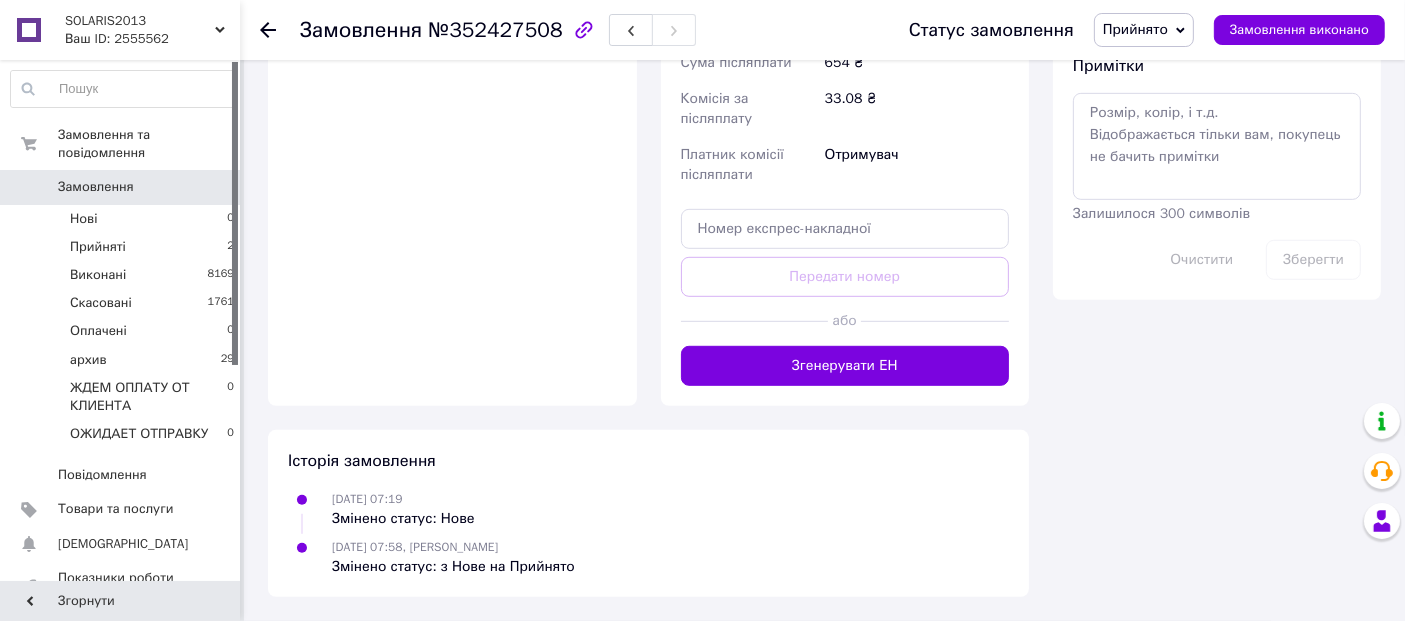scroll, scrollTop: 1428, scrollLeft: 0, axis: vertical 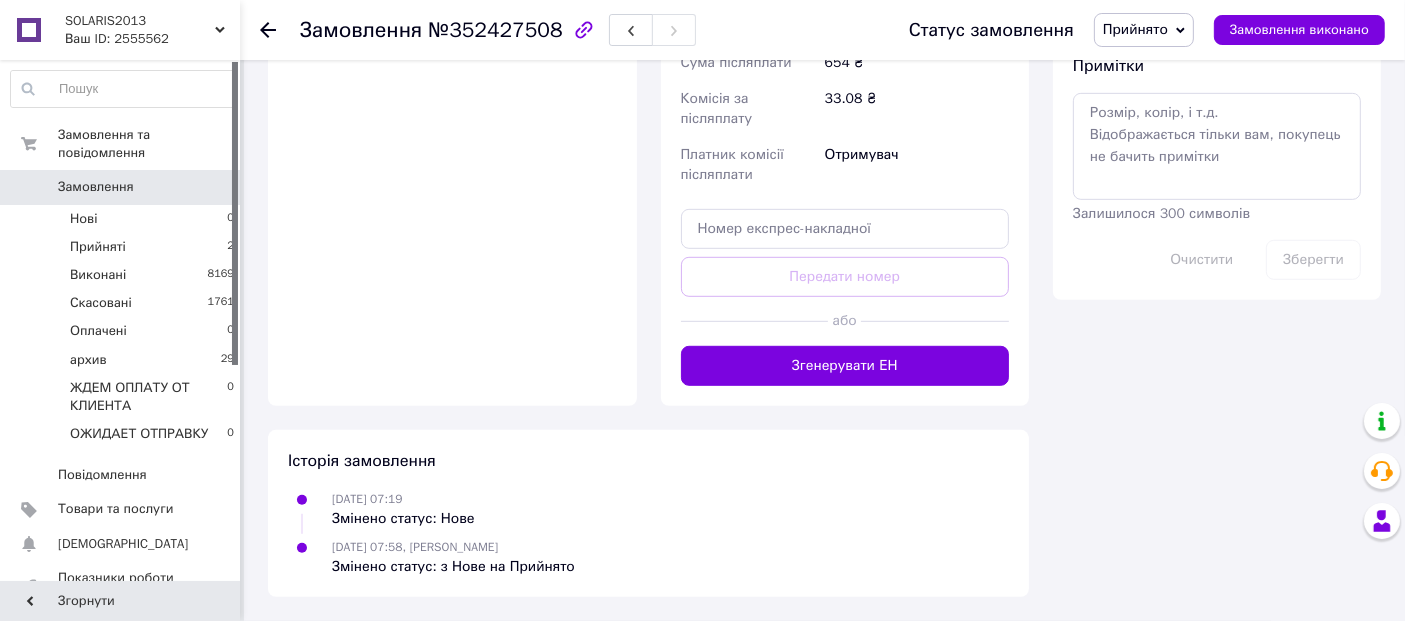 click on "Згенерувати ЕН" at bounding box center [845, 366] 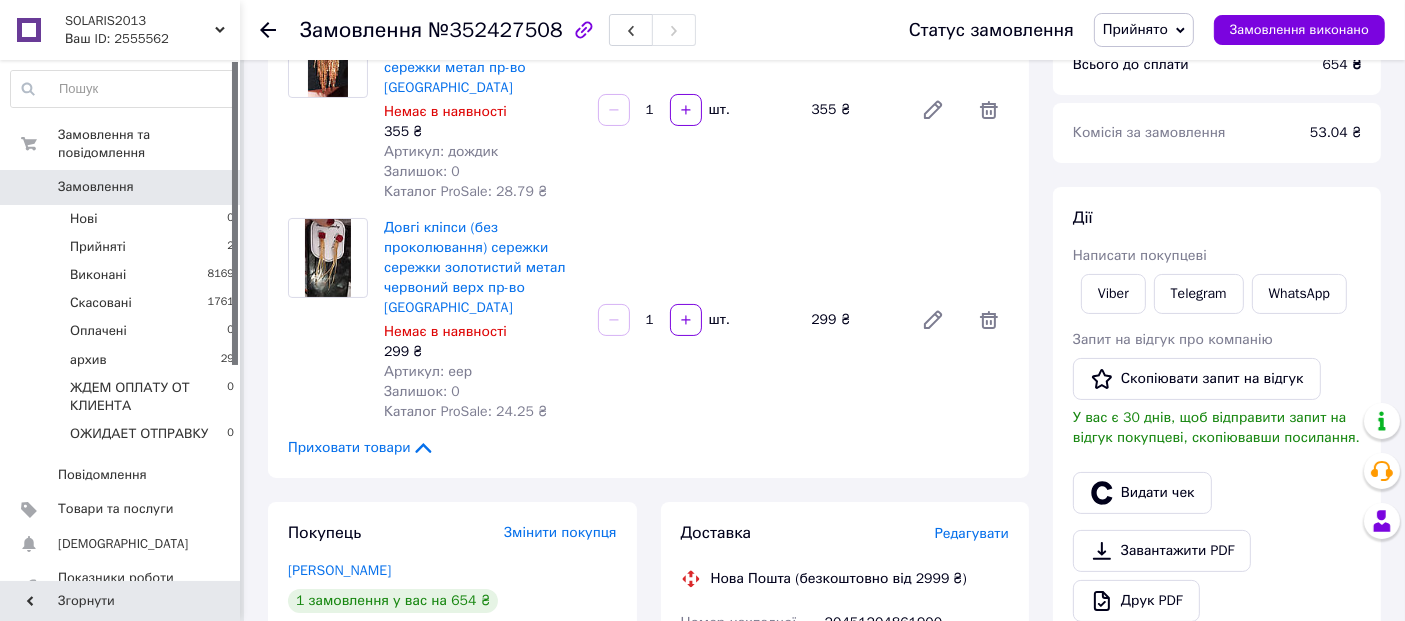 scroll, scrollTop: 131, scrollLeft: 0, axis: vertical 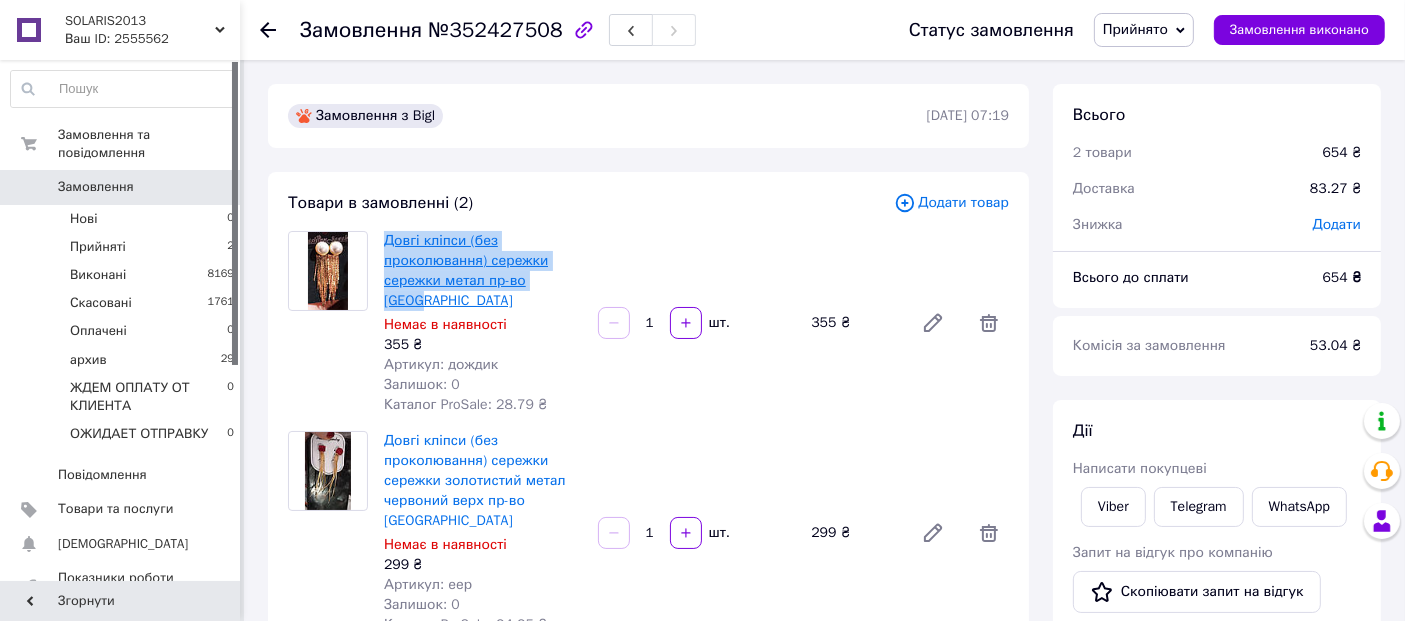 drag, startPoint x: 489, startPoint y: 326, endPoint x: 387, endPoint y: 259, distance: 122.03688 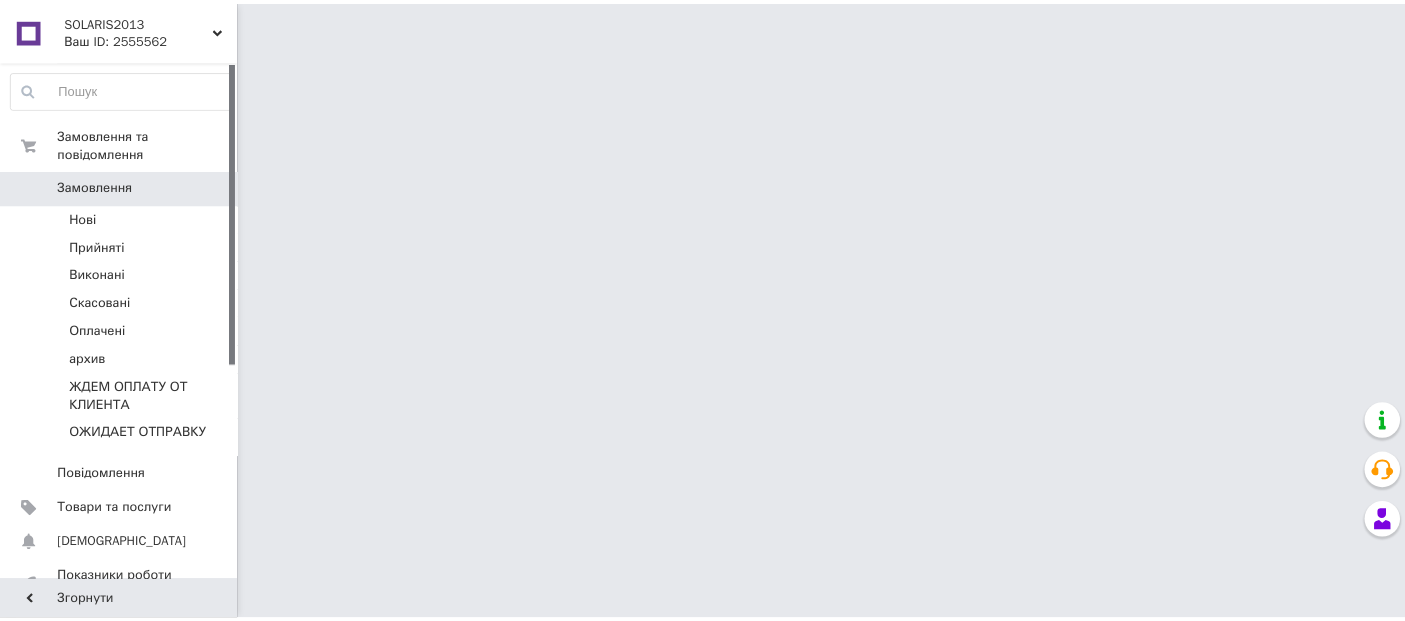 scroll, scrollTop: 0, scrollLeft: 0, axis: both 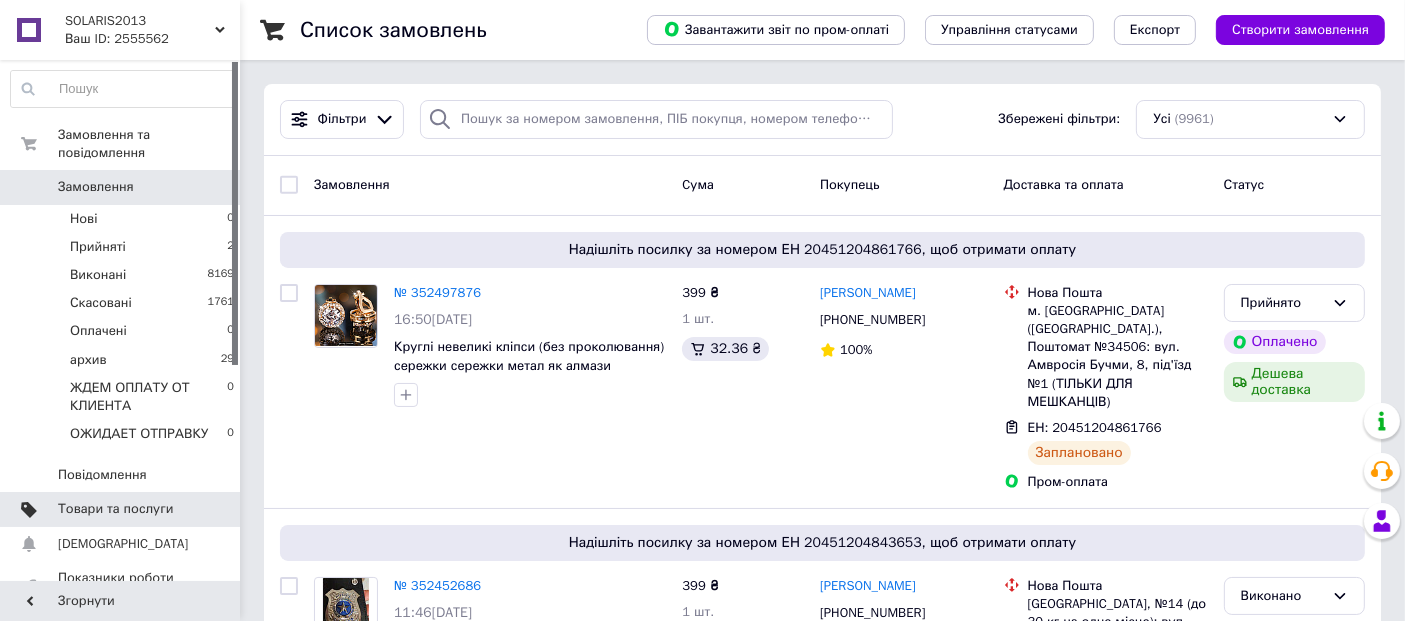 click on "Товари та послуги" at bounding box center (115, 509) 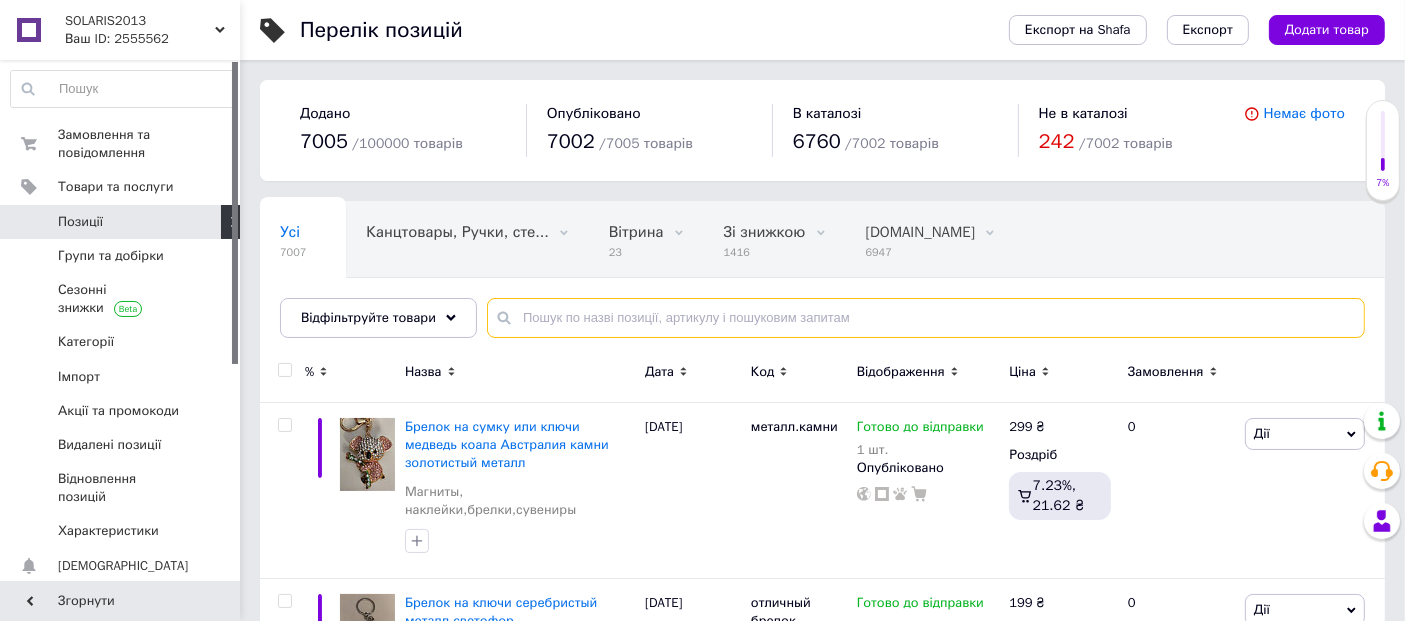 click at bounding box center (926, 318) 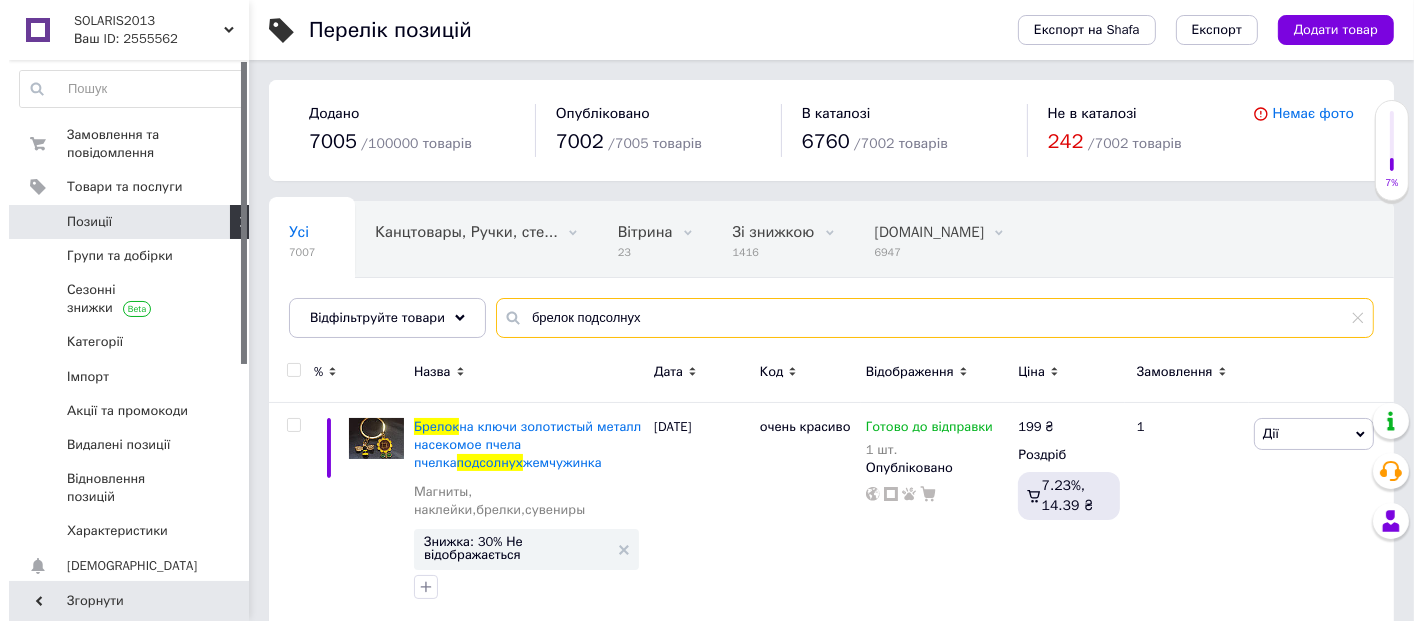 scroll, scrollTop: 185, scrollLeft: 0, axis: vertical 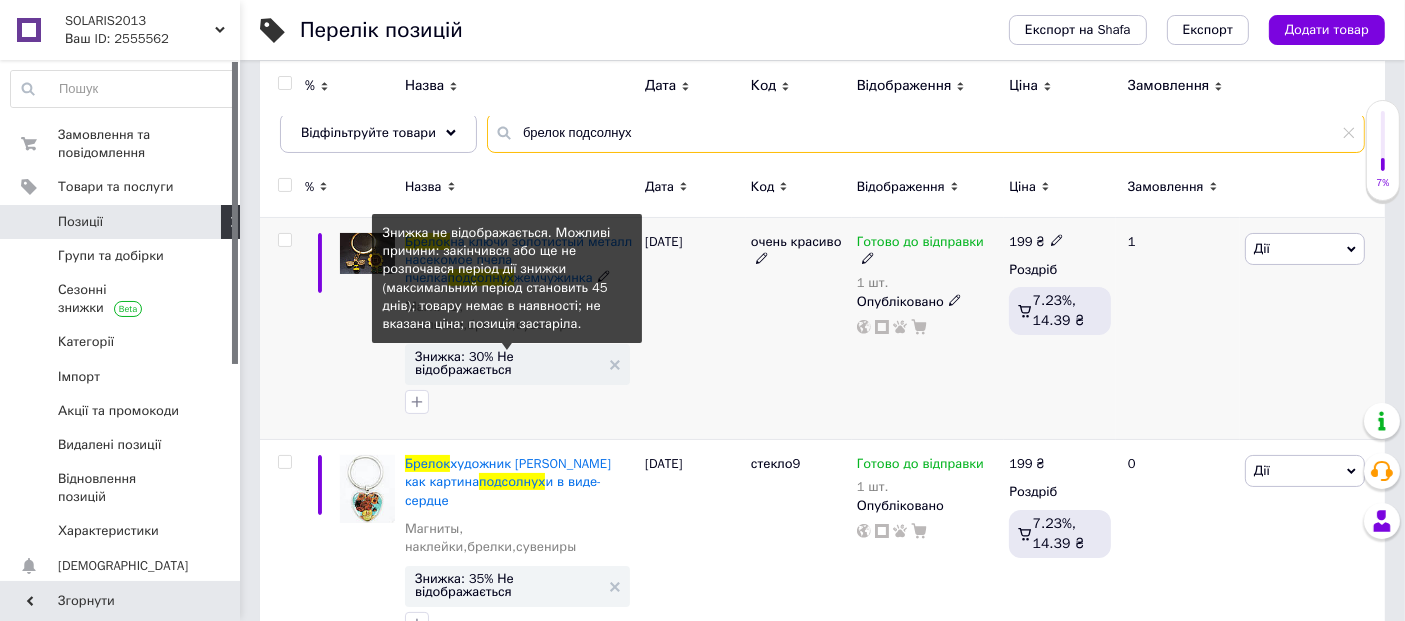 type on "брелок подсолнух" 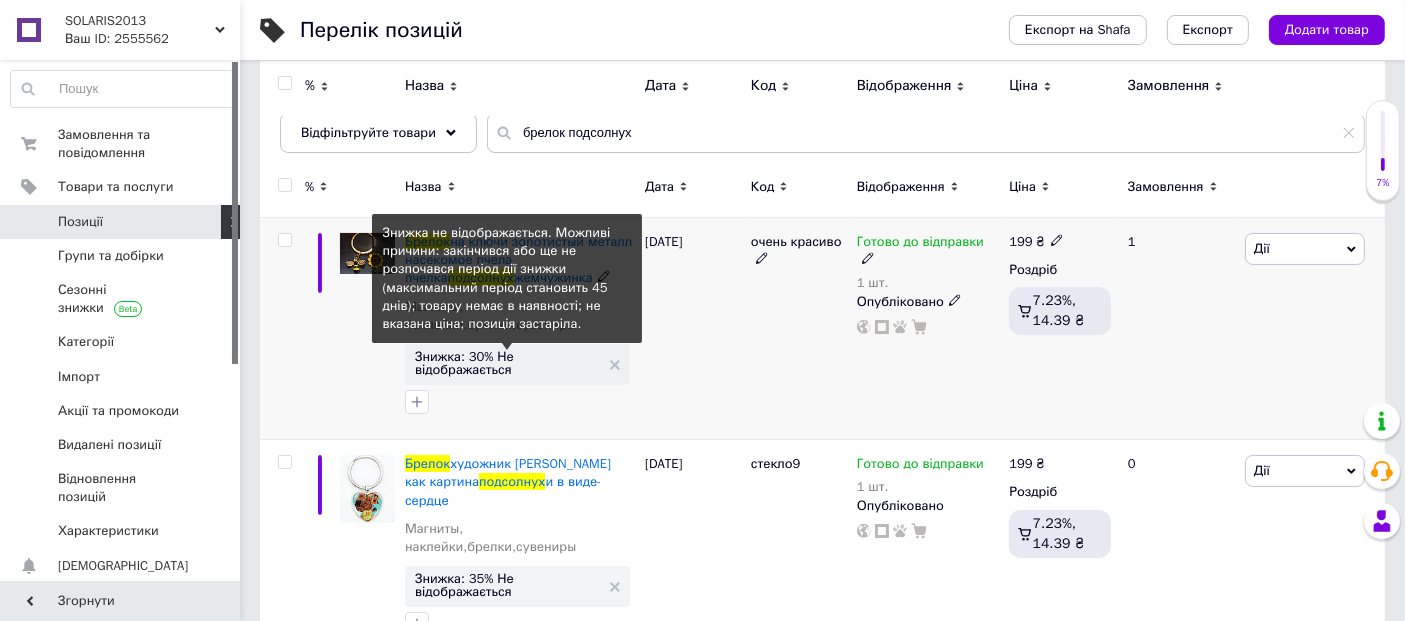 click on "Знижка: 30% Не відображається" at bounding box center [507, 363] 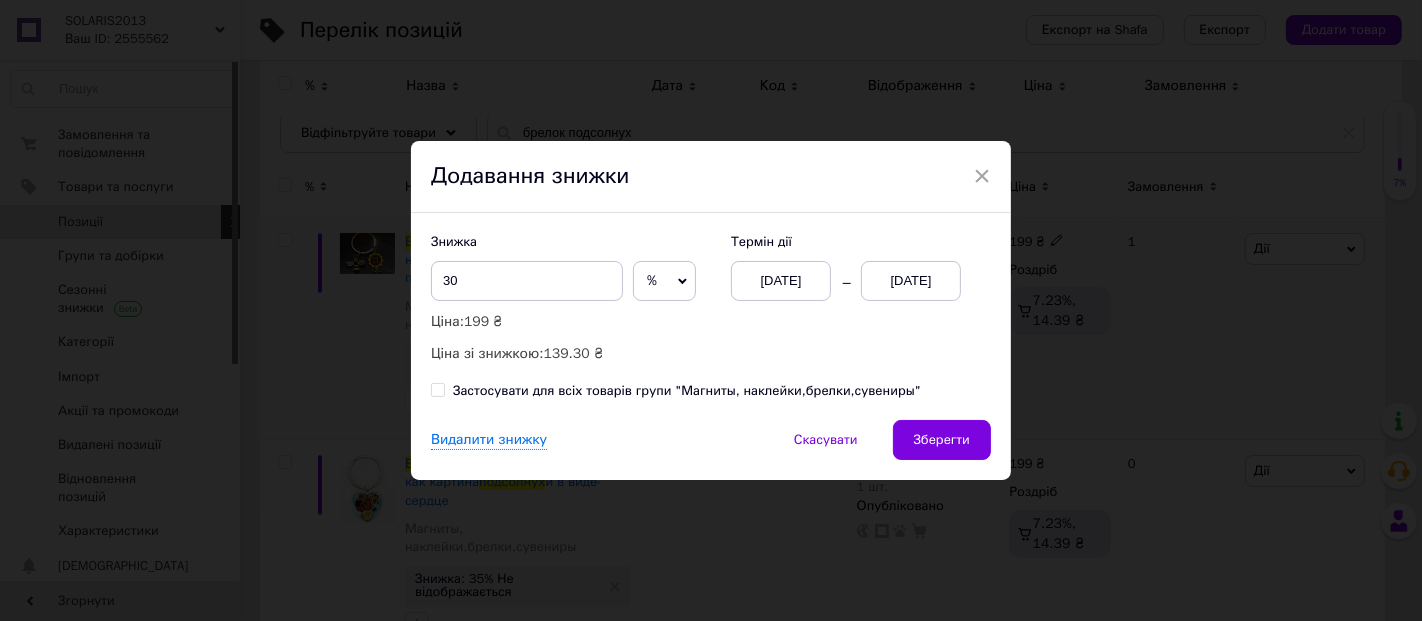 click on "13.07.2025" at bounding box center [911, 281] 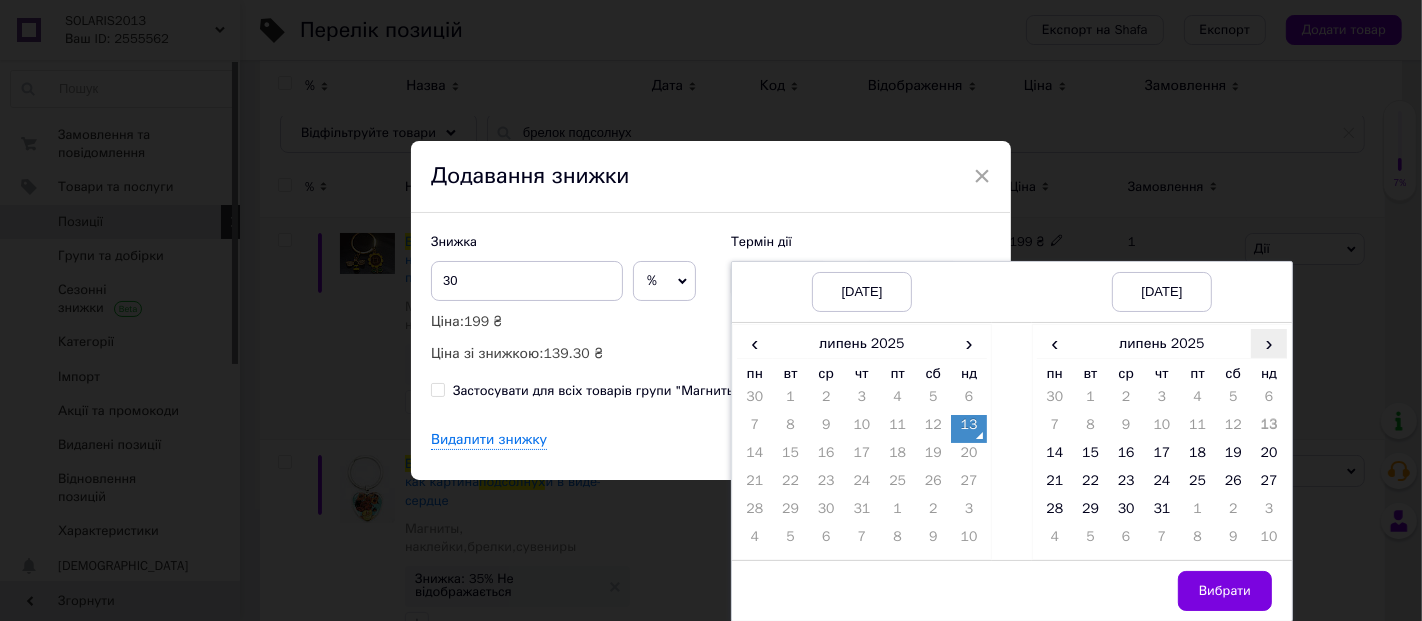 click on "›" at bounding box center [1269, 343] 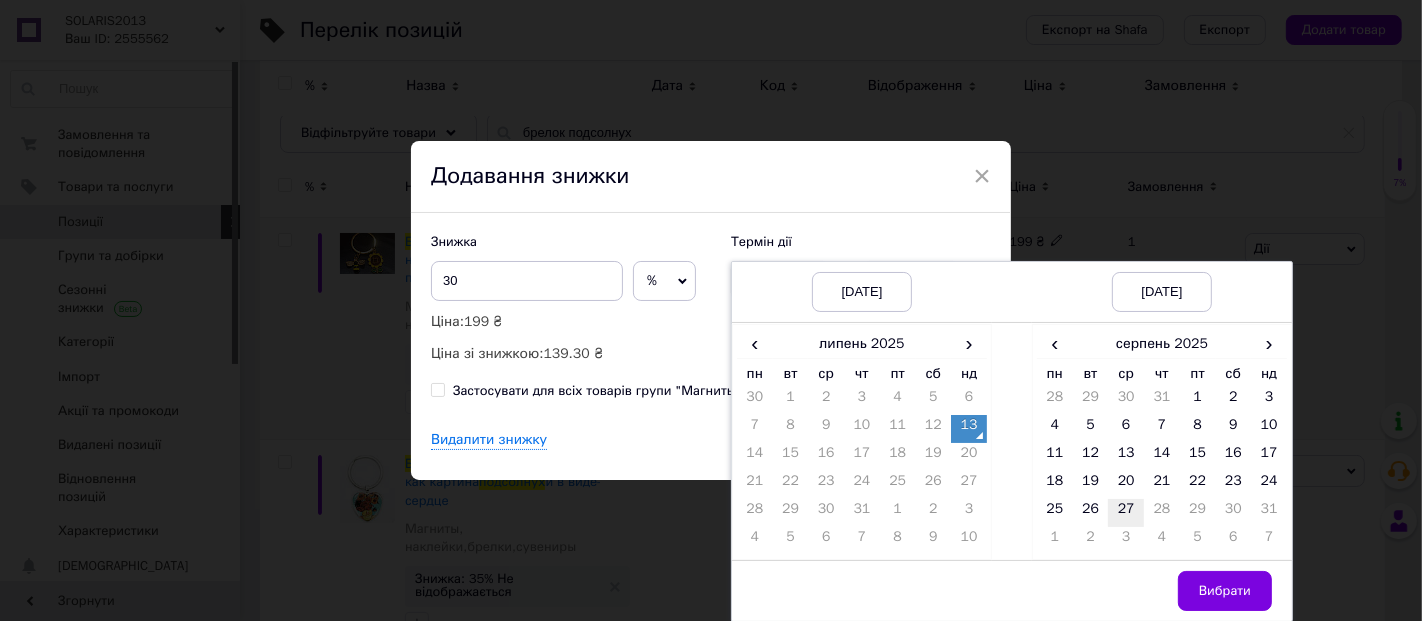 click on "27" at bounding box center [1126, 513] 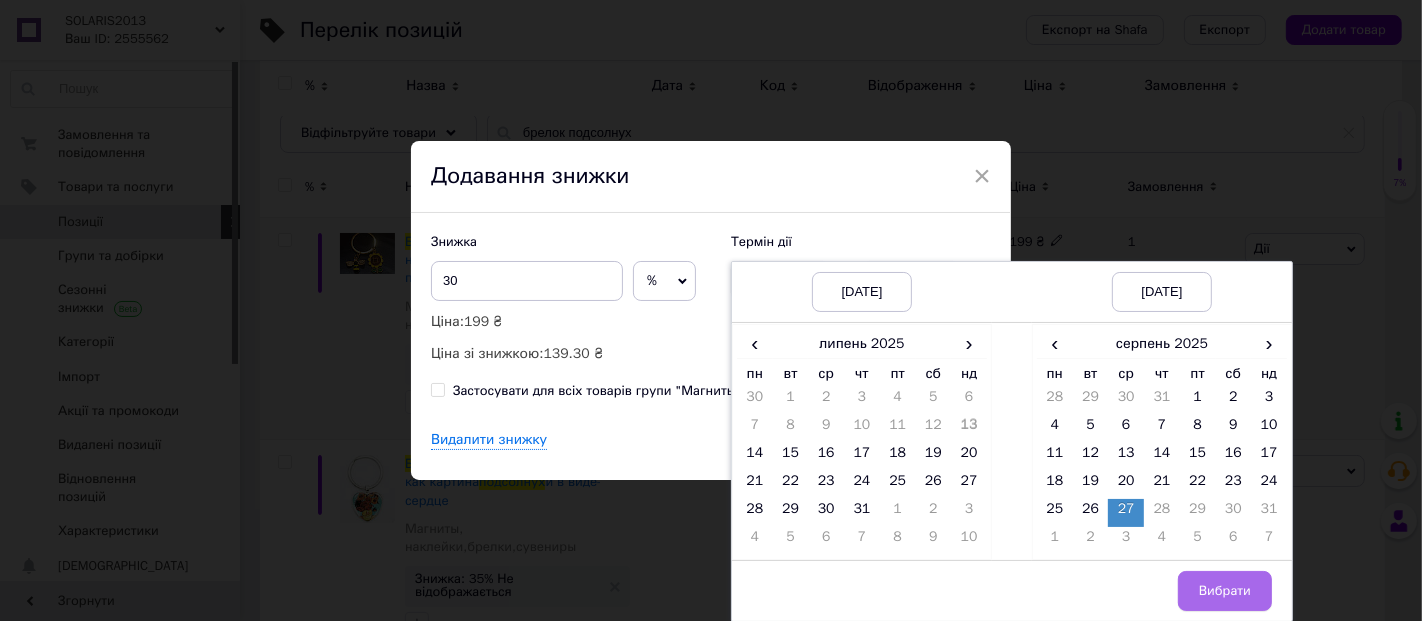 click on "Вибрати" at bounding box center (1225, 591) 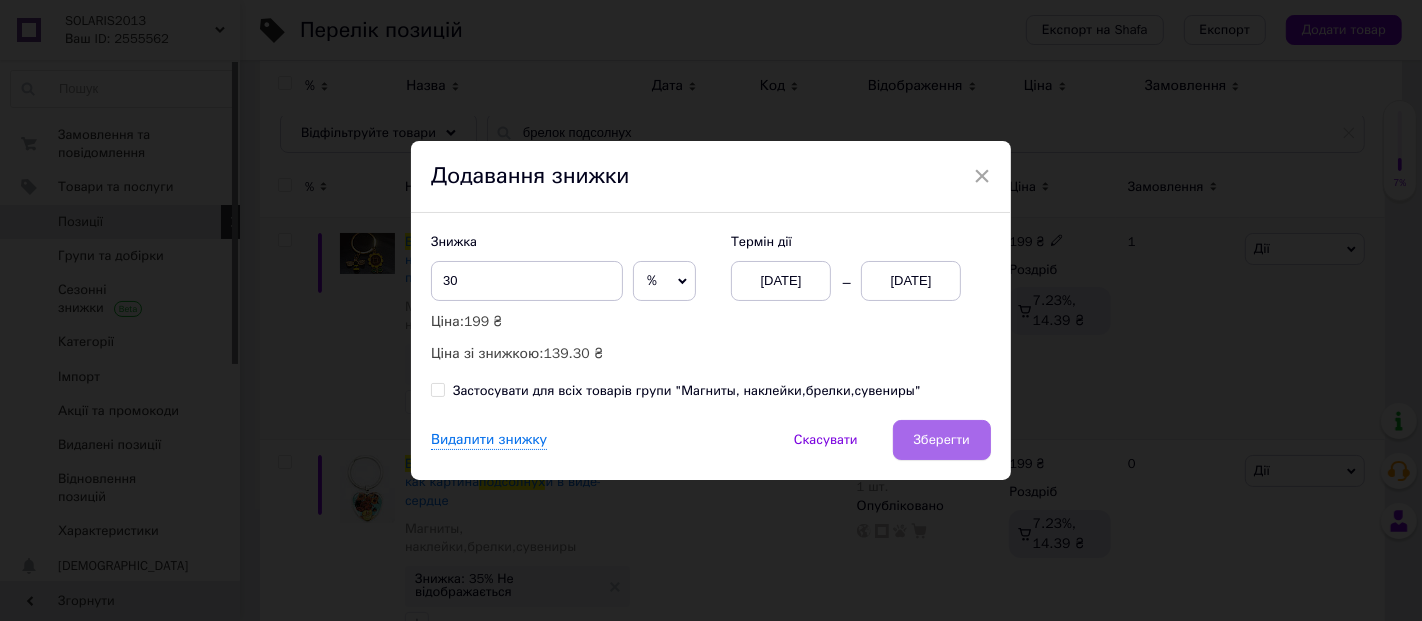 click on "Зберегти" at bounding box center [942, 440] 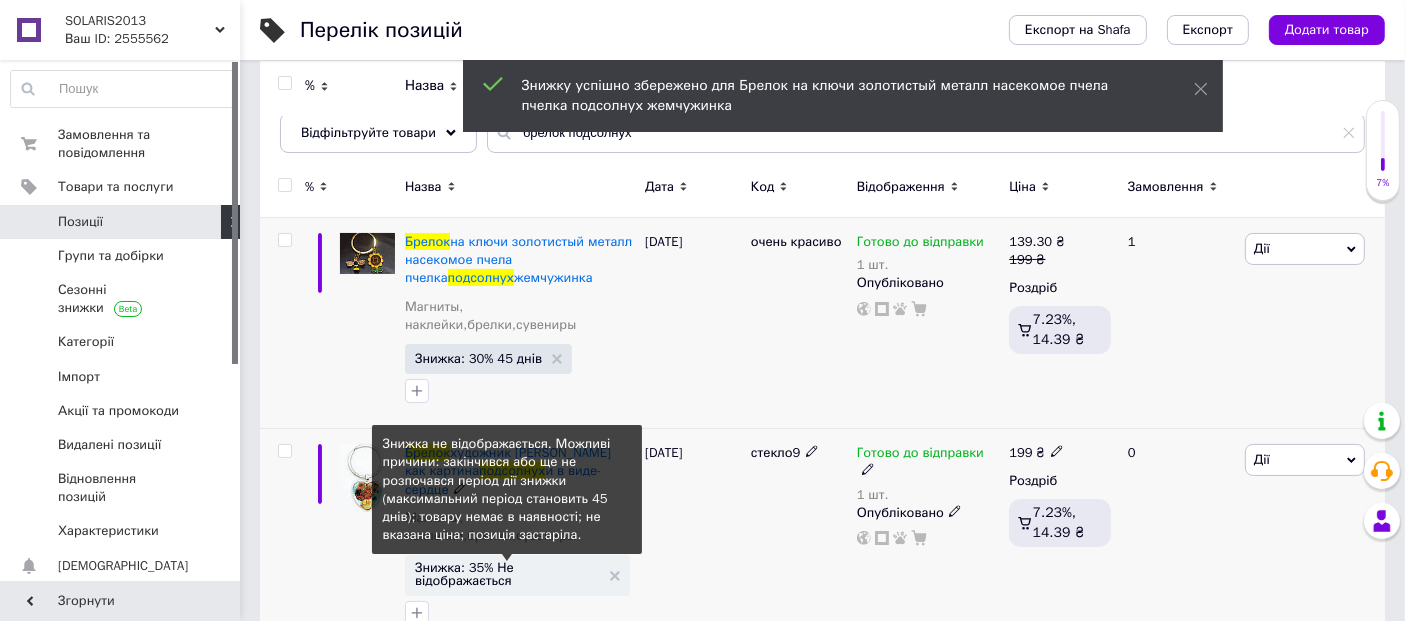 click on "Знижка: 35% Не відображається" at bounding box center (507, 574) 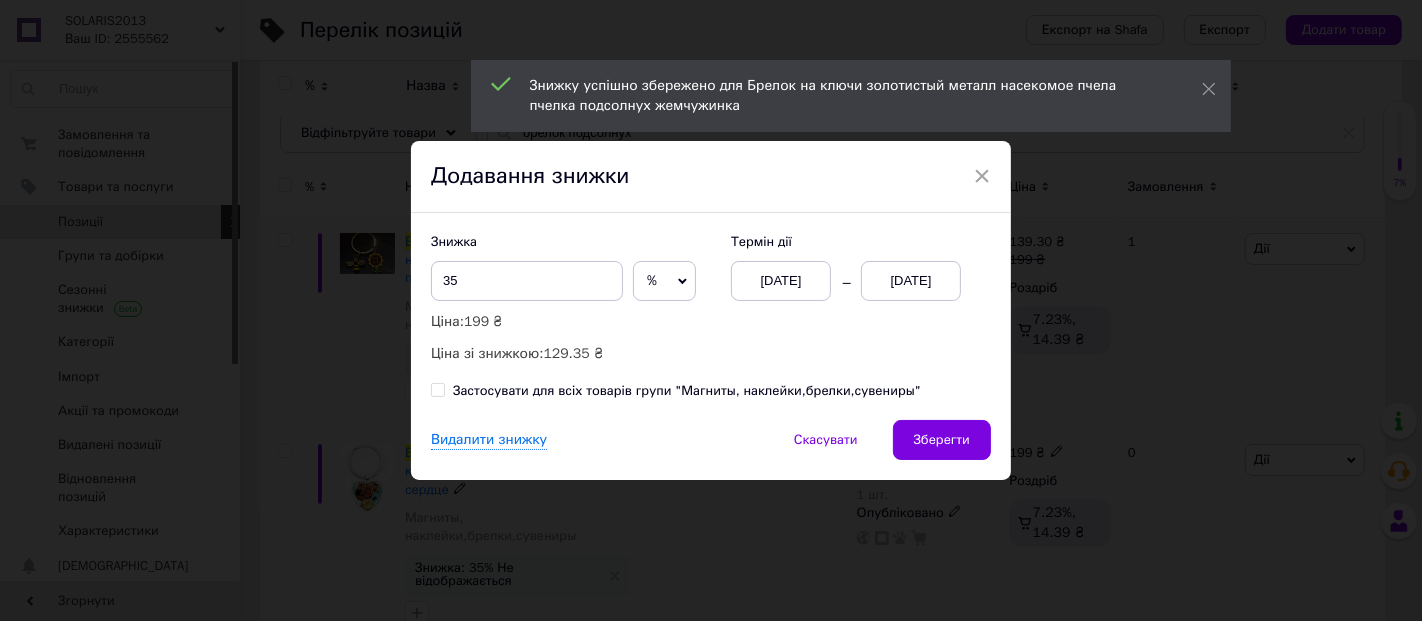 click on "13.07.2025" at bounding box center (911, 281) 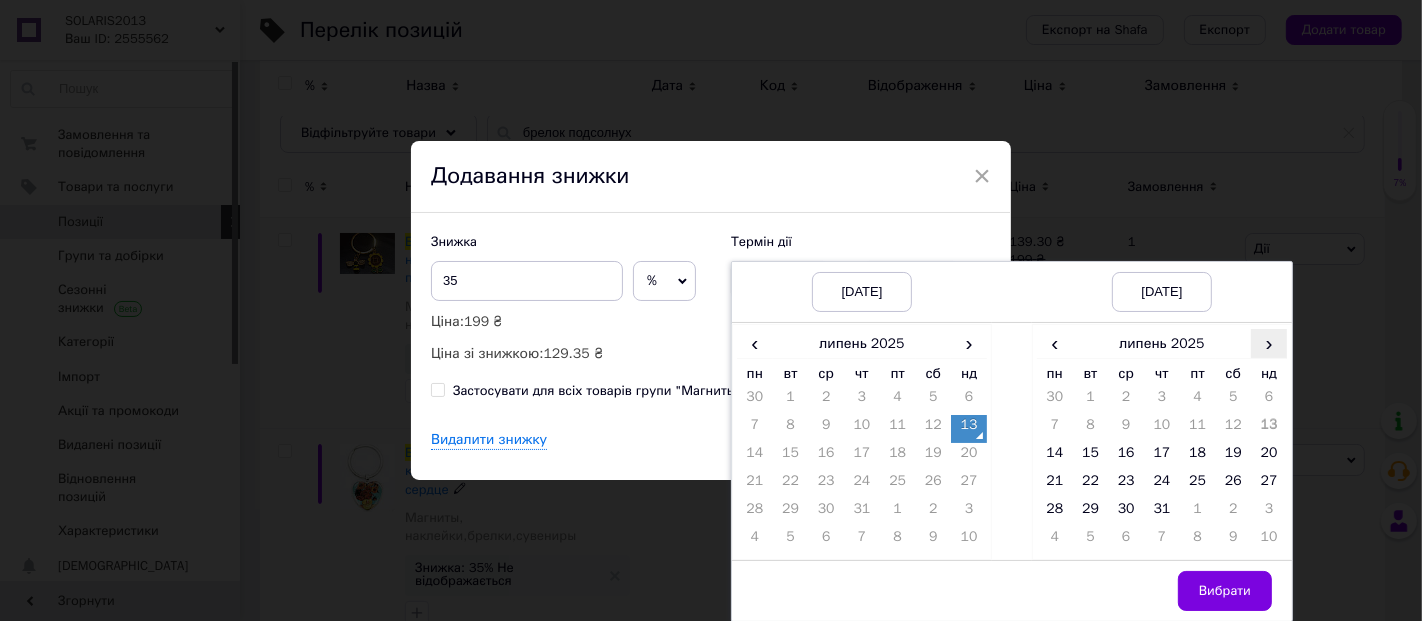 click on "›" at bounding box center [1269, 343] 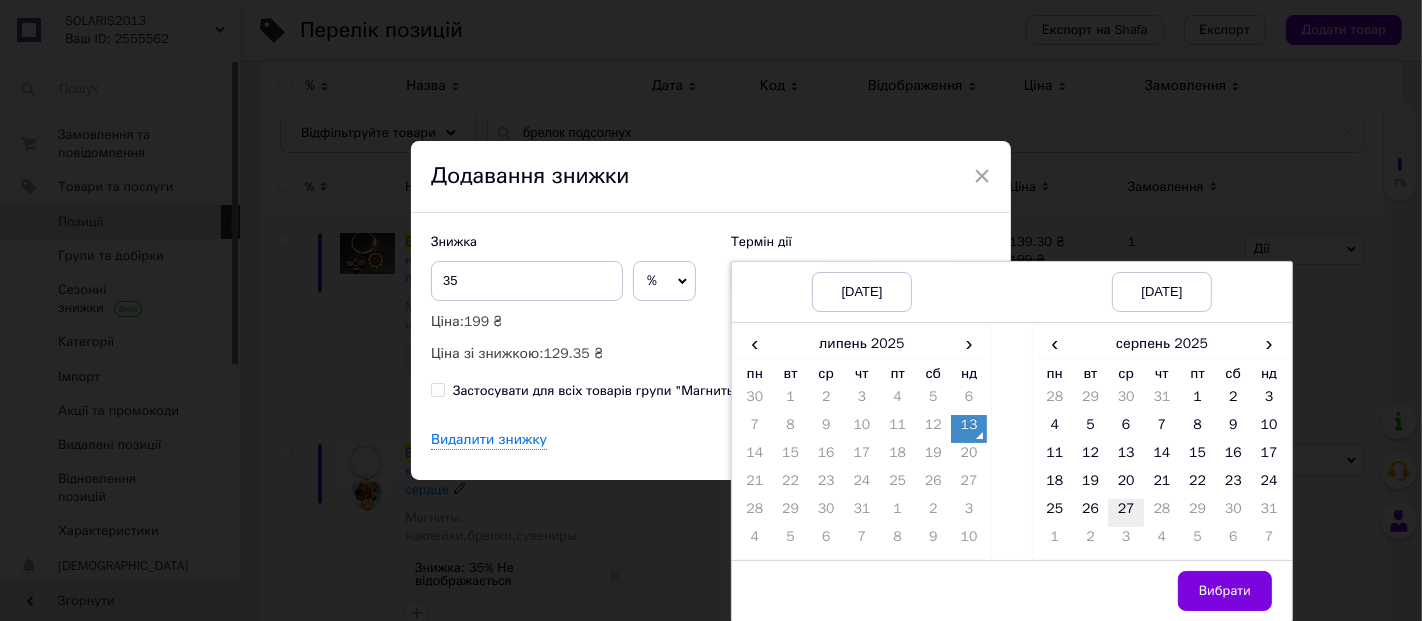 click on "27" at bounding box center [1126, 513] 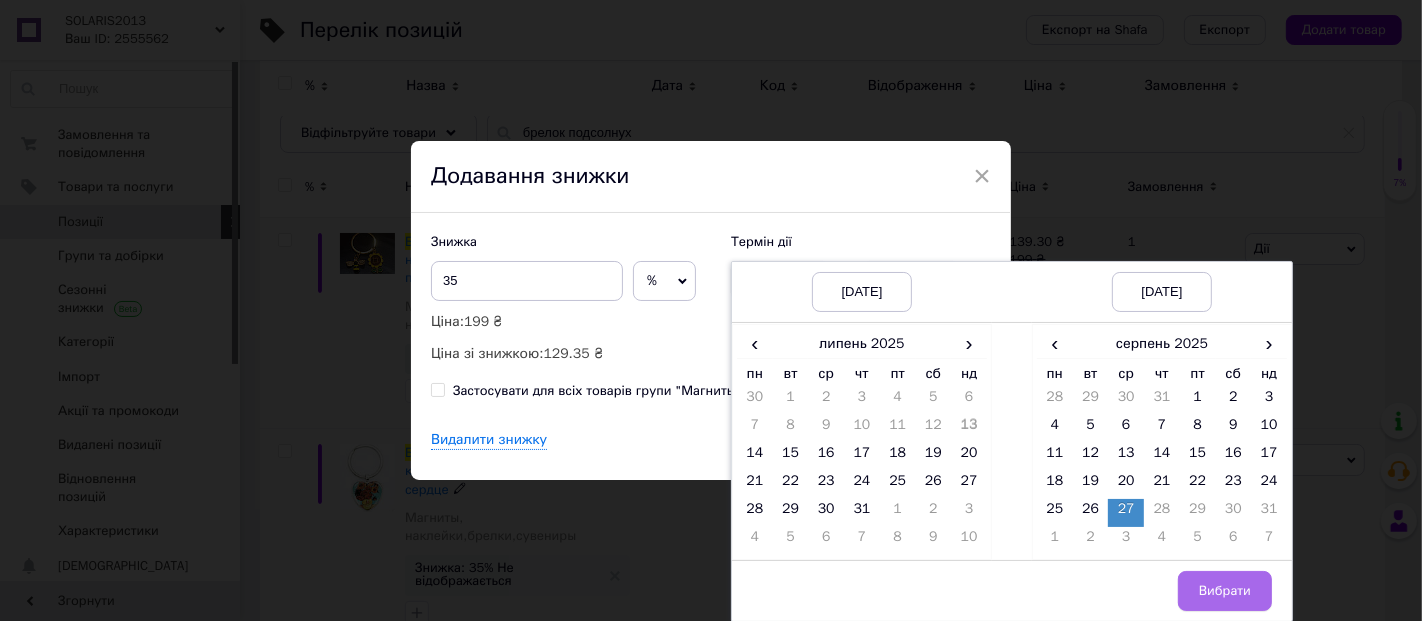 click on "Вибрати" at bounding box center [1225, 591] 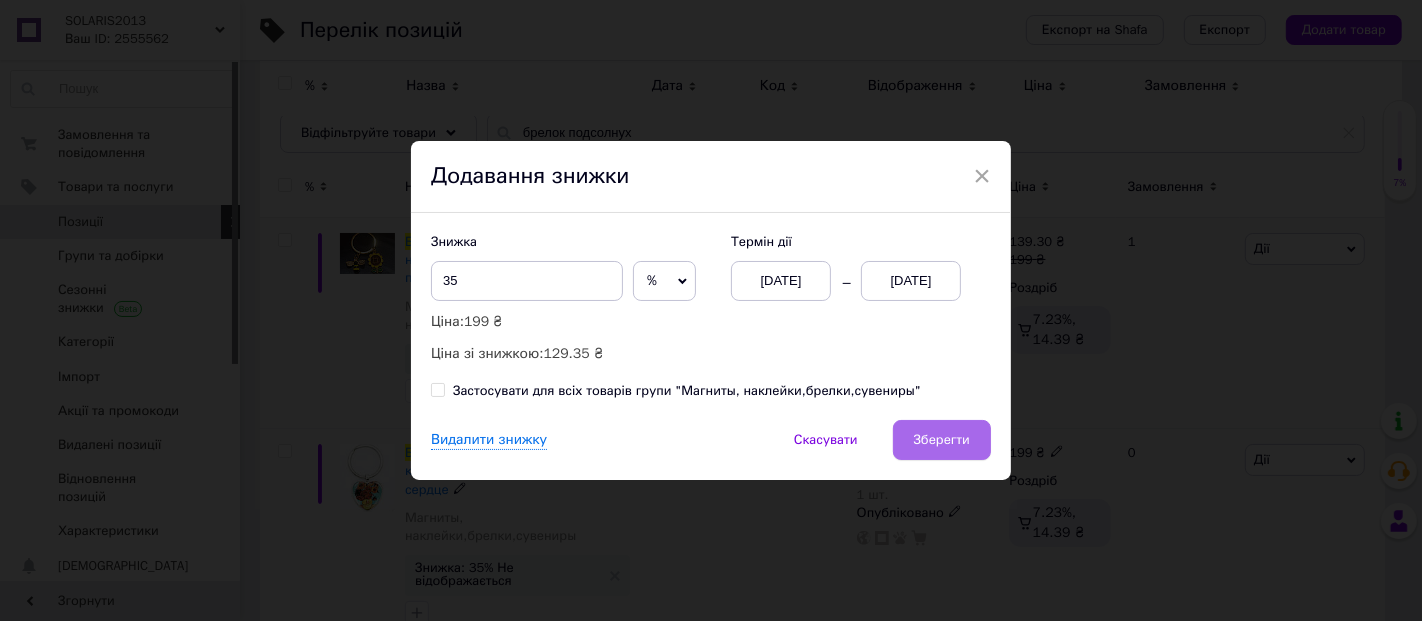 click on "Зберегти" at bounding box center (942, 440) 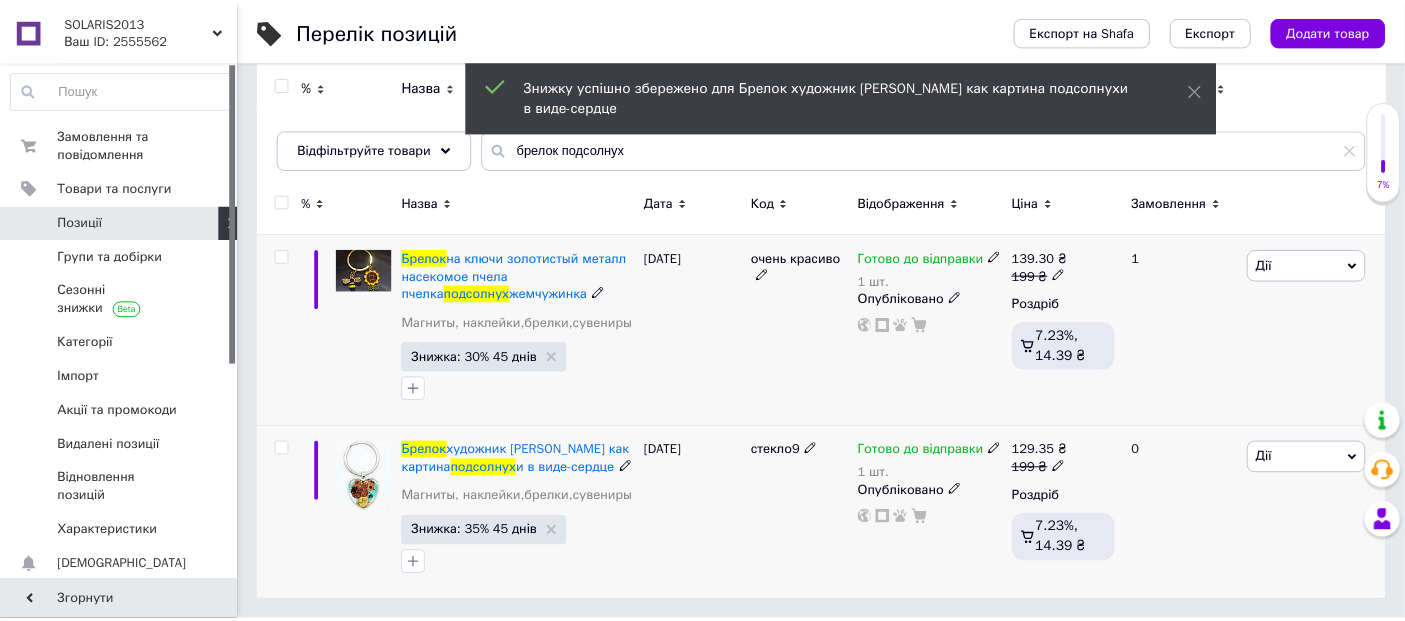 scroll, scrollTop: 178, scrollLeft: 0, axis: vertical 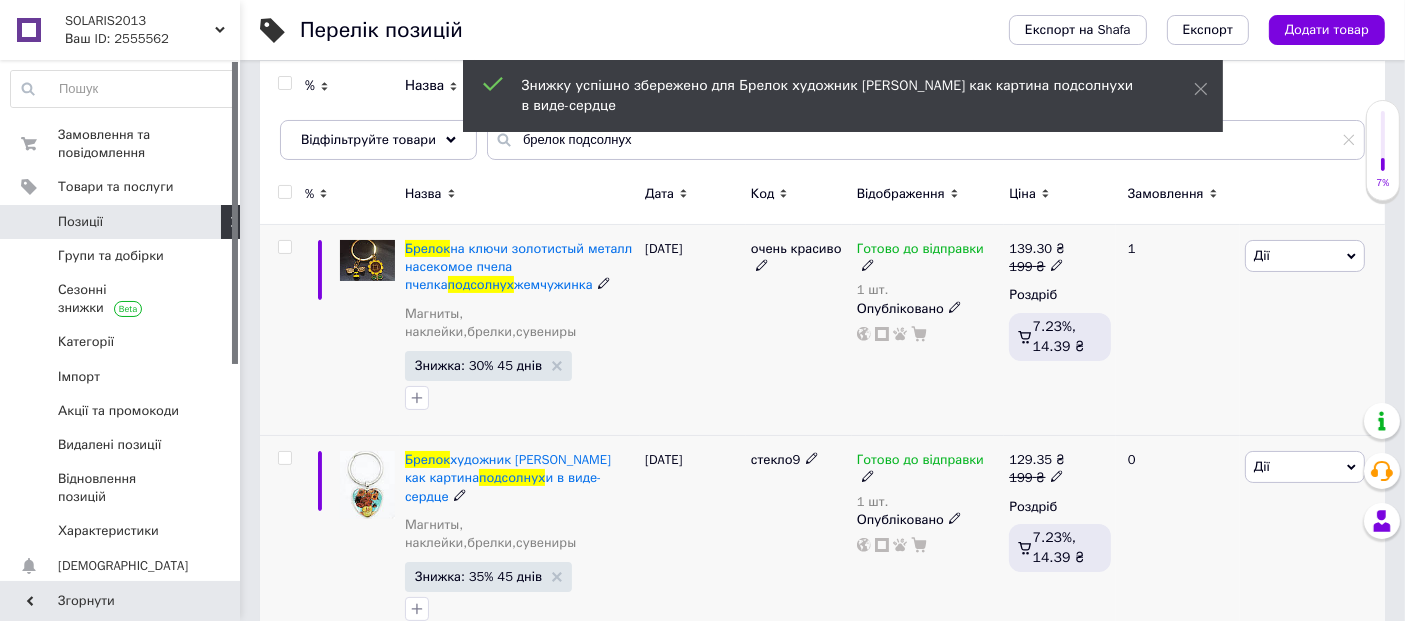 click on "Дії" at bounding box center (1305, 256) 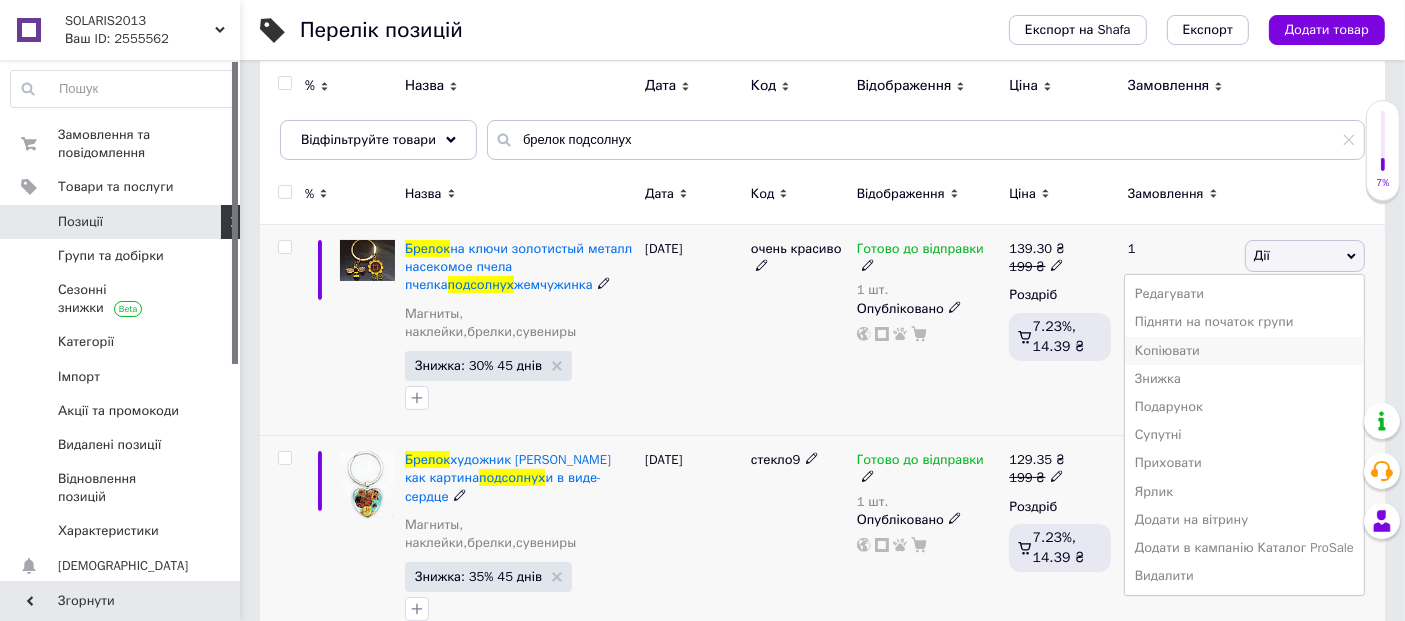 click on "Копіювати" at bounding box center [1244, 351] 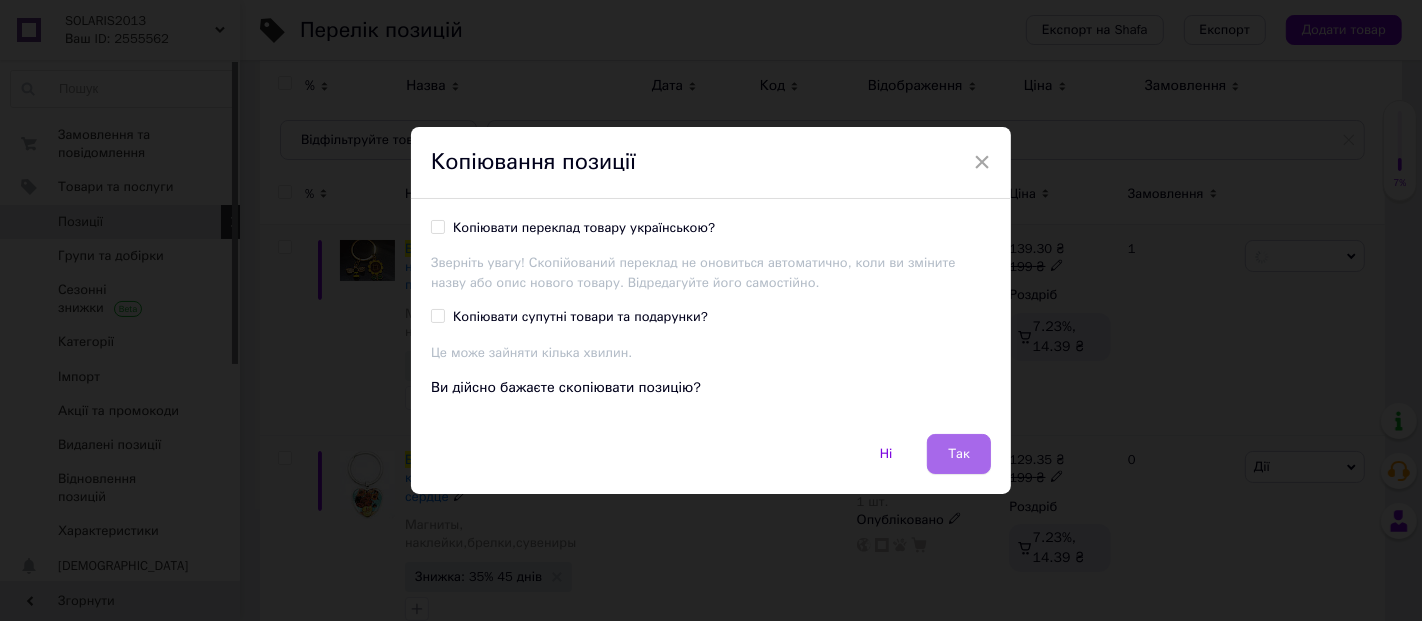click on "Так" at bounding box center [959, 454] 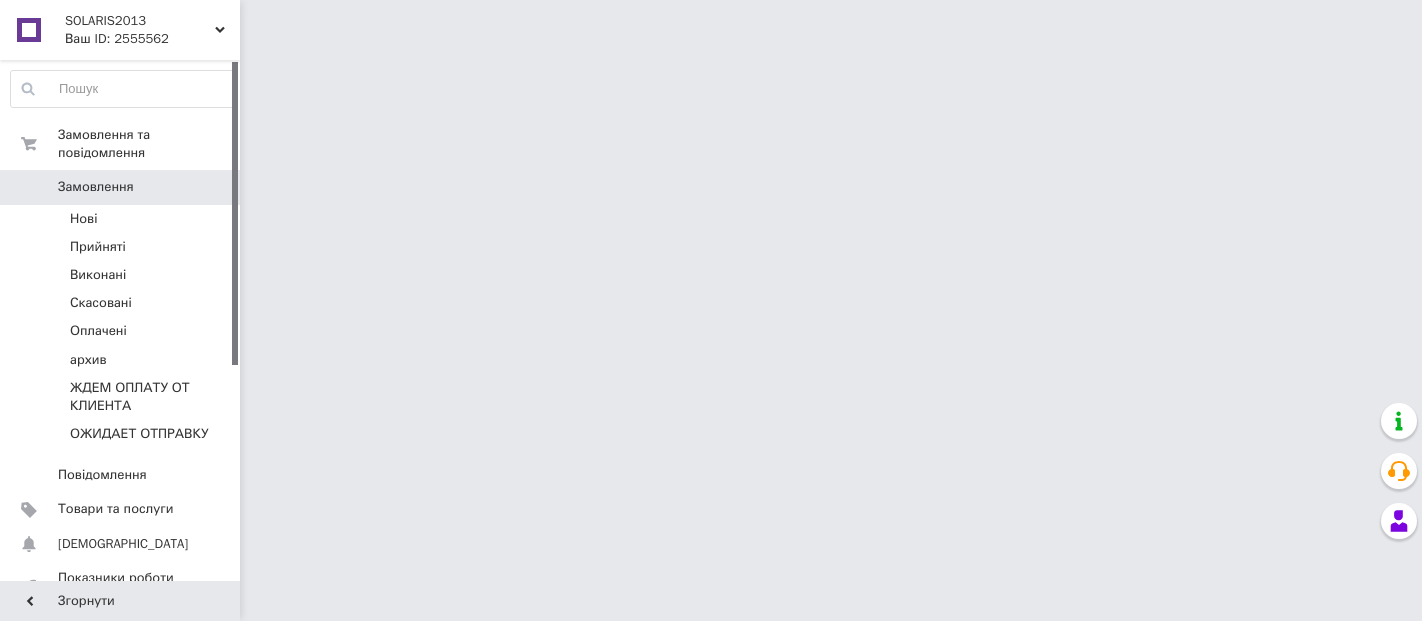 scroll, scrollTop: 0, scrollLeft: 0, axis: both 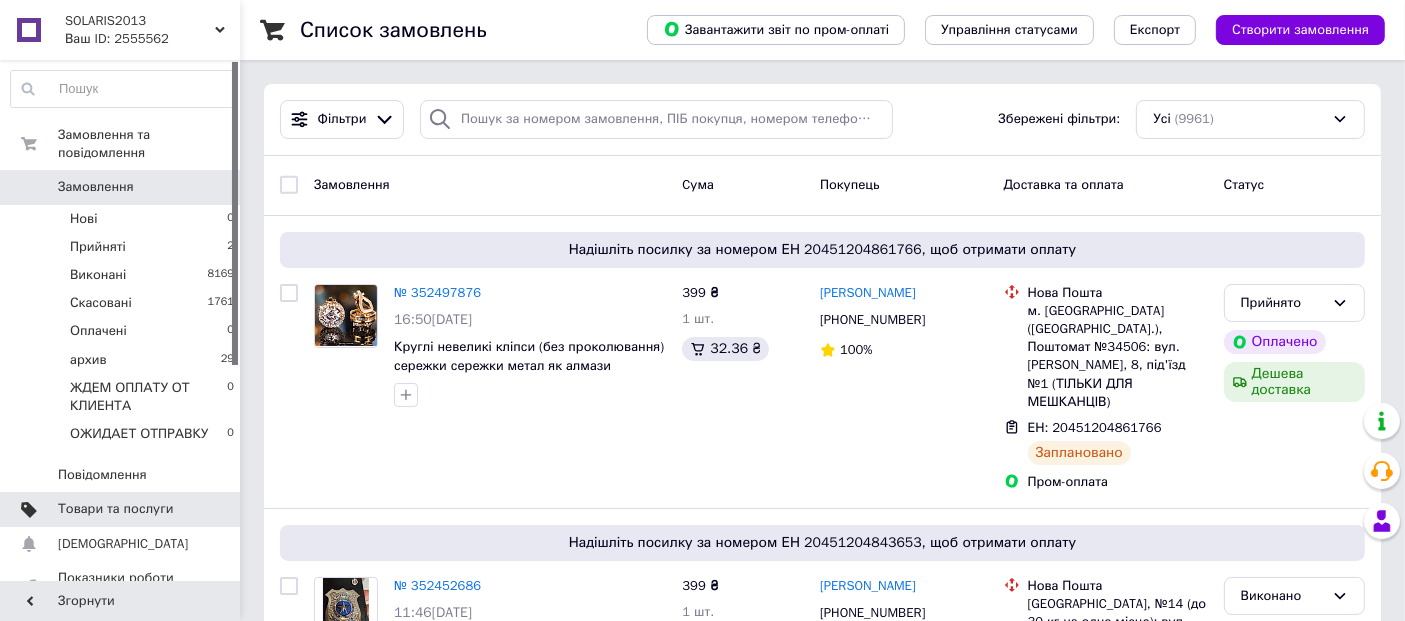 click on "Товари та послуги" at bounding box center [115, 509] 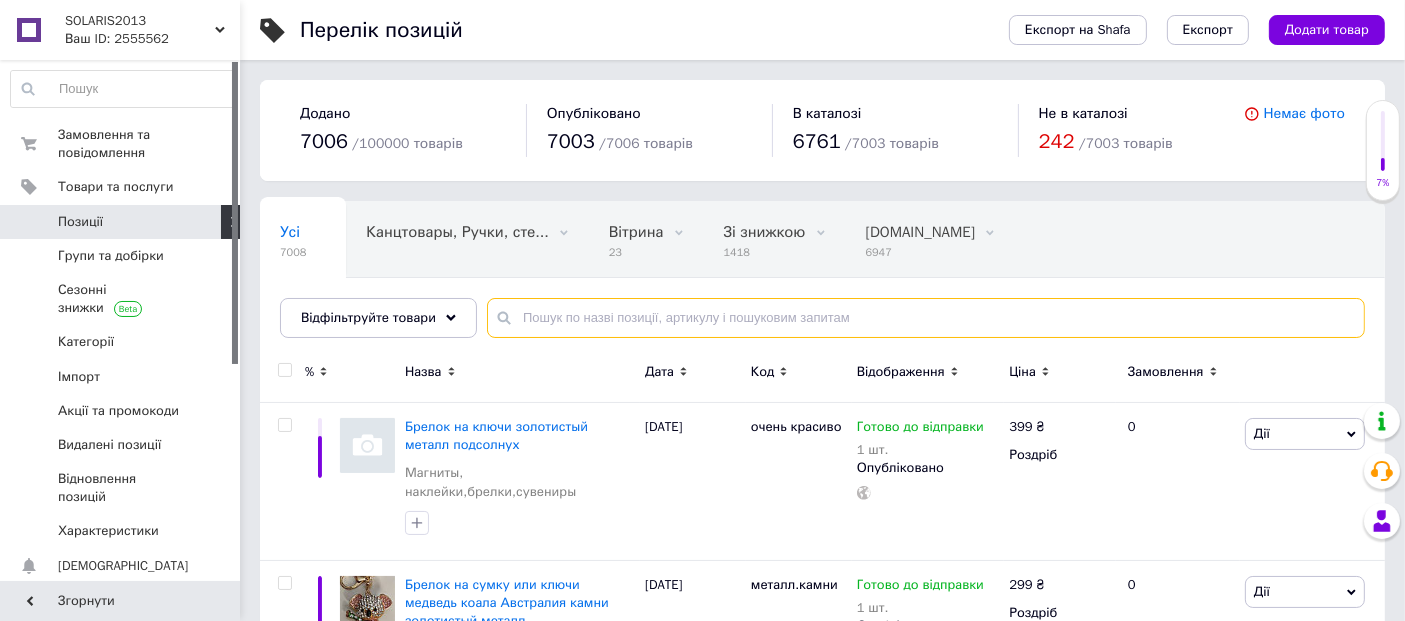 paste on "Длинные клипсы (без прокола) серьги сережки золотистый металл красный верх пр-во [GEOGRAPHIC_DATA]" 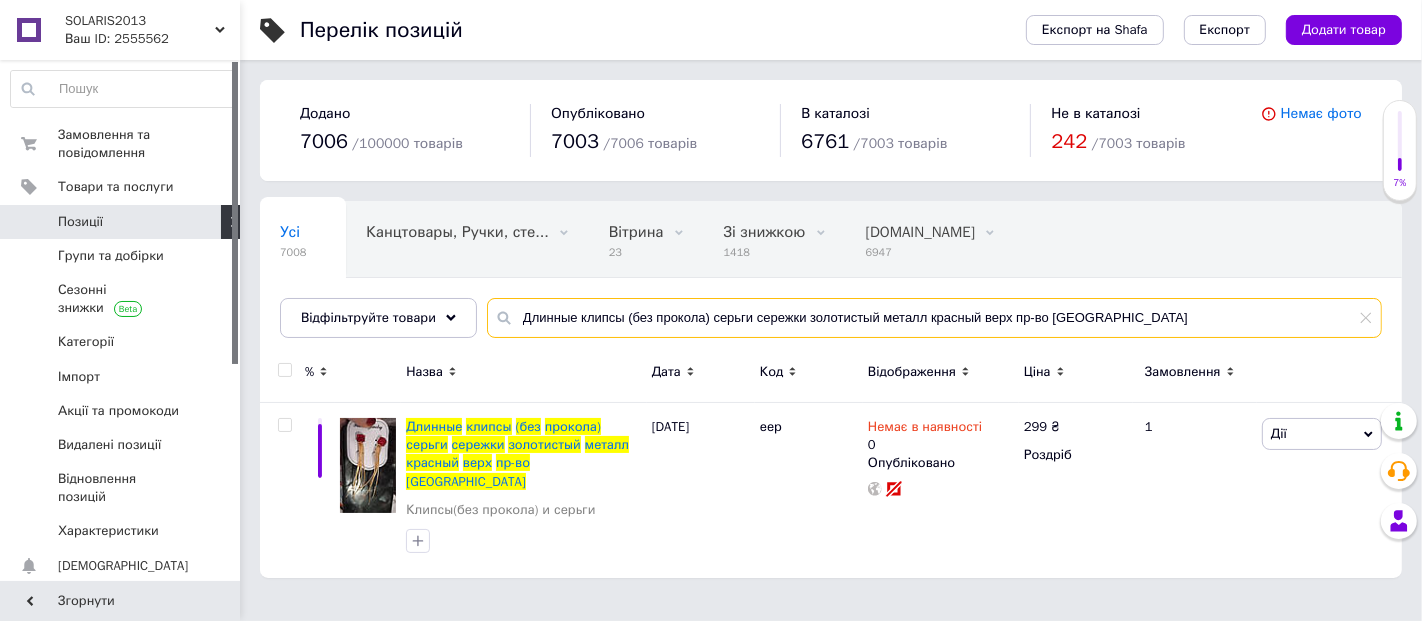 type on "Длинные клипсы (без прокола) серьги сережки золотистый металл красный верх пр-во [GEOGRAPHIC_DATA]" 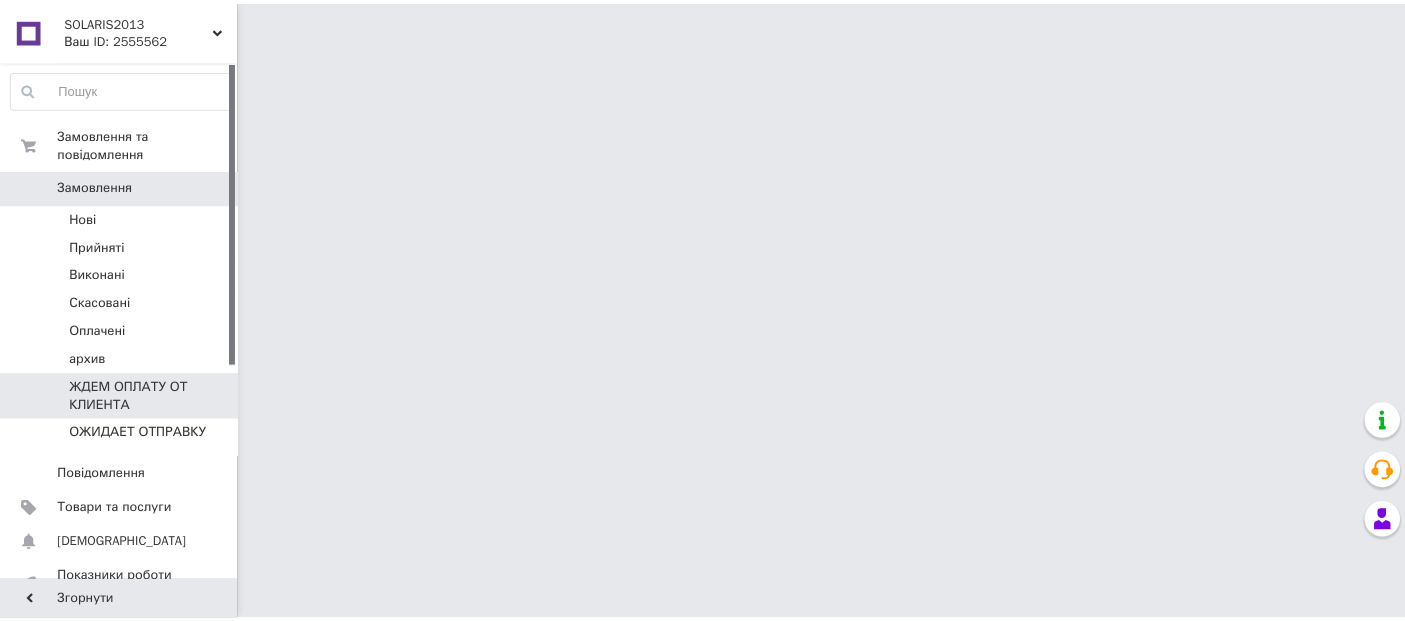 scroll, scrollTop: 0, scrollLeft: 0, axis: both 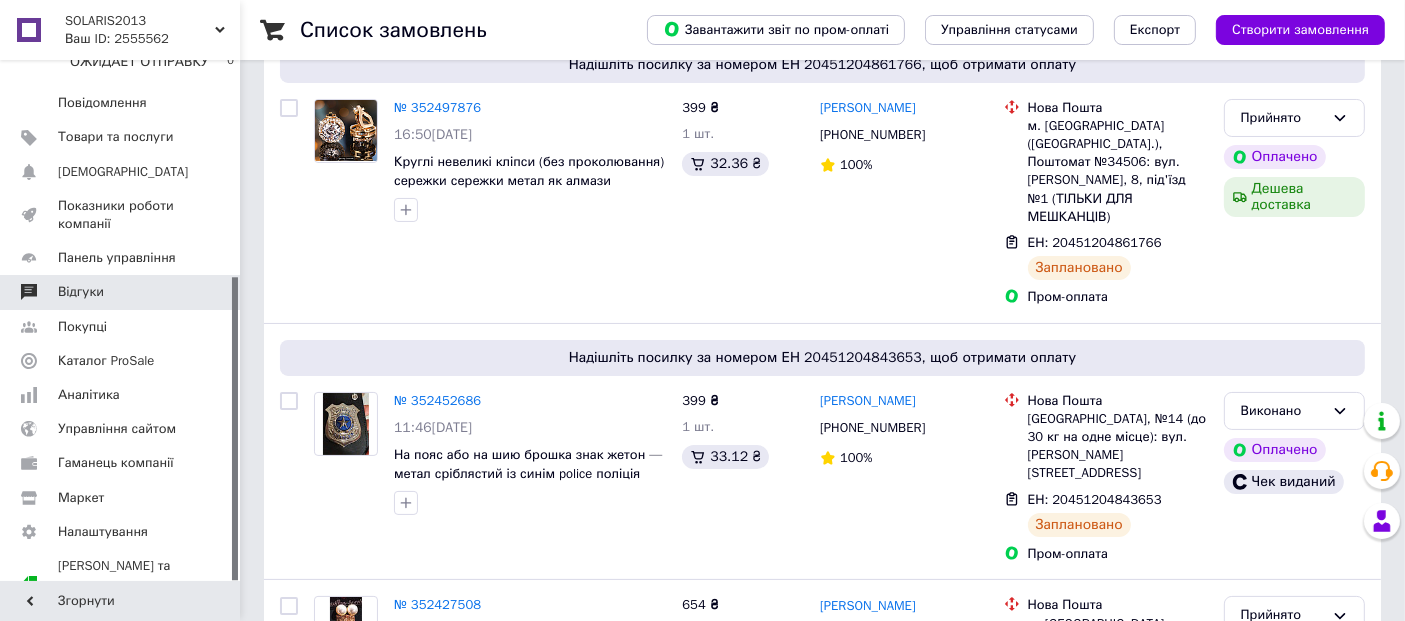 click on "Відгуки" at bounding box center [81, 292] 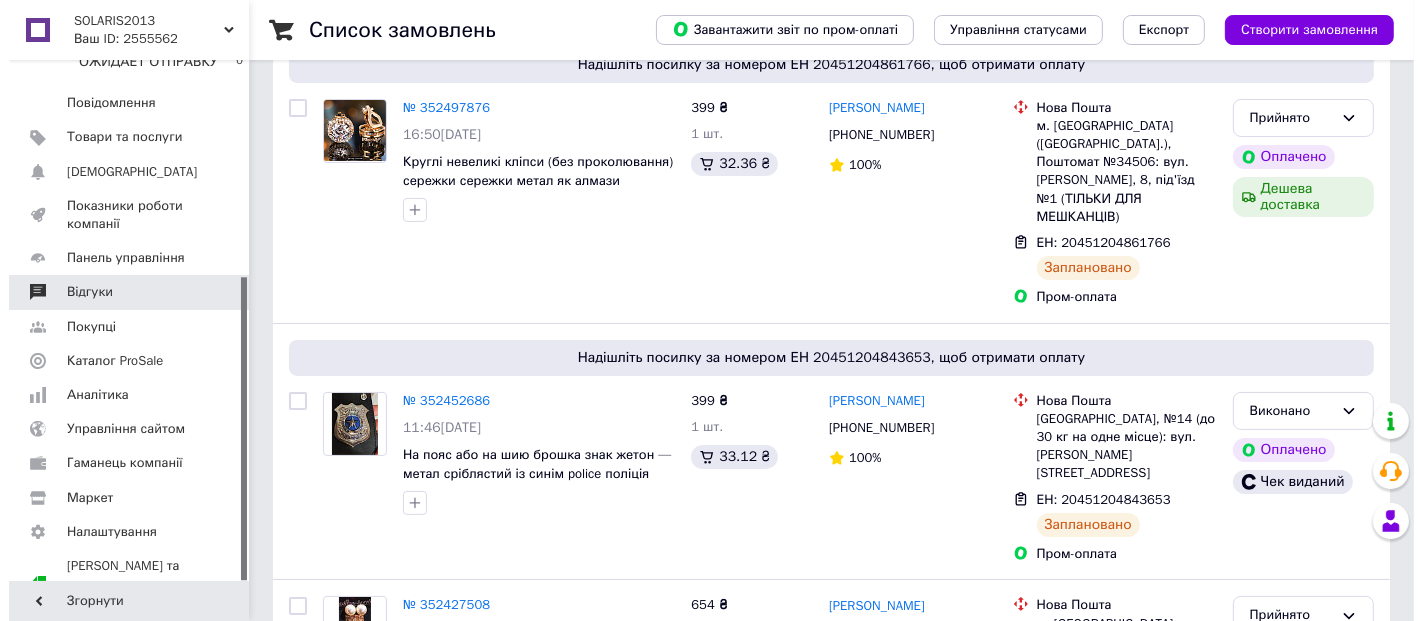 scroll, scrollTop: 0, scrollLeft: 0, axis: both 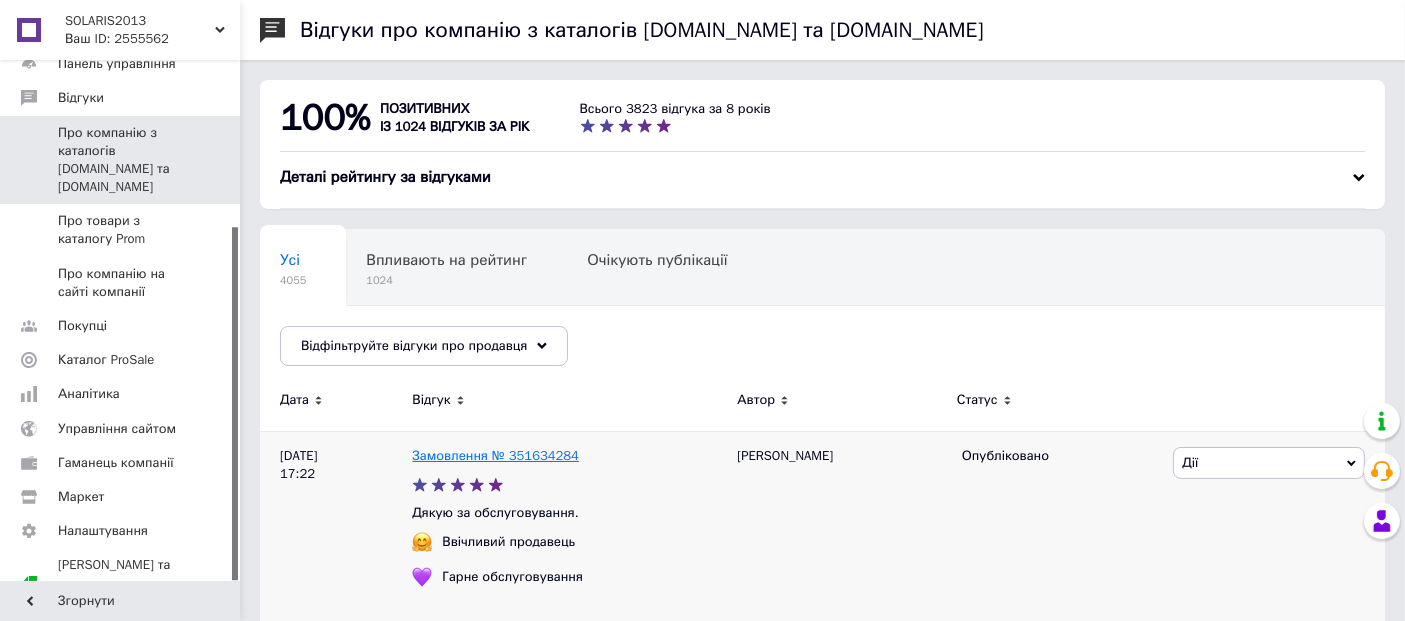 click on "Замовлення № 351634284" at bounding box center (495, 455) 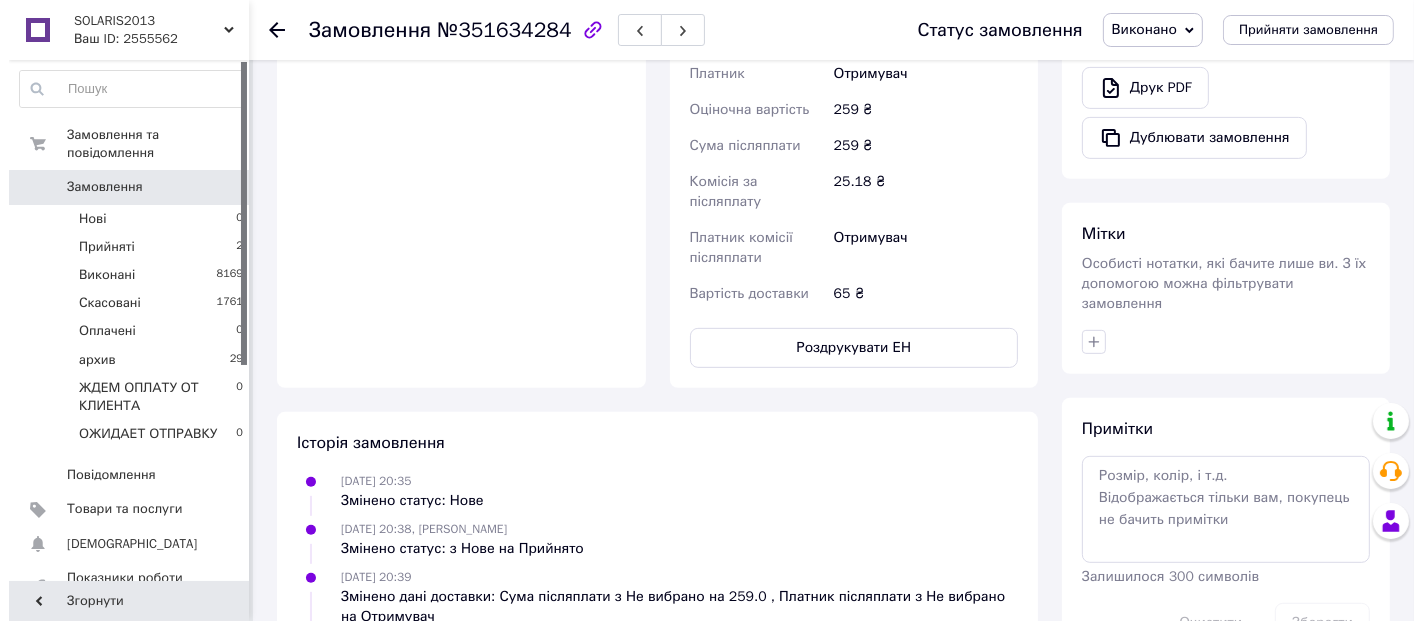 scroll, scrollTop: 555, scrollLeft: 0, axis: vertical 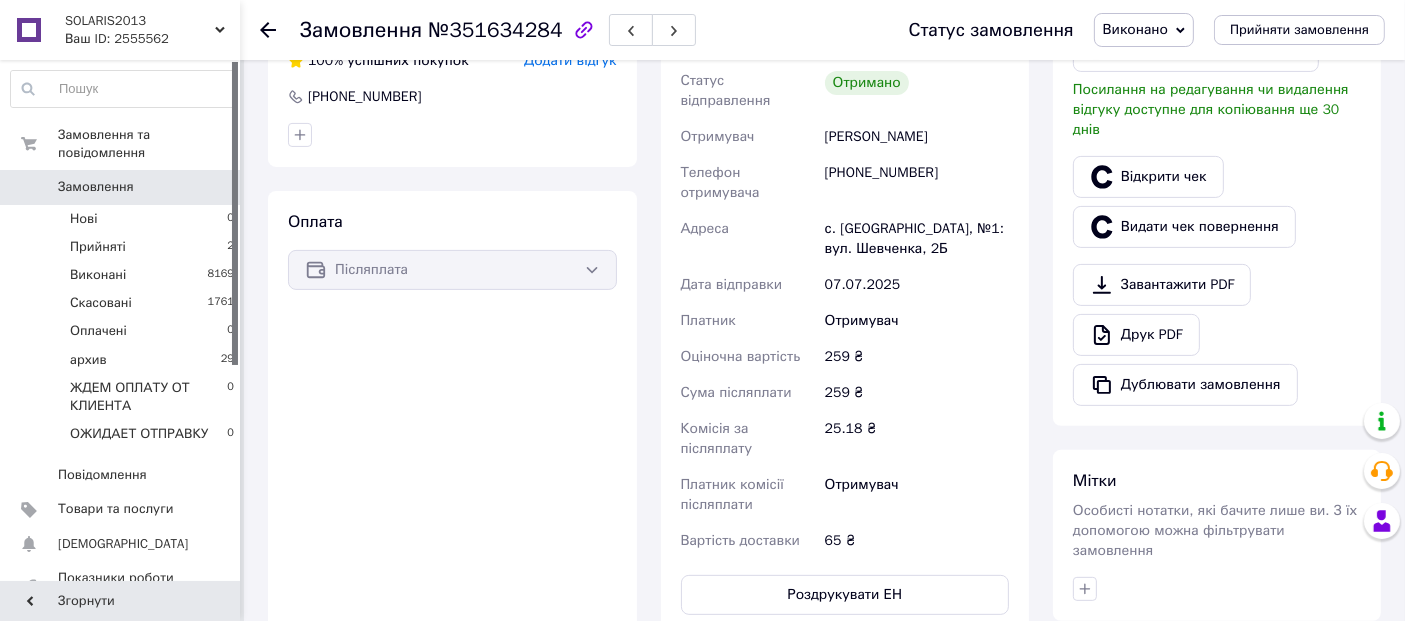 click on "Додати відгук" at bounding box center (570, 60) 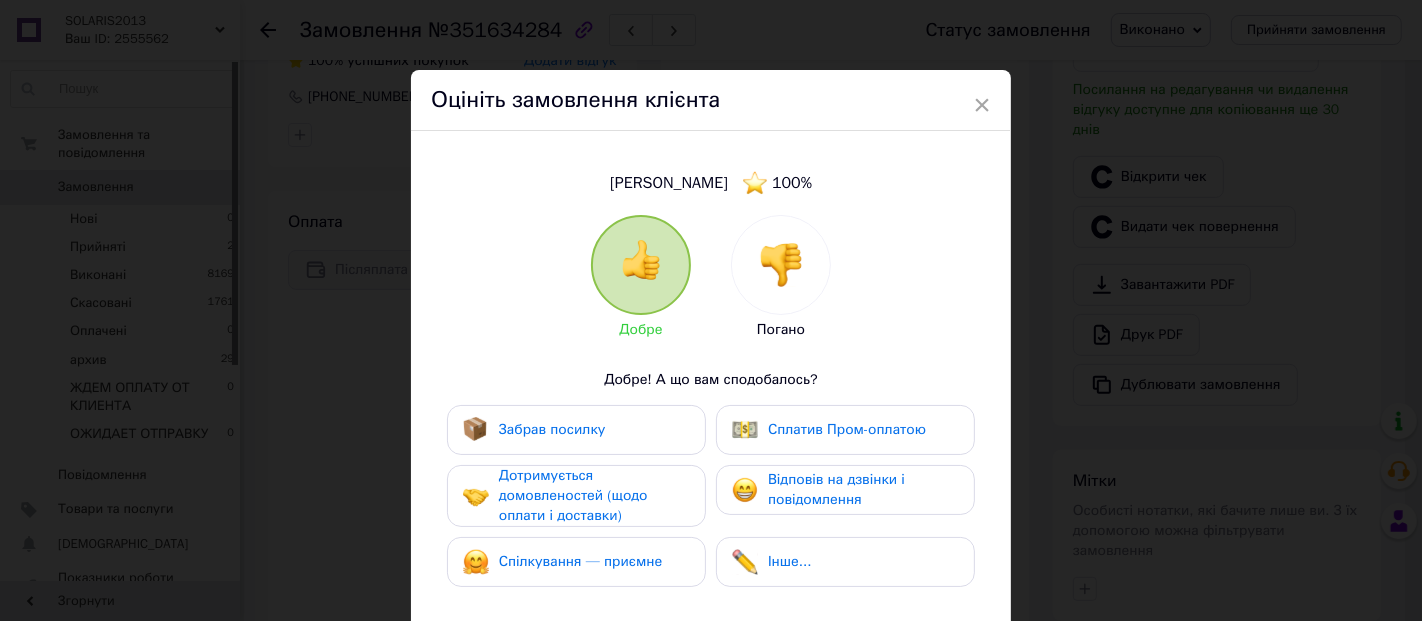 scroll, scrollTop: 185, scrollLeft: 0, axis: vertical 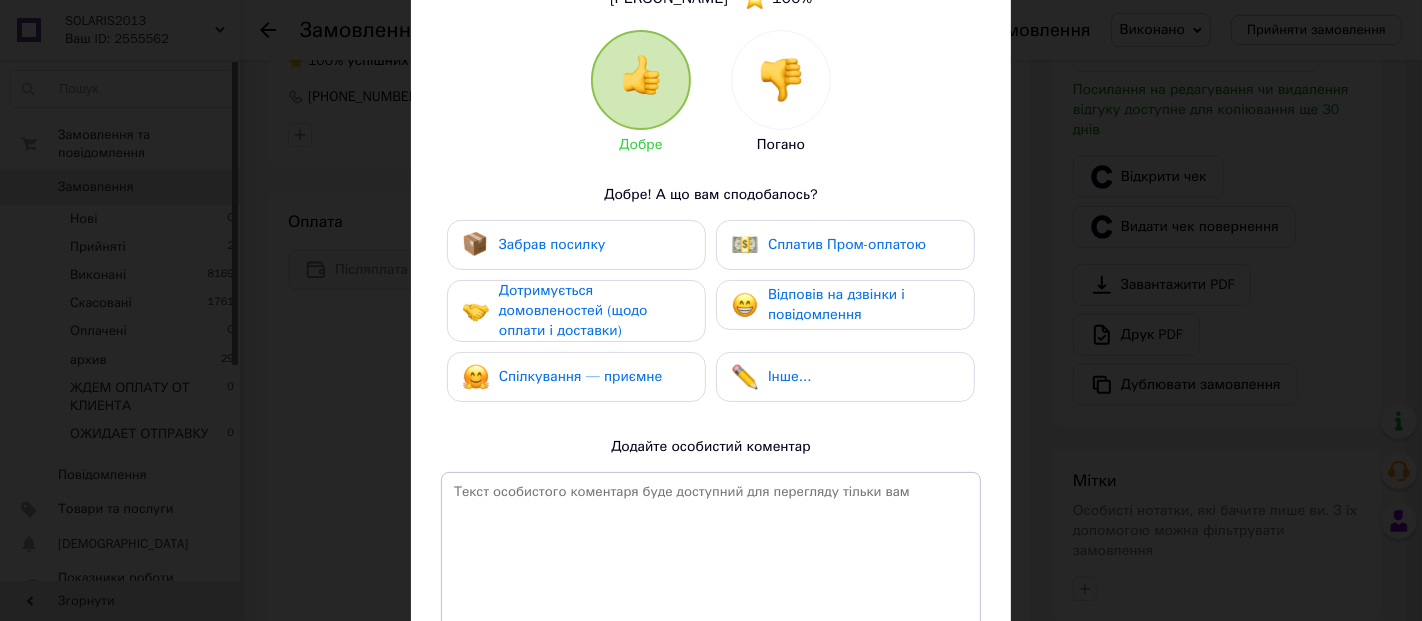 click on "Забрав посилку" at bounding box center (552, 244) 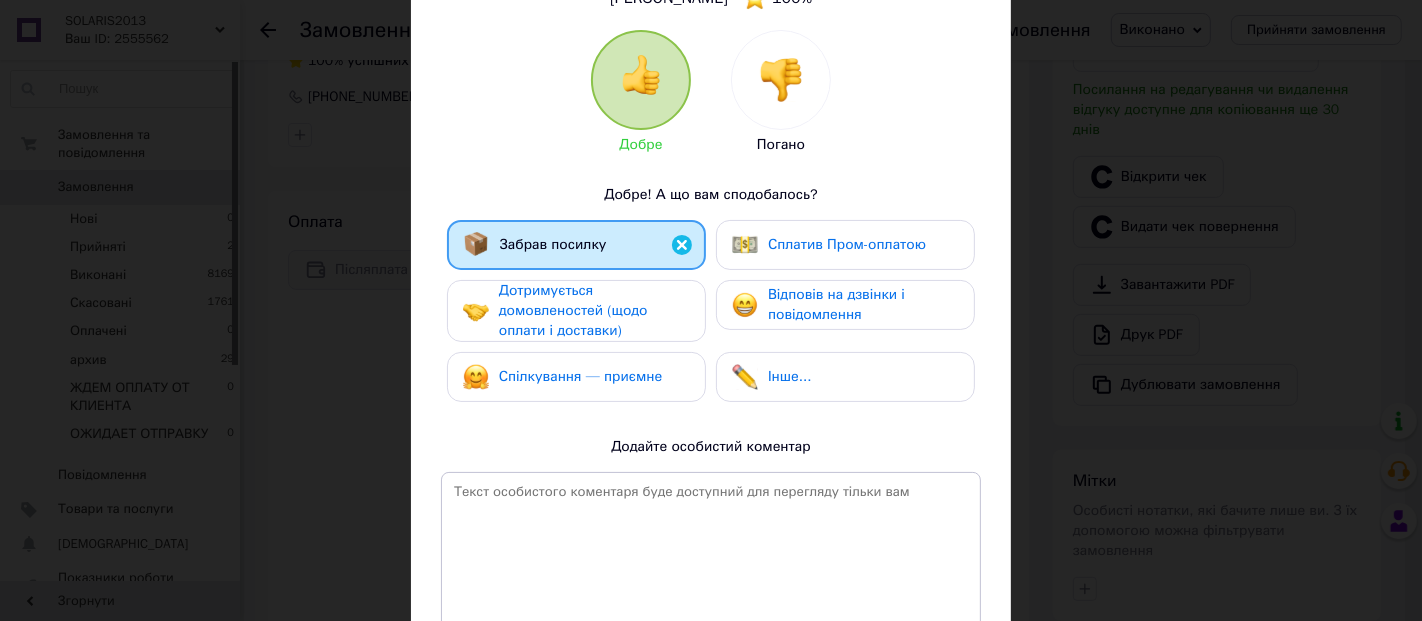 click on "Дотримується домовленостей (щодо оплати і доставки)" at bounding box center (573, 310) 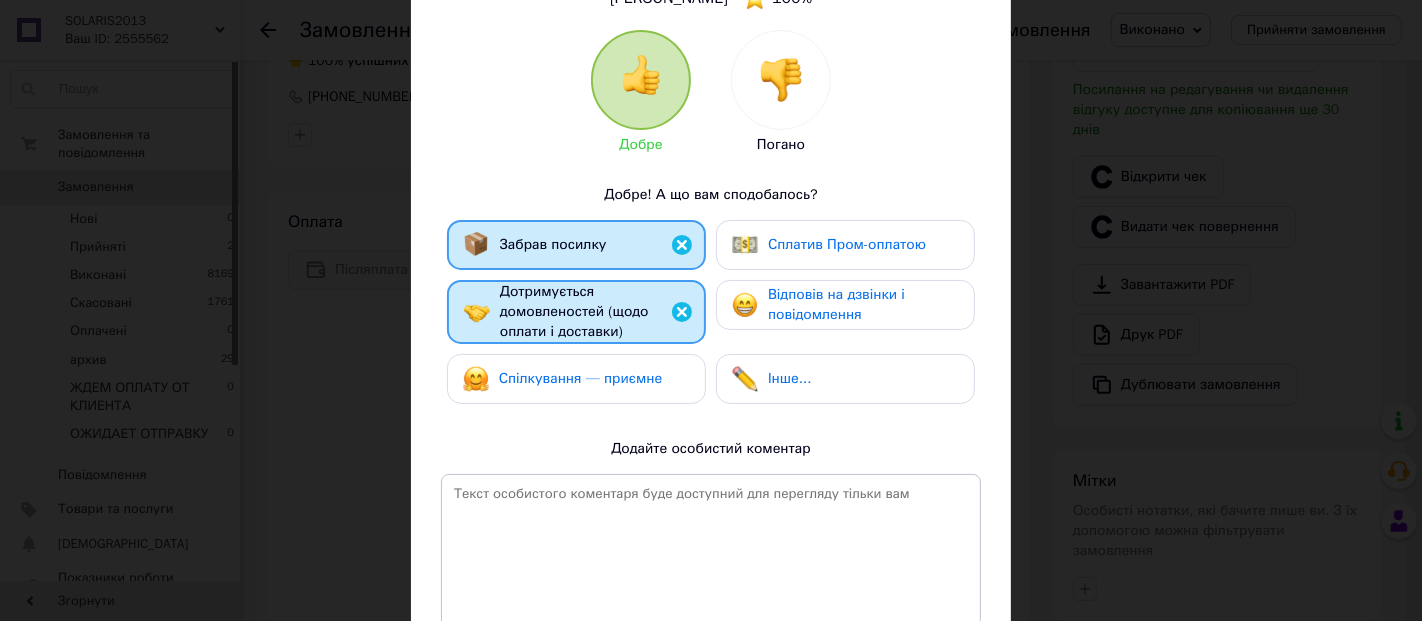 click on "Спілкування — приємне" at bounding box center (581, 379) 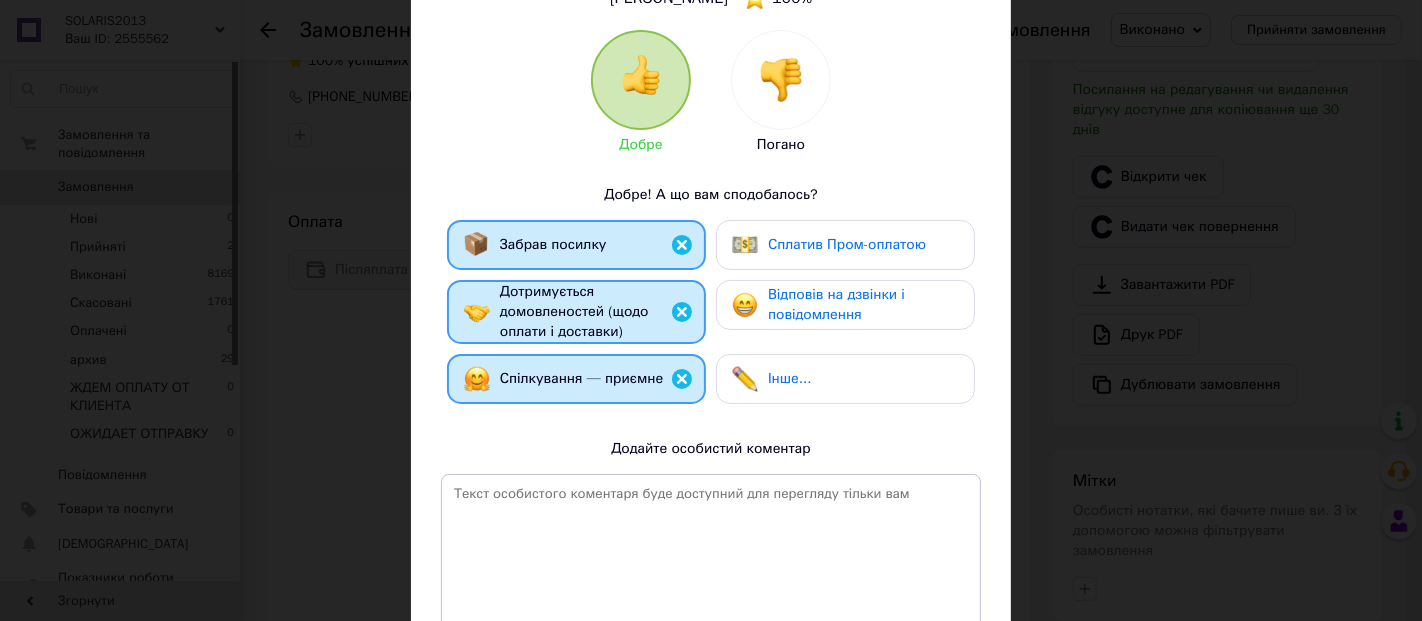 click on "Сплатив Пром-оплатою" at bounding box center [847, 244] 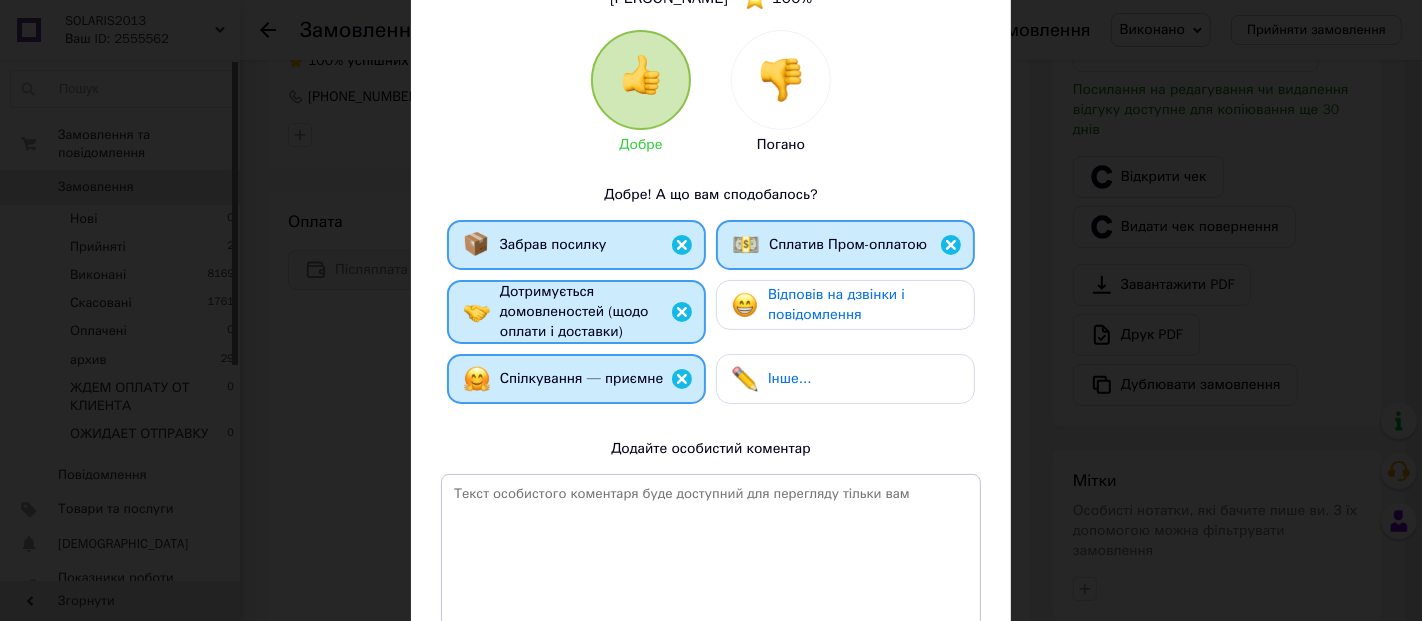 drag, startPoint x: 822, startPoint y: 324, endPoint x: 920, endPoint y: 258, distance: 118.15244 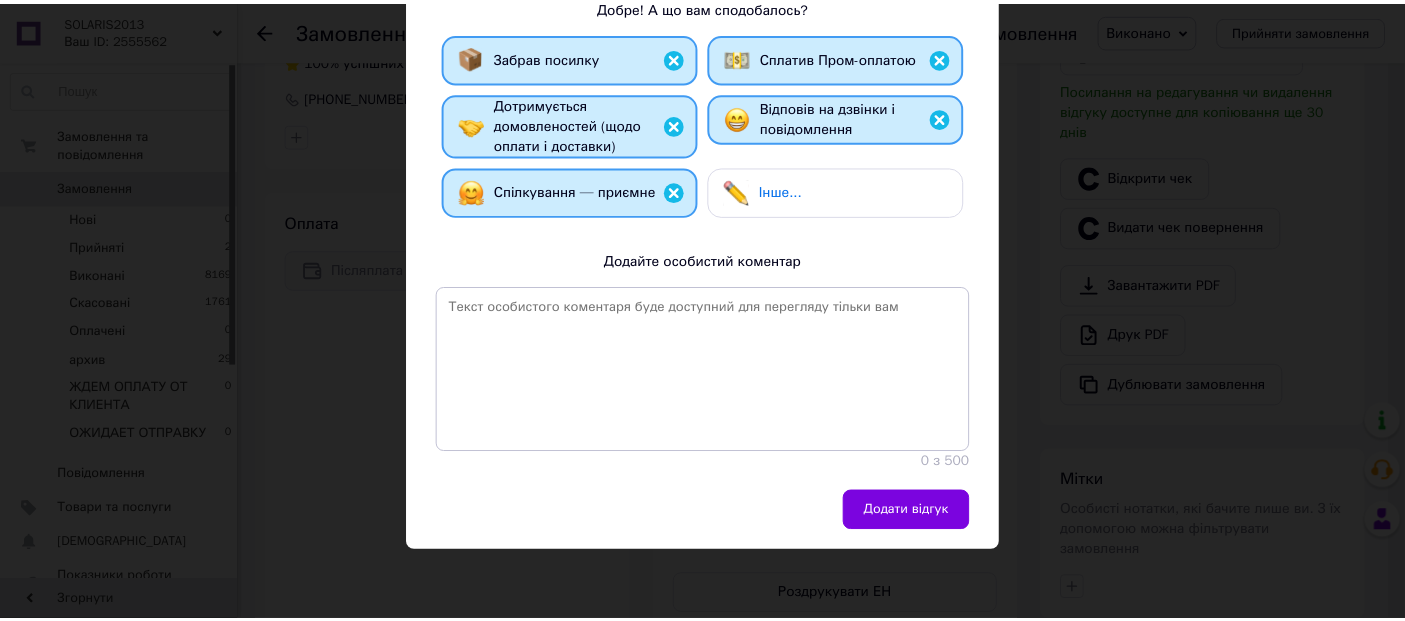 scroll, scrollTop: 456, scrollLeft: 0, axis: vertical 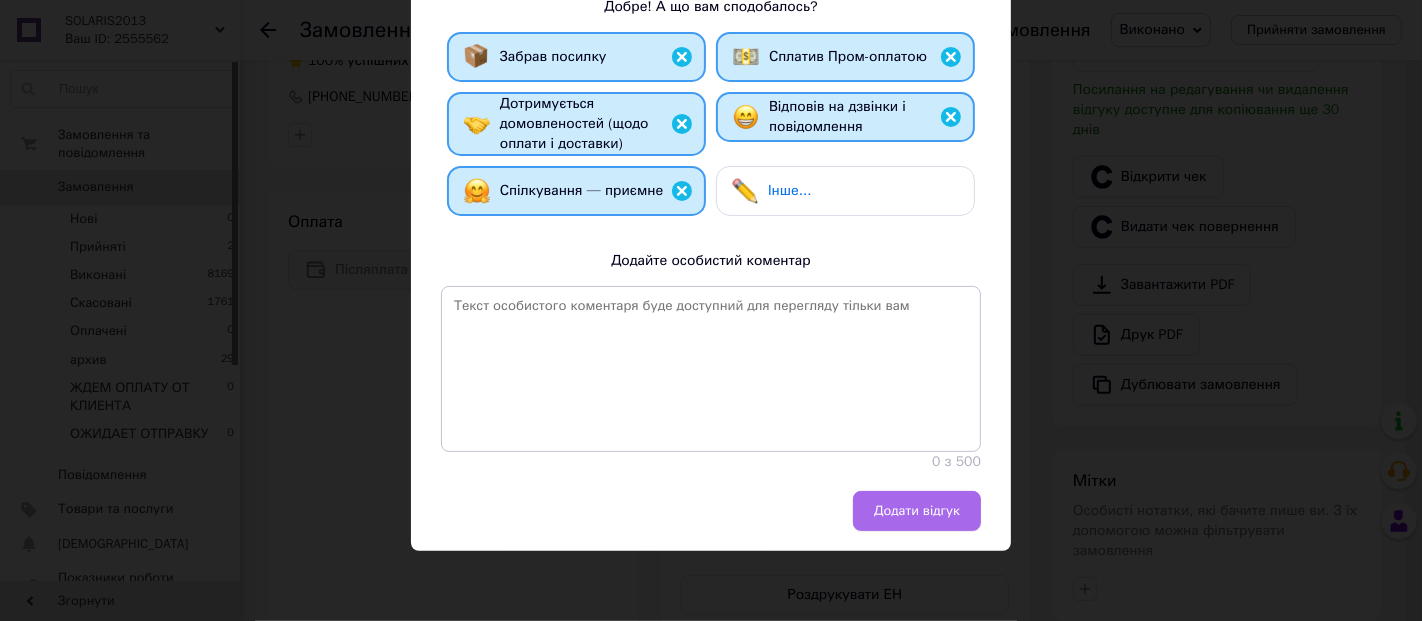 click on "Додати відгук" at bounding box center [917, 511] 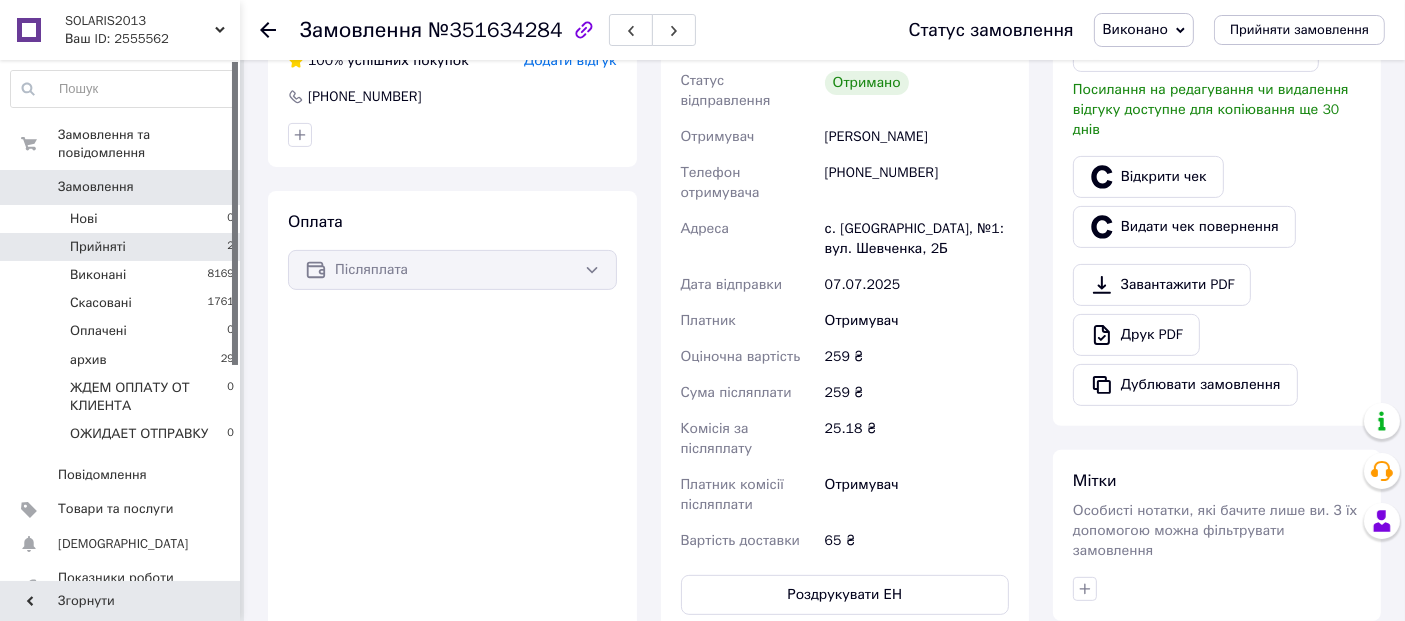 click on "Прийняті" at bounding box center (98, 247) 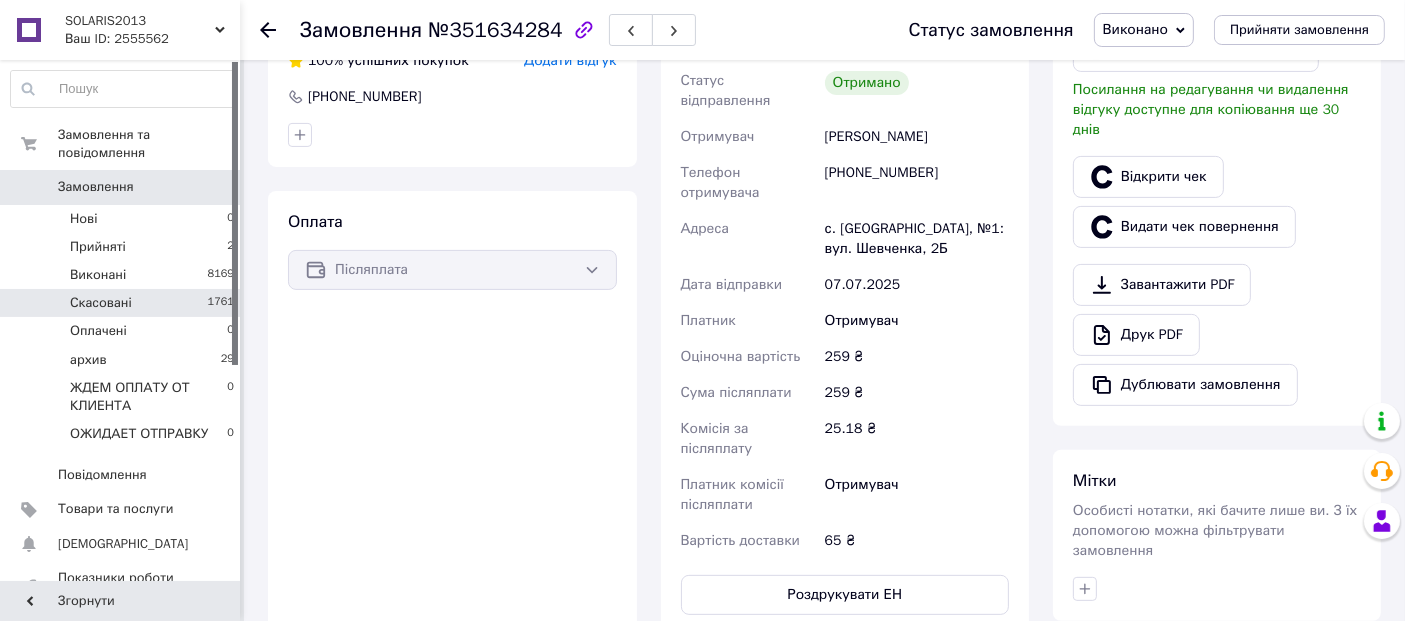 scroll, scrollTop: 0, scrollLeft: 0, axis: both 